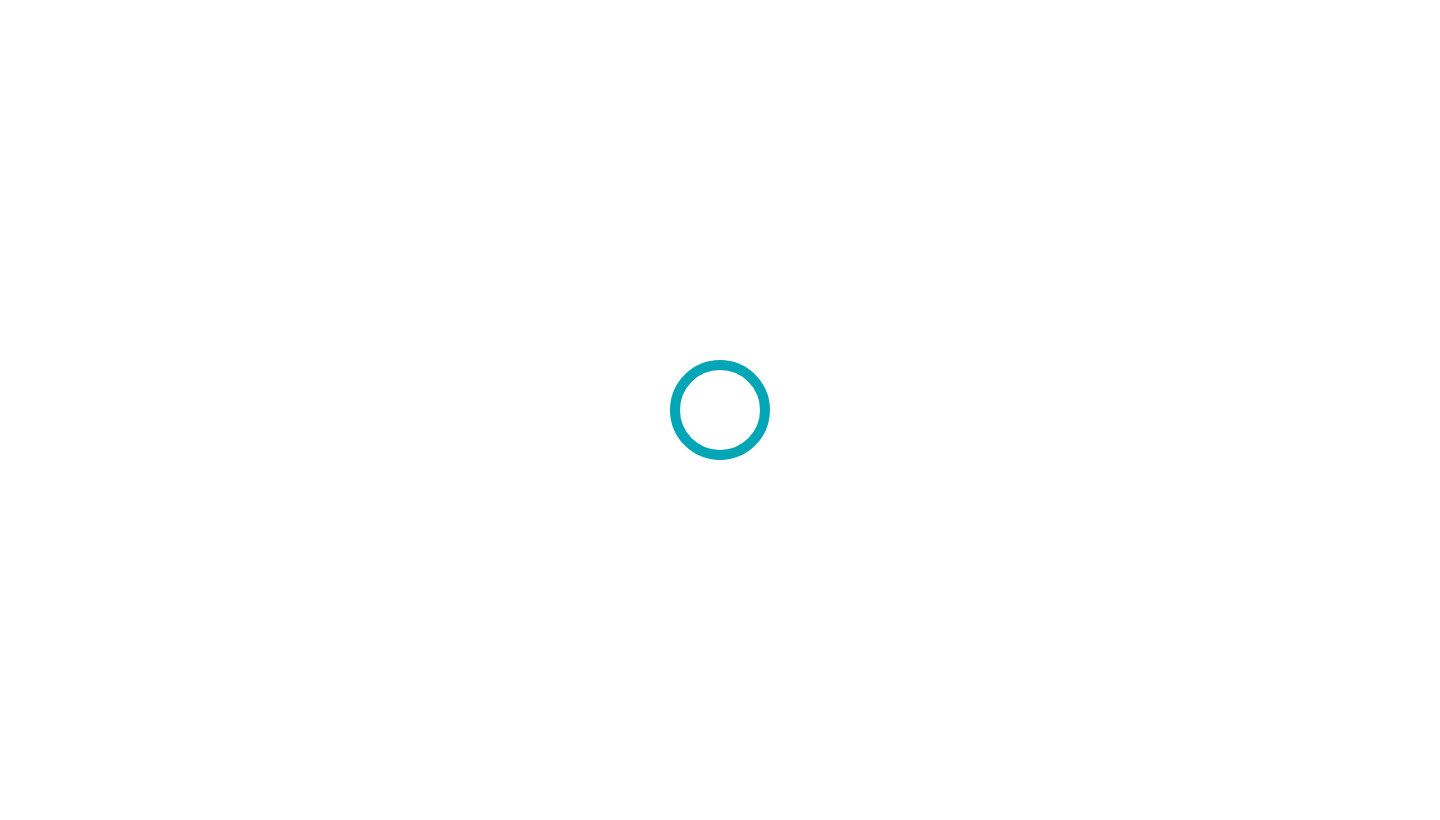 scroll, scrollTop: 0, scrollLeft: 0, axis: both 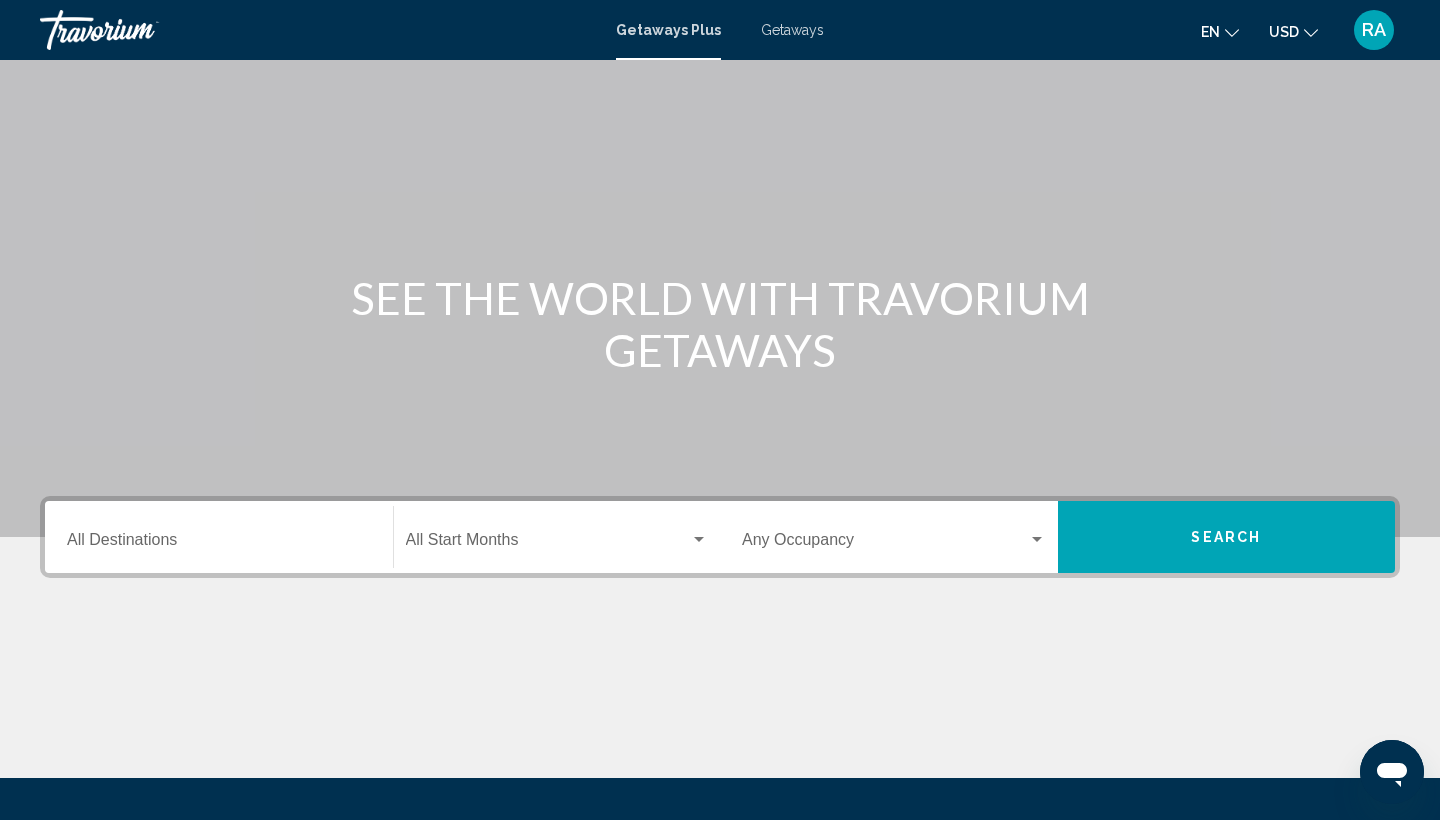 click on "Start Month All Start Months" 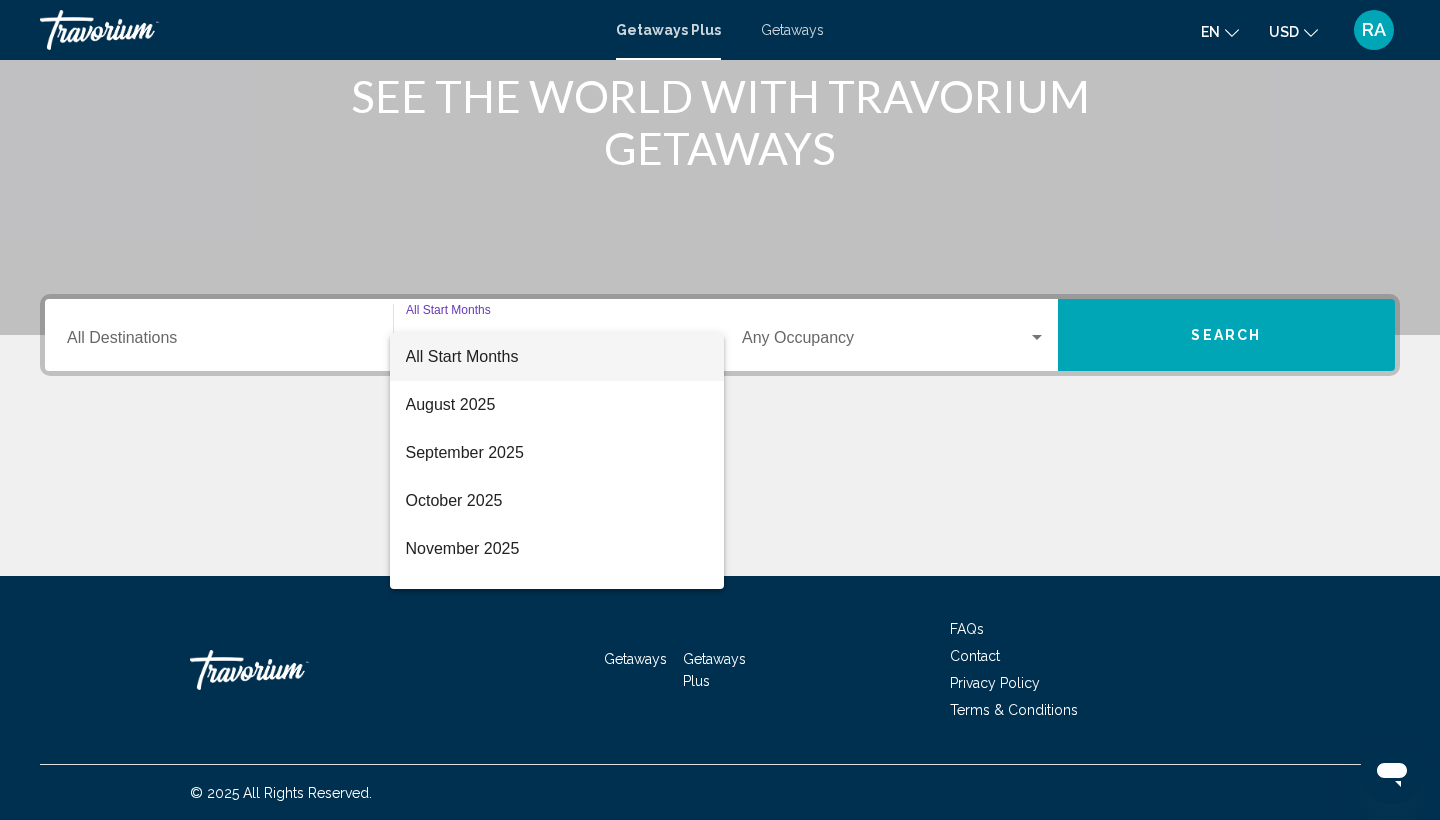 scroll, scrollTop: 266, scrollLeft: 0, axis: vertical 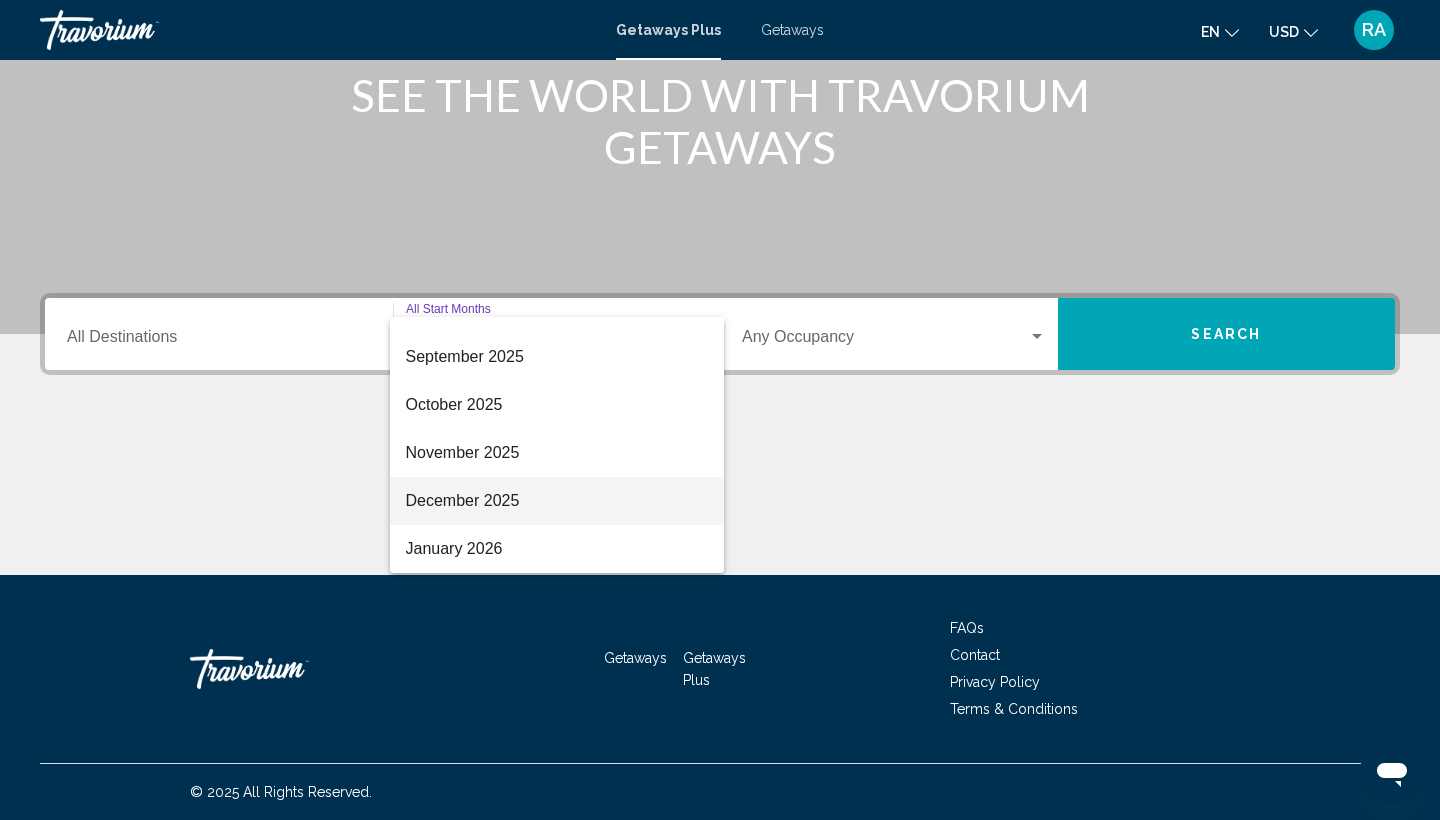 click on "December 2025" at bounding box center [557, 501] 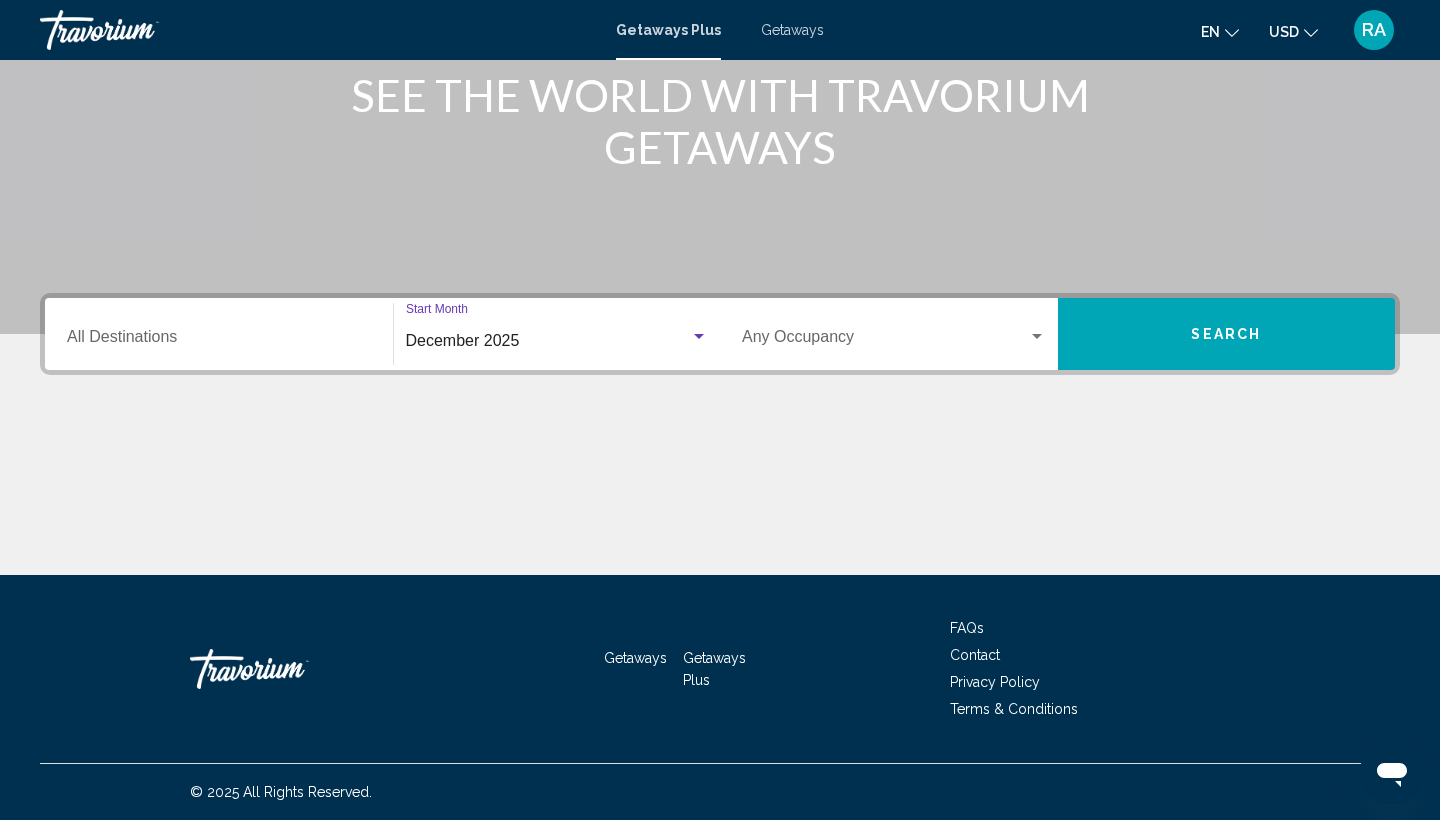 click on "Destination All Destinations" at bounding box center [219, 341] 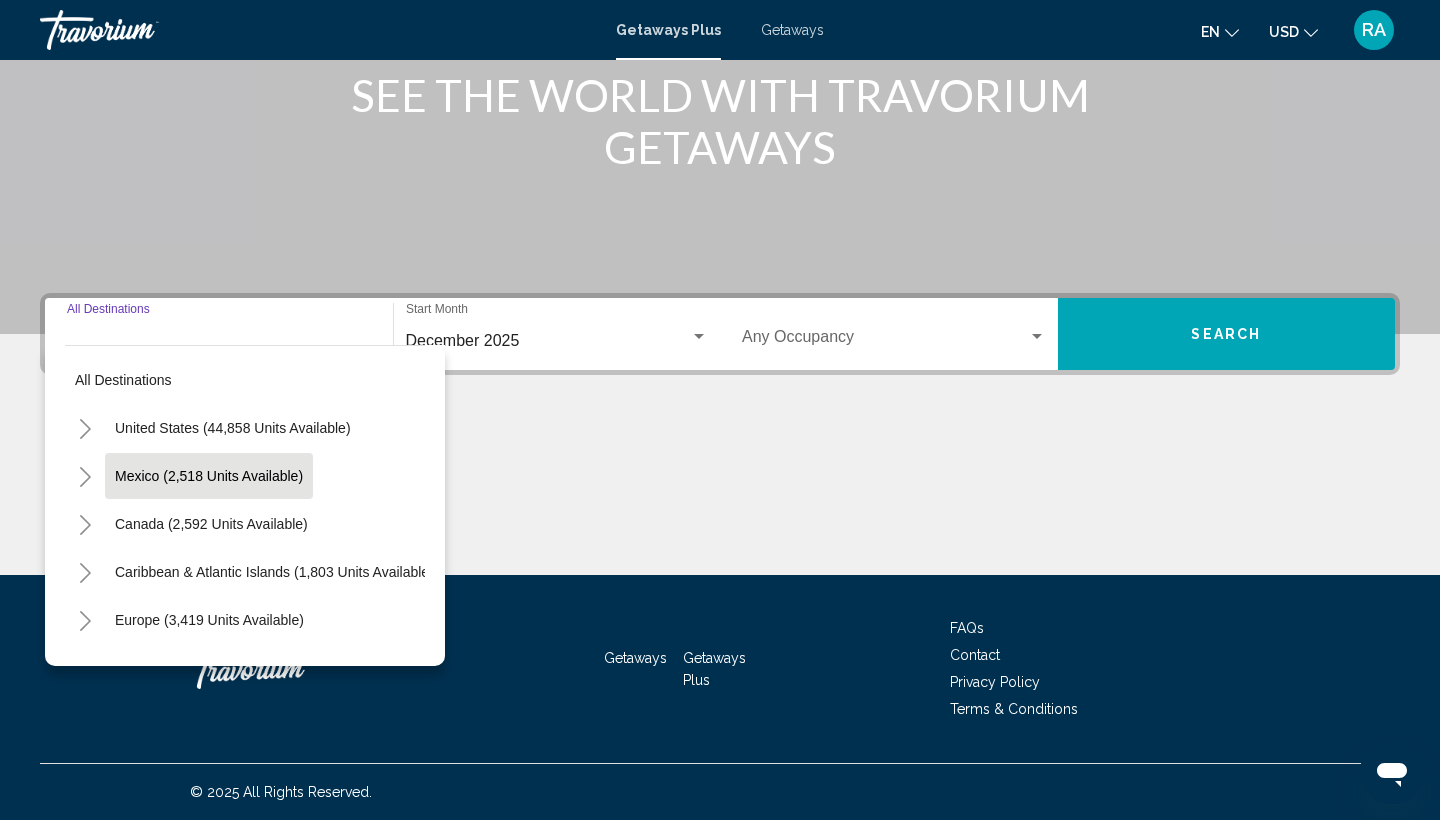 click on "Mexico (2,518 units available)" at bounding box center (211, 524) 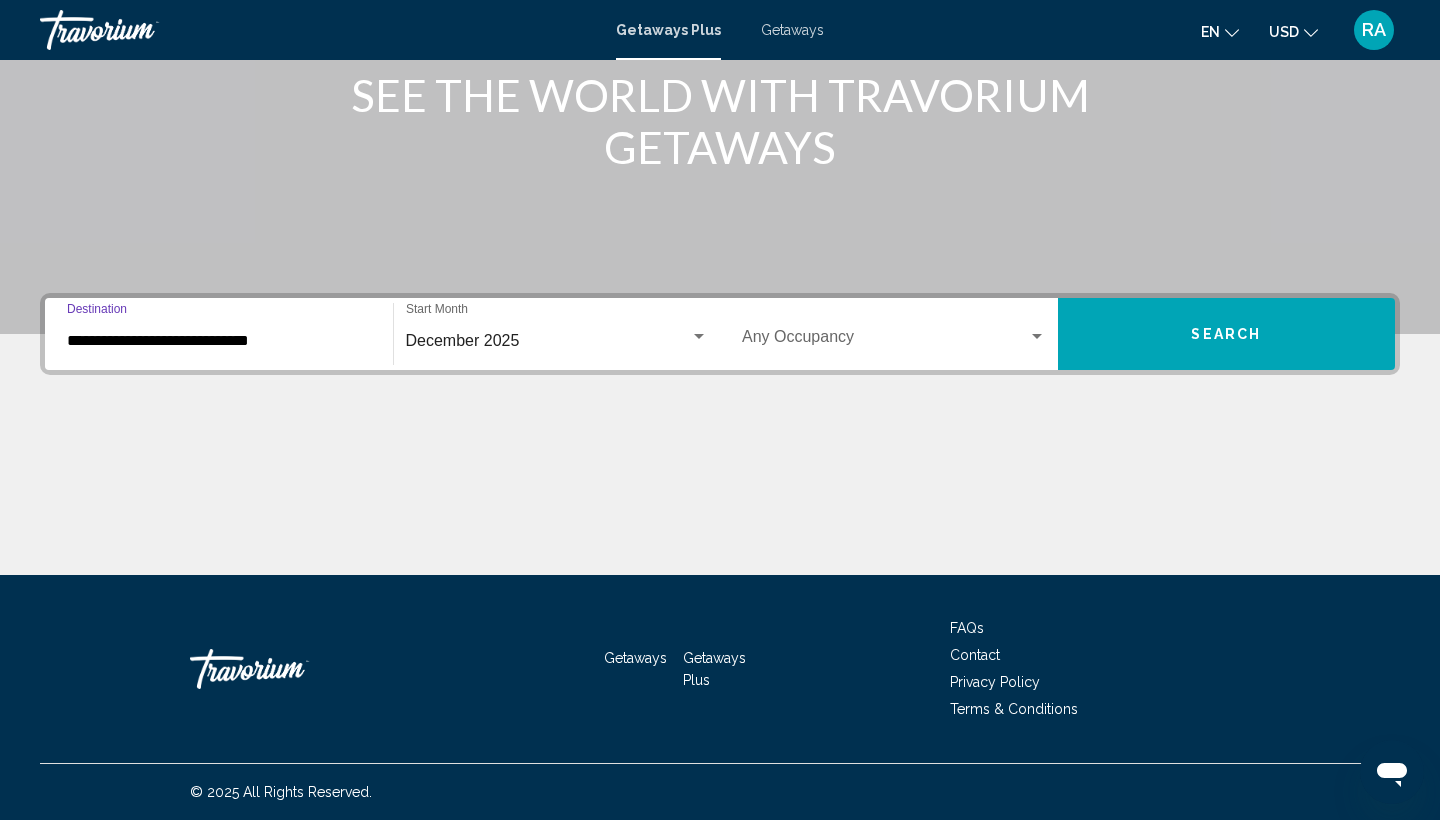 click on "Occupancy Any Occupancy" at bounding box center (894, 334) 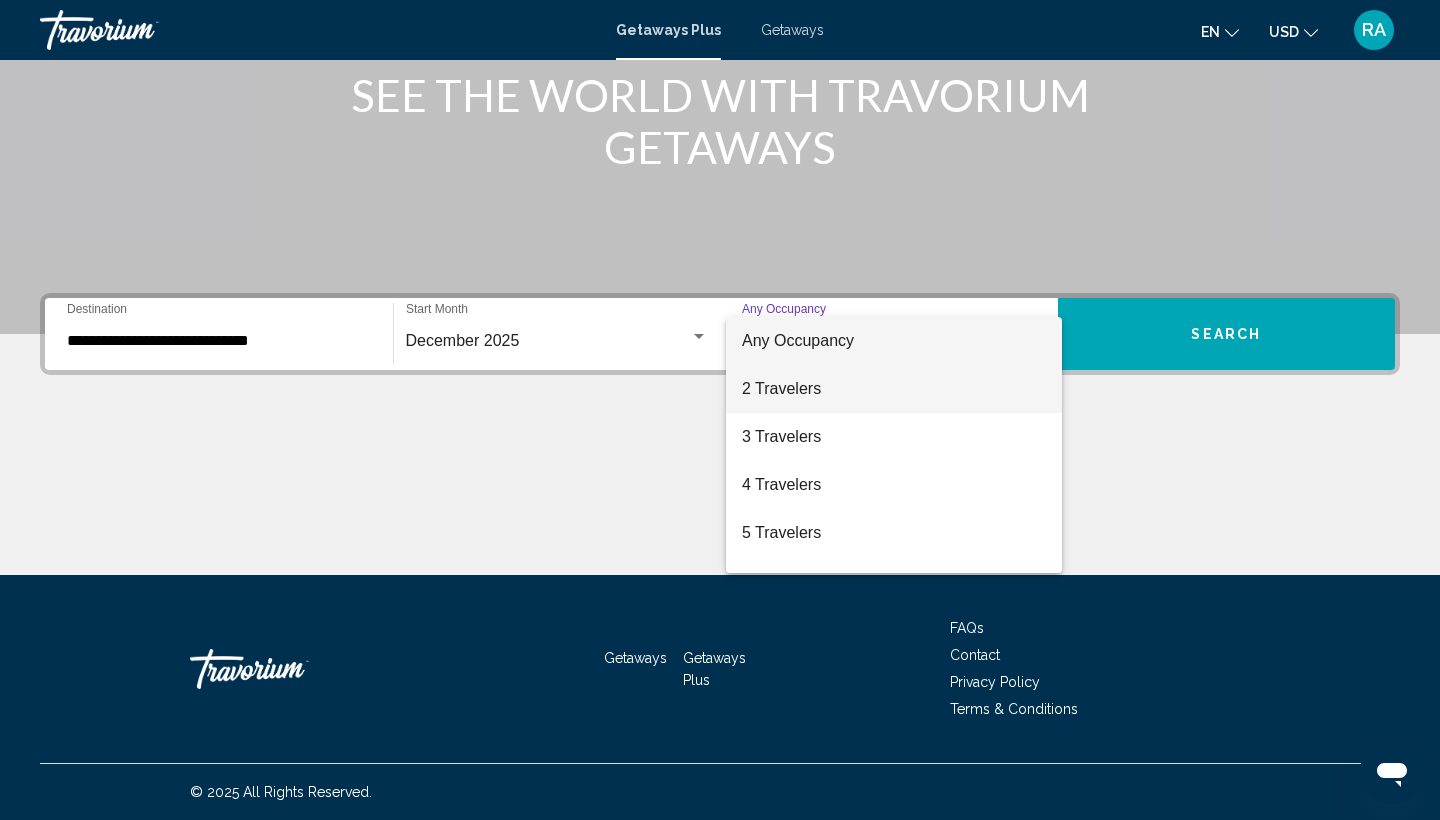 click on "2 Travelers" at bounding box center [894, 389] 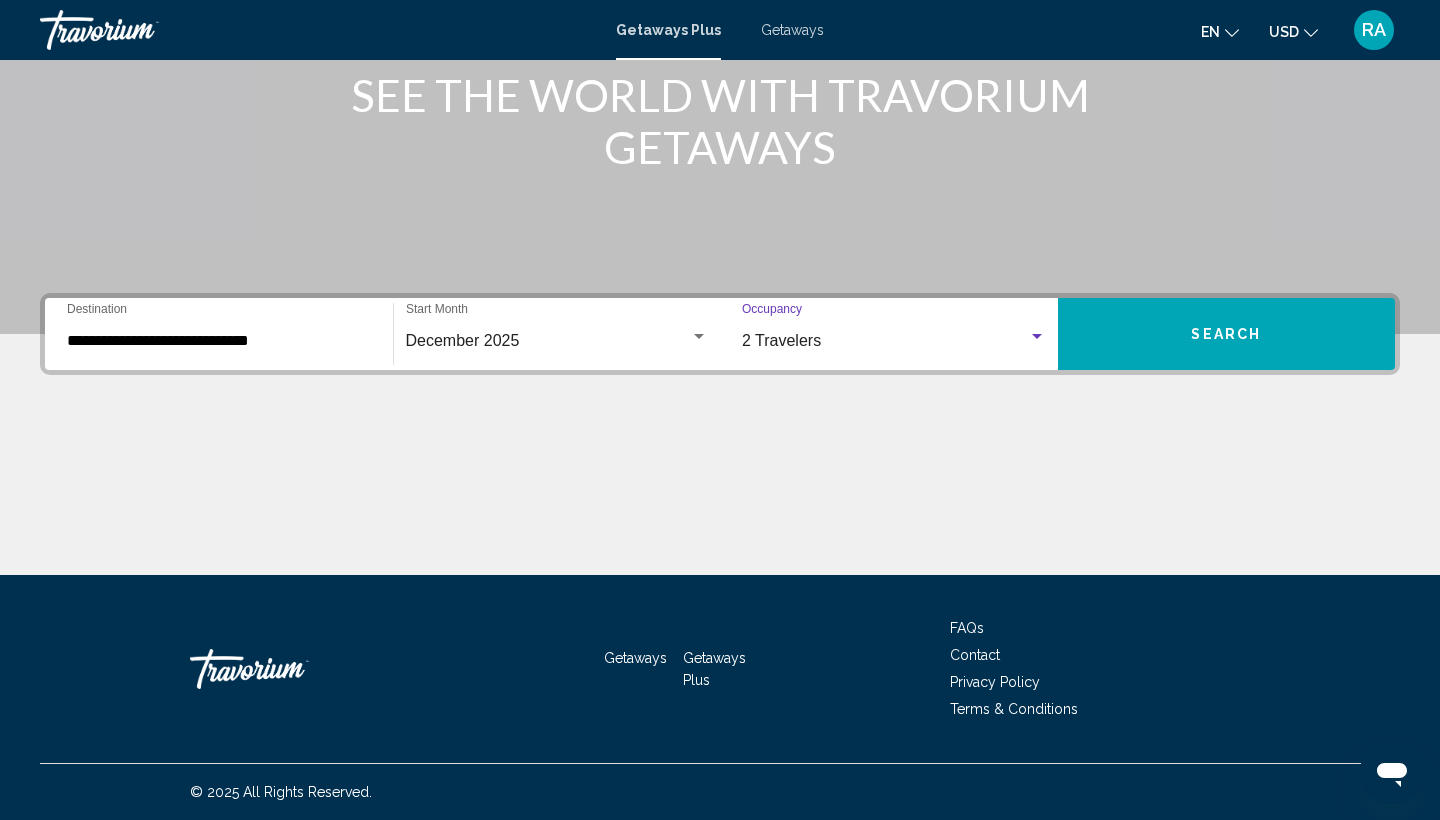 click on "Search" at bounding box center (1227, 334) 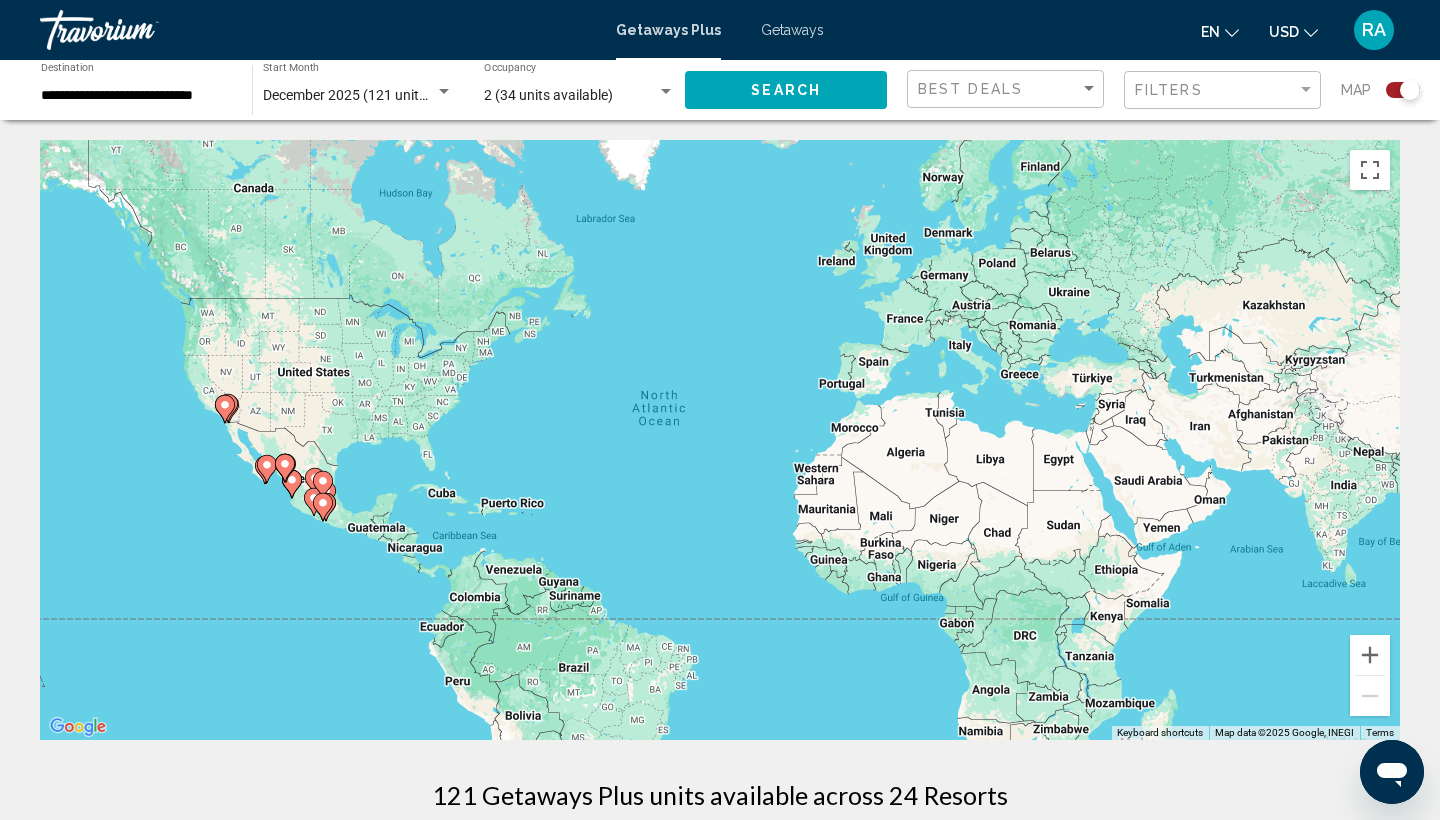 scroll, scrollTop: 0, scrollLeft: 0, axis: both 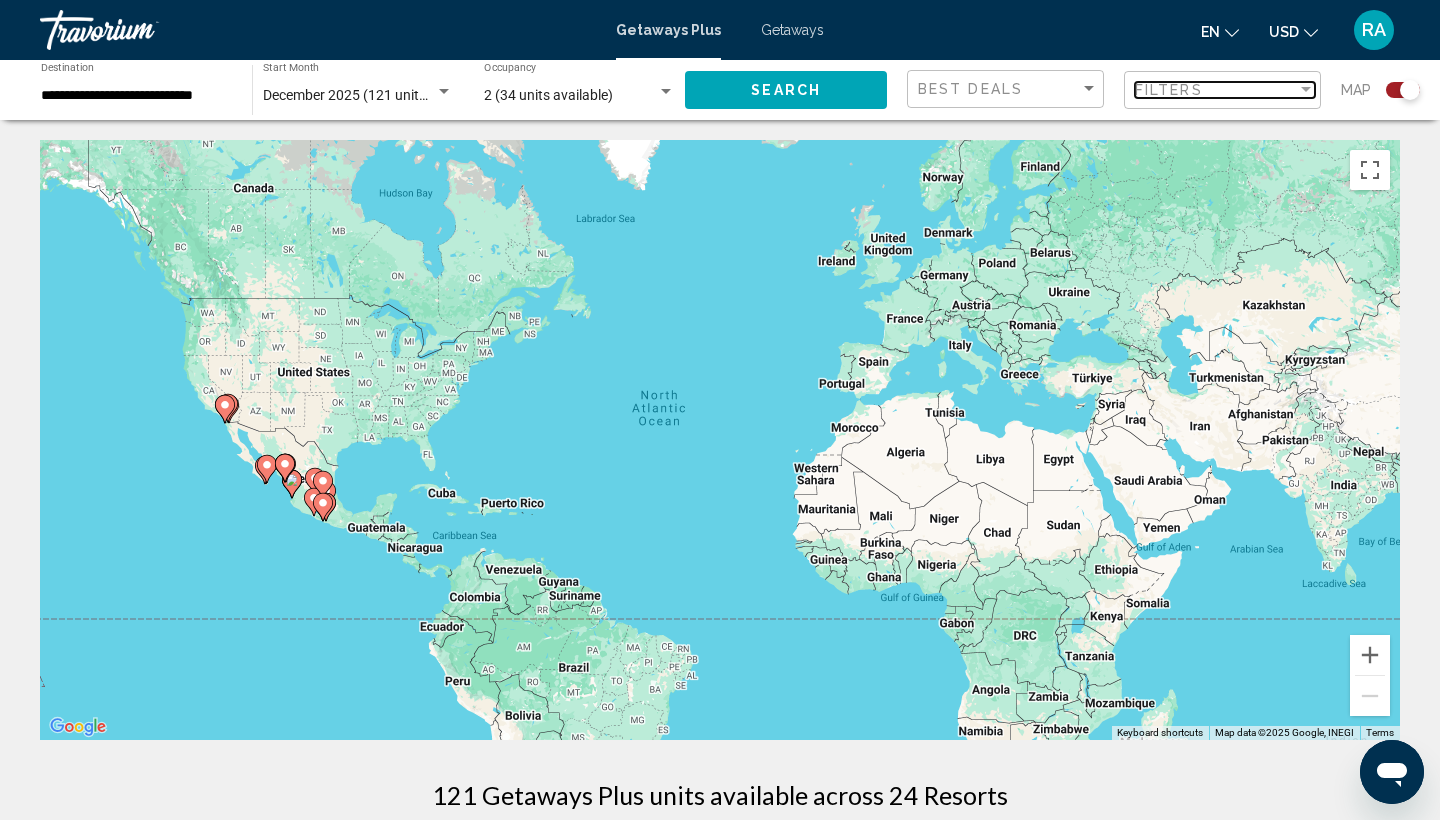 click on "Filters" at bounding box center (1216, 90) 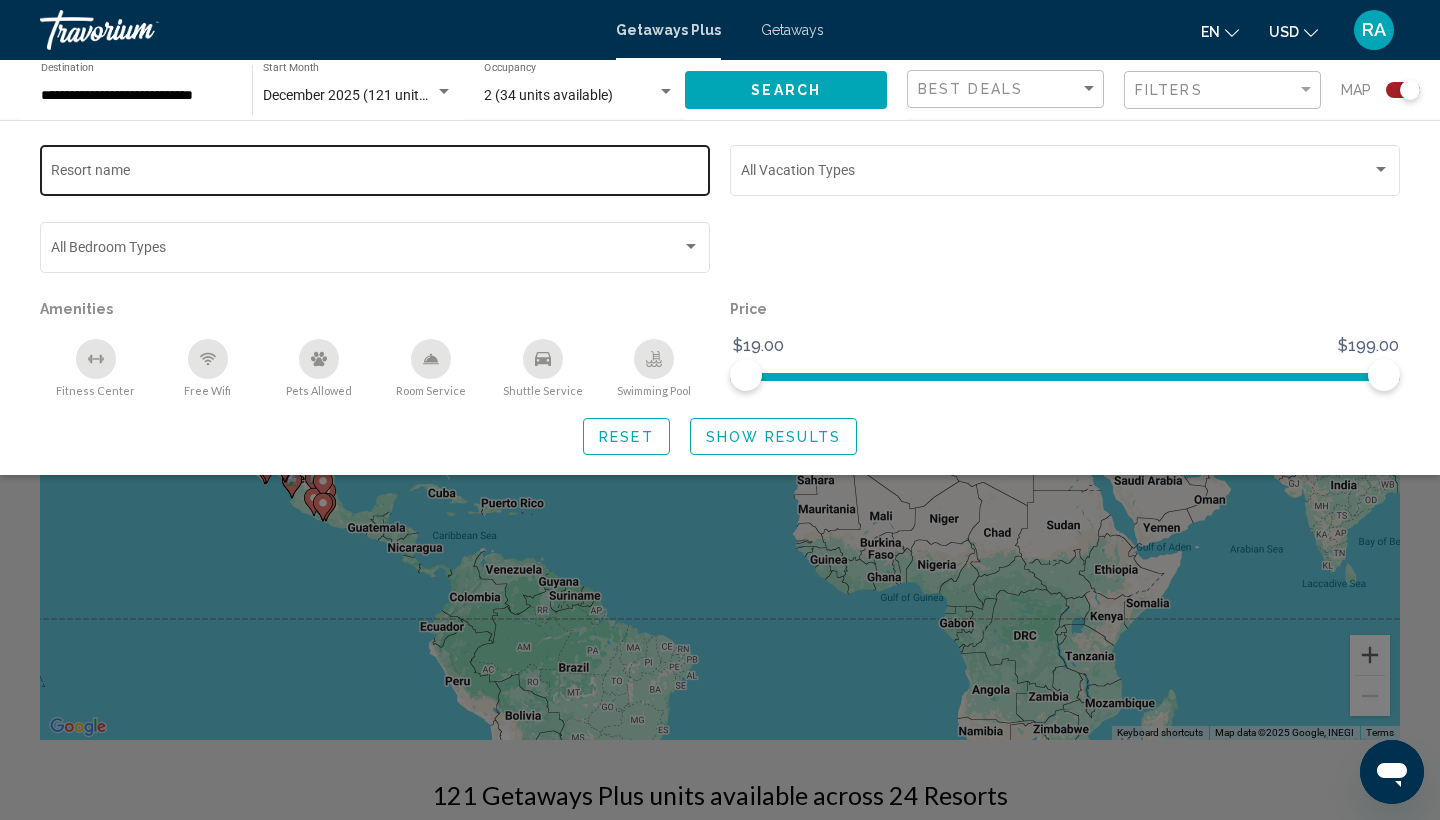 click on "Resort name" 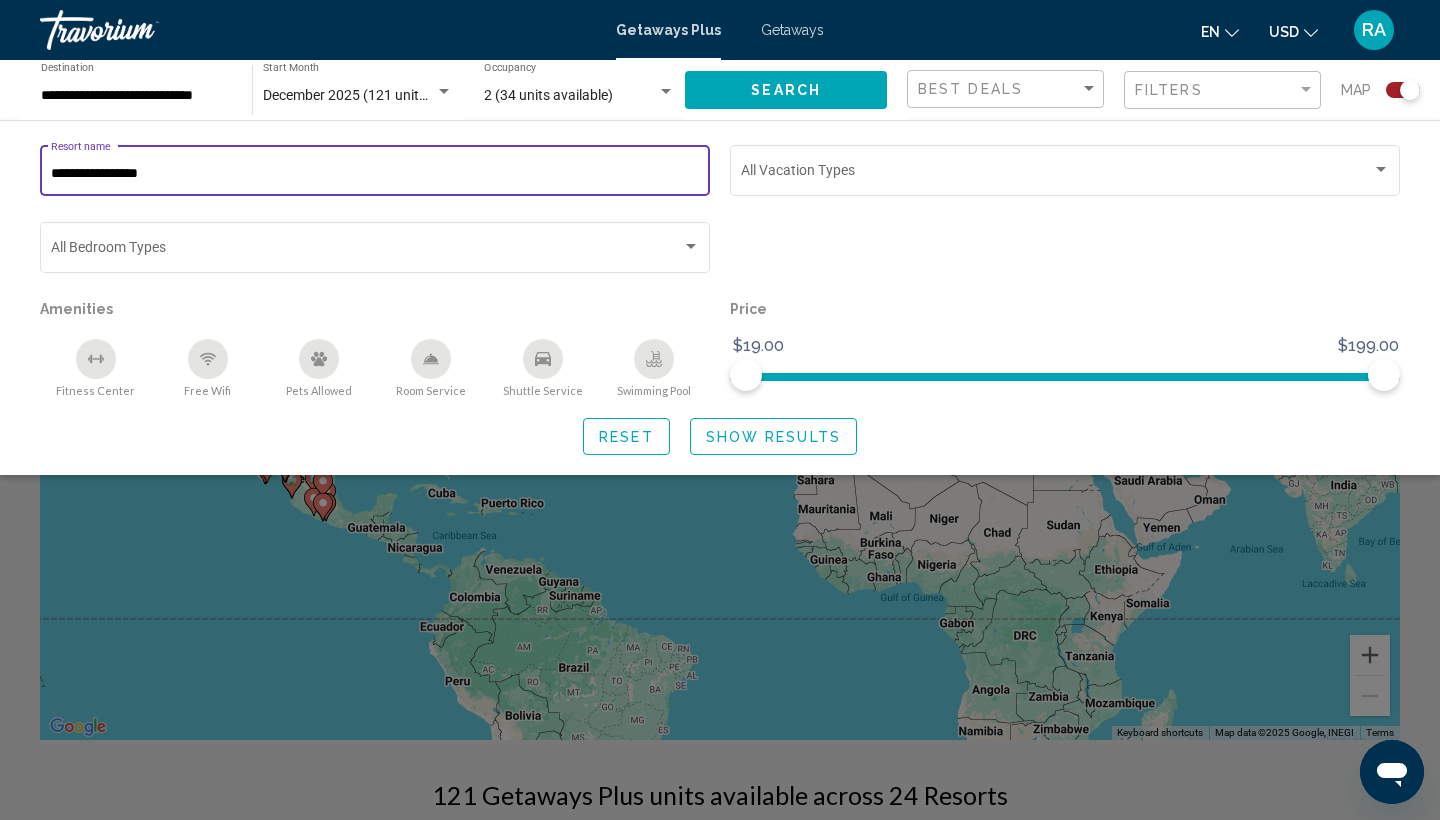 type on "**********" 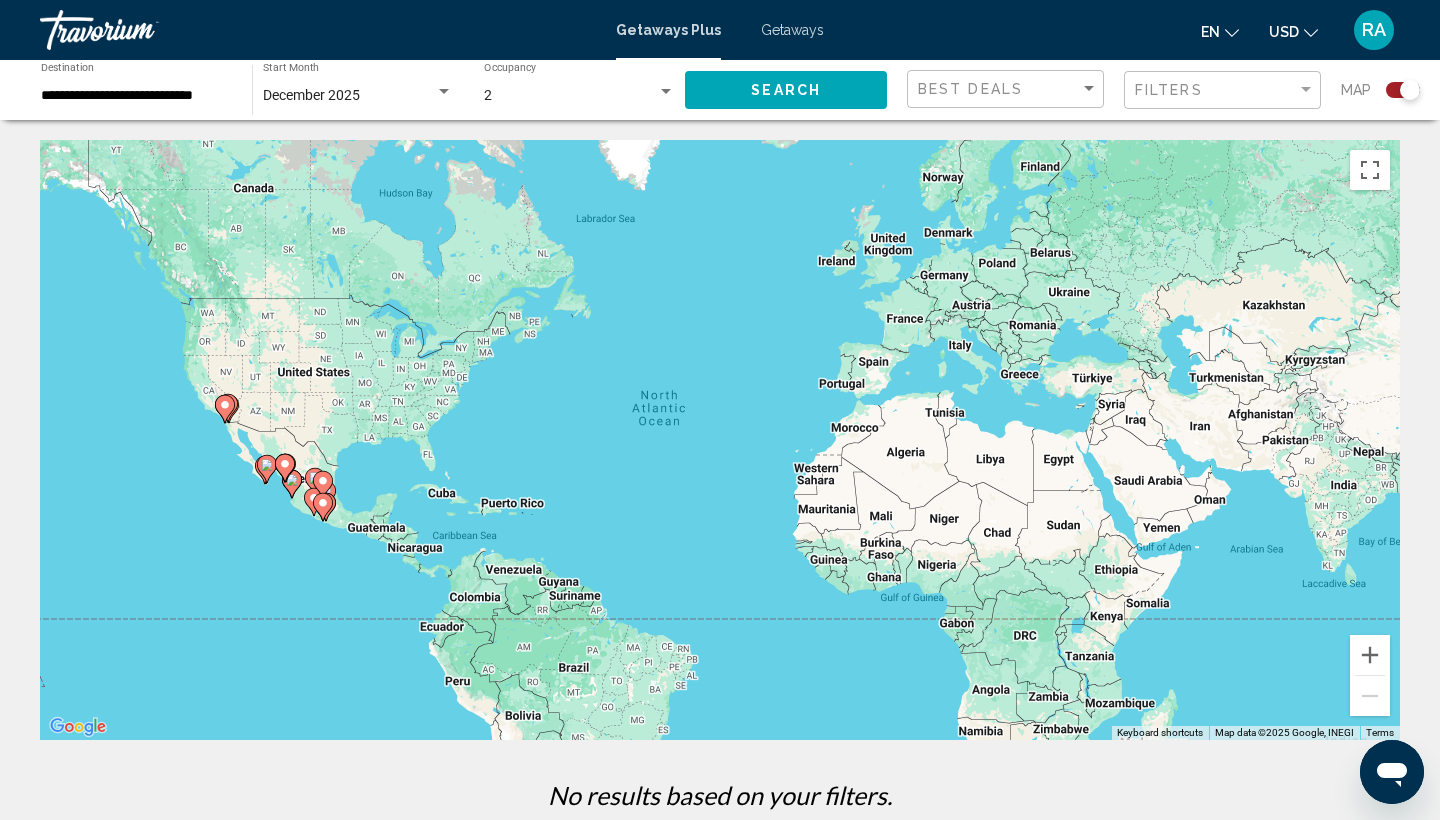 scroll, scrollTop: 0, scrollLeft: 0, axis: both 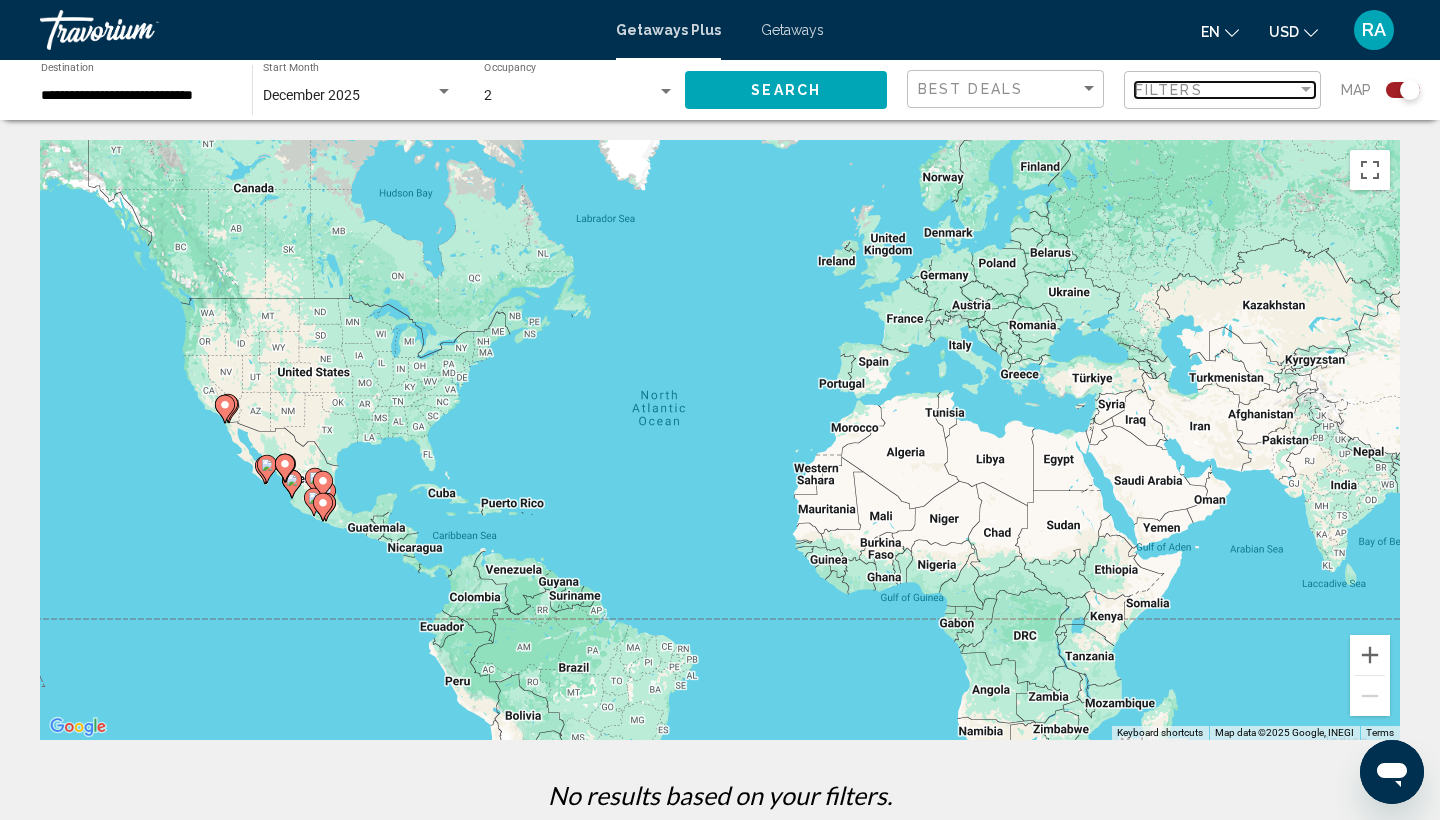click on "Filters" at bounding box center (1169, 90) 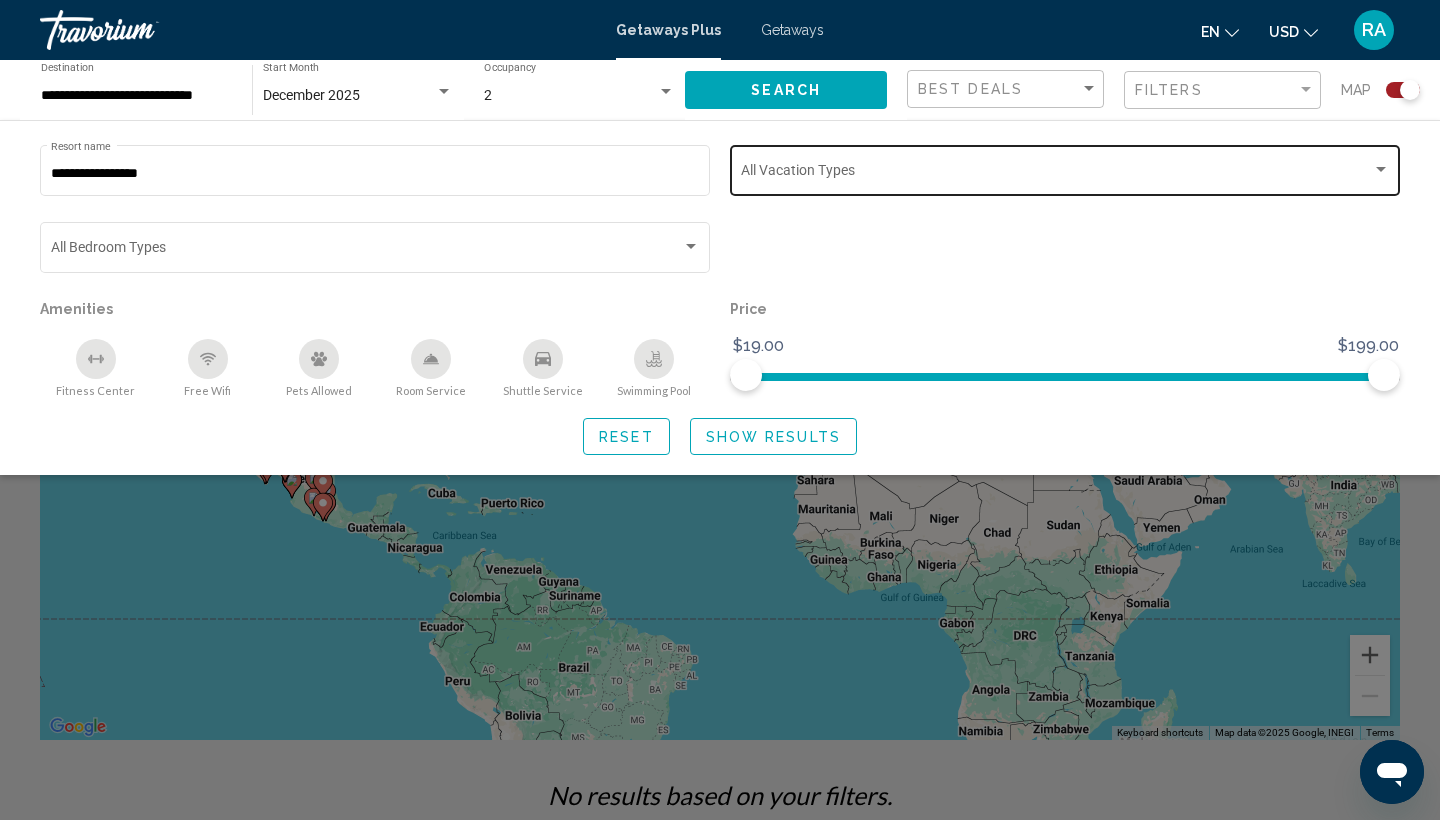 click on "Vacation Types All Vacation Types" 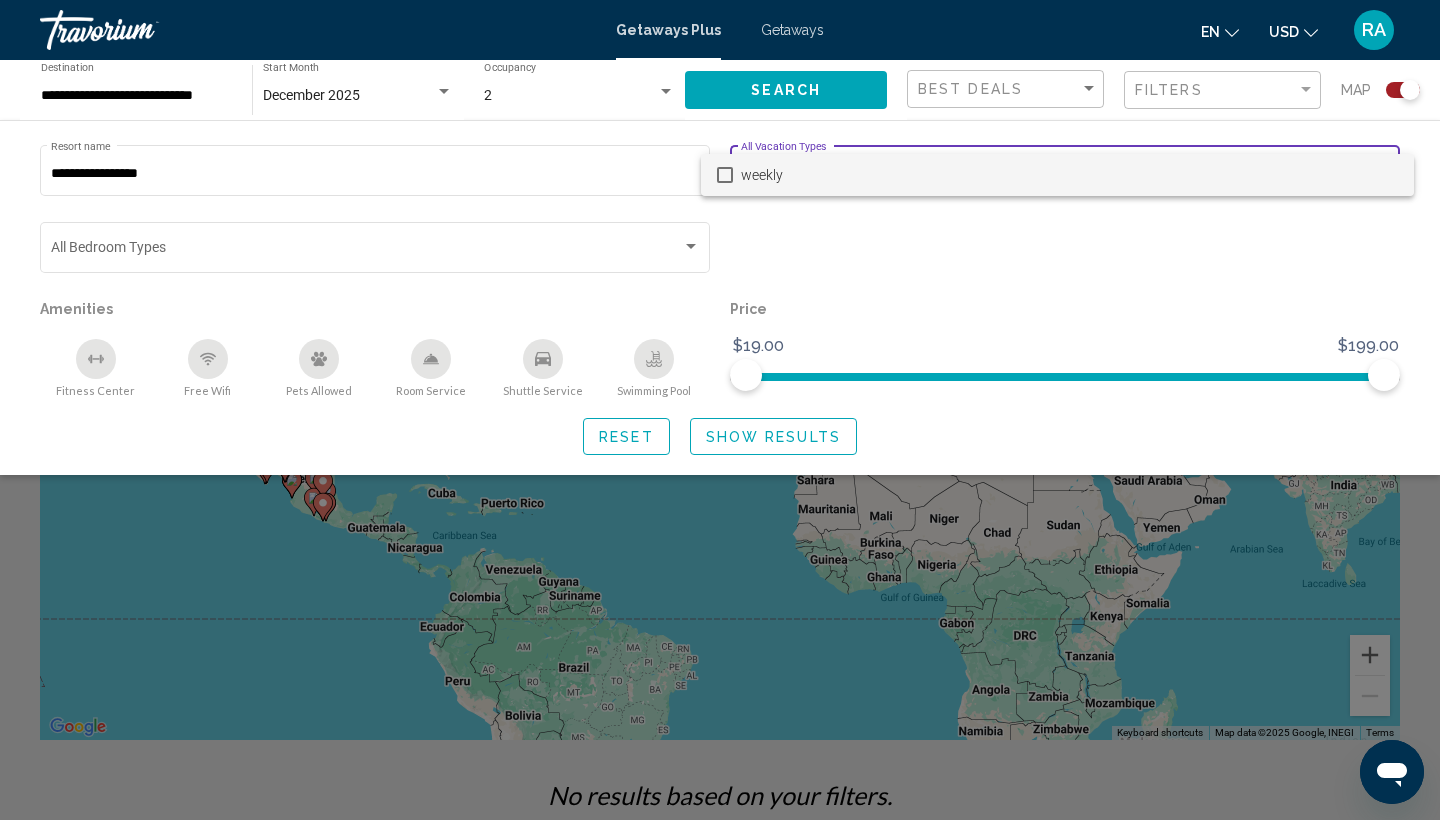 click at bounding box center [720, 410] 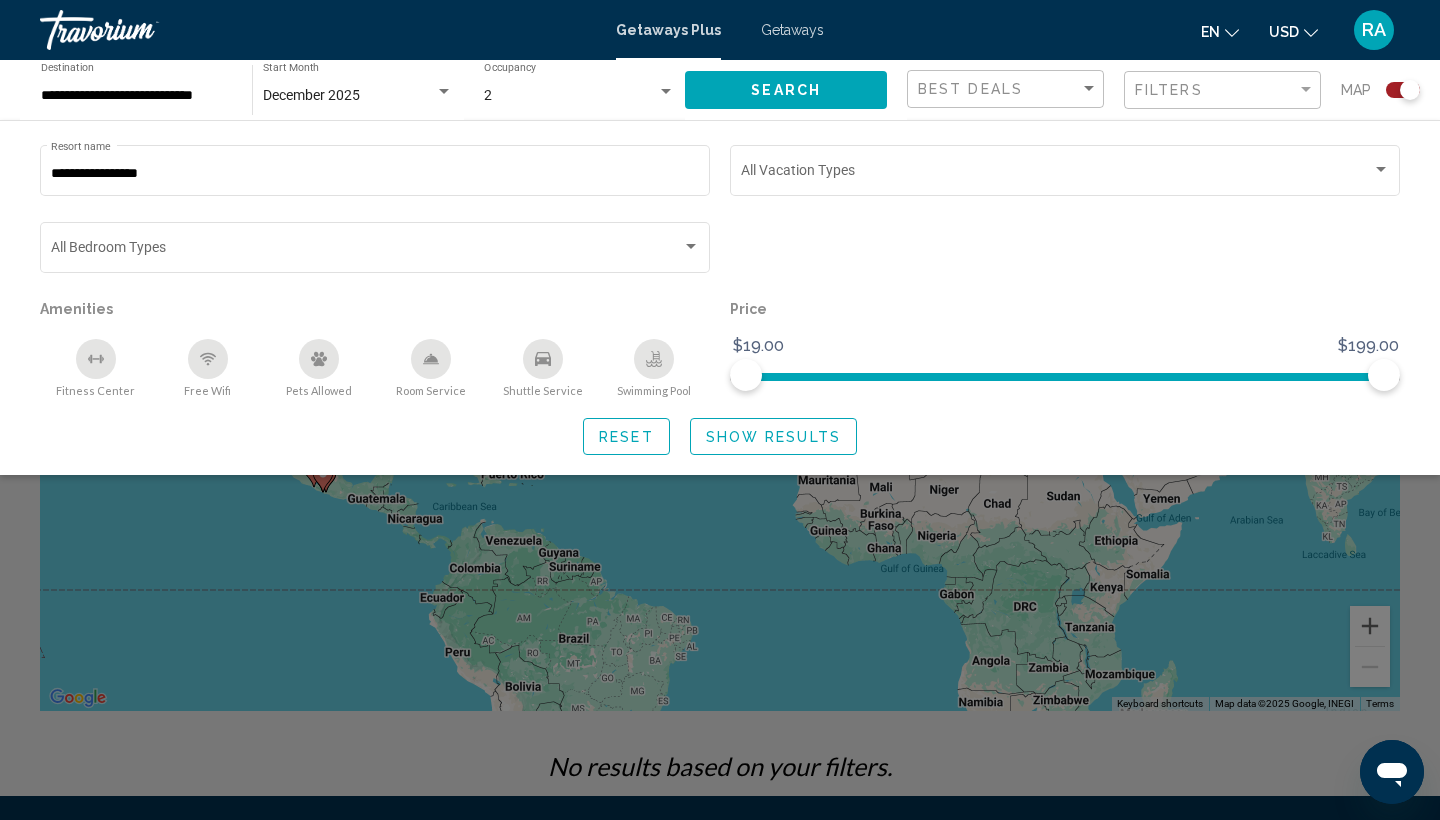scroll, scrollTop: 32, scrollLeft: 0, axis: vertical 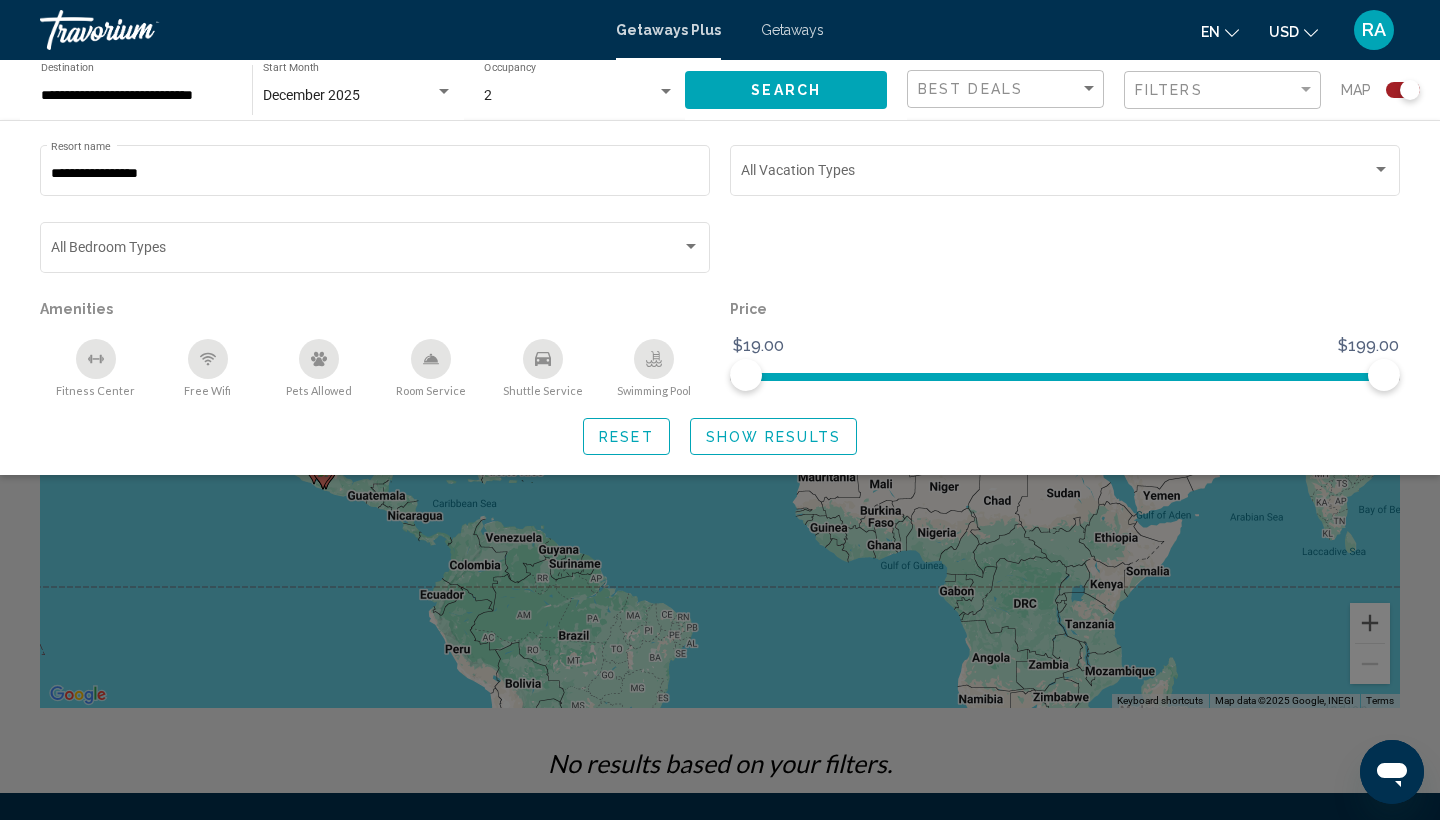 click on "Show Results" 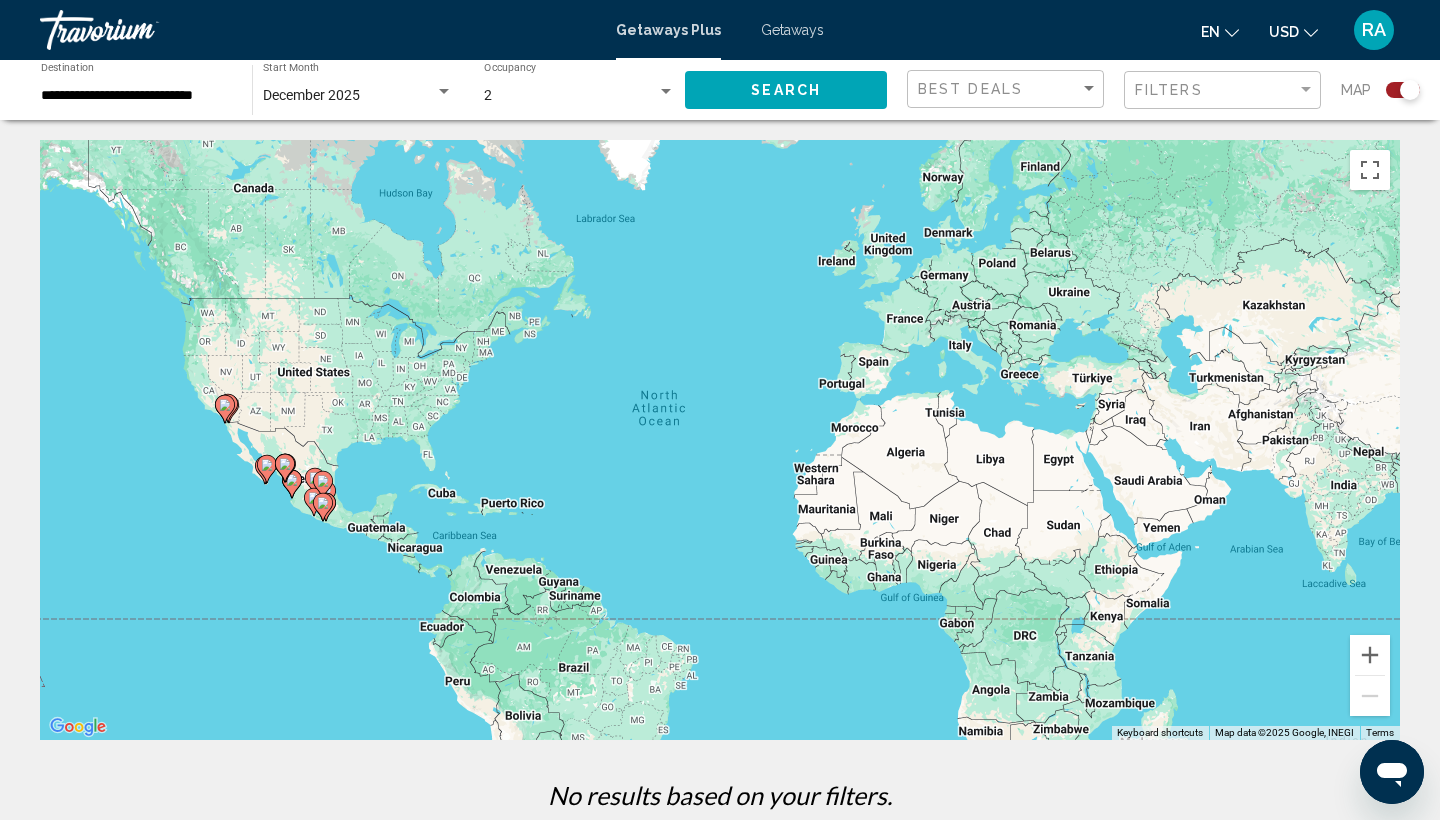 scroll, scrollTop: 0, scrollLeft: 0, axis: both 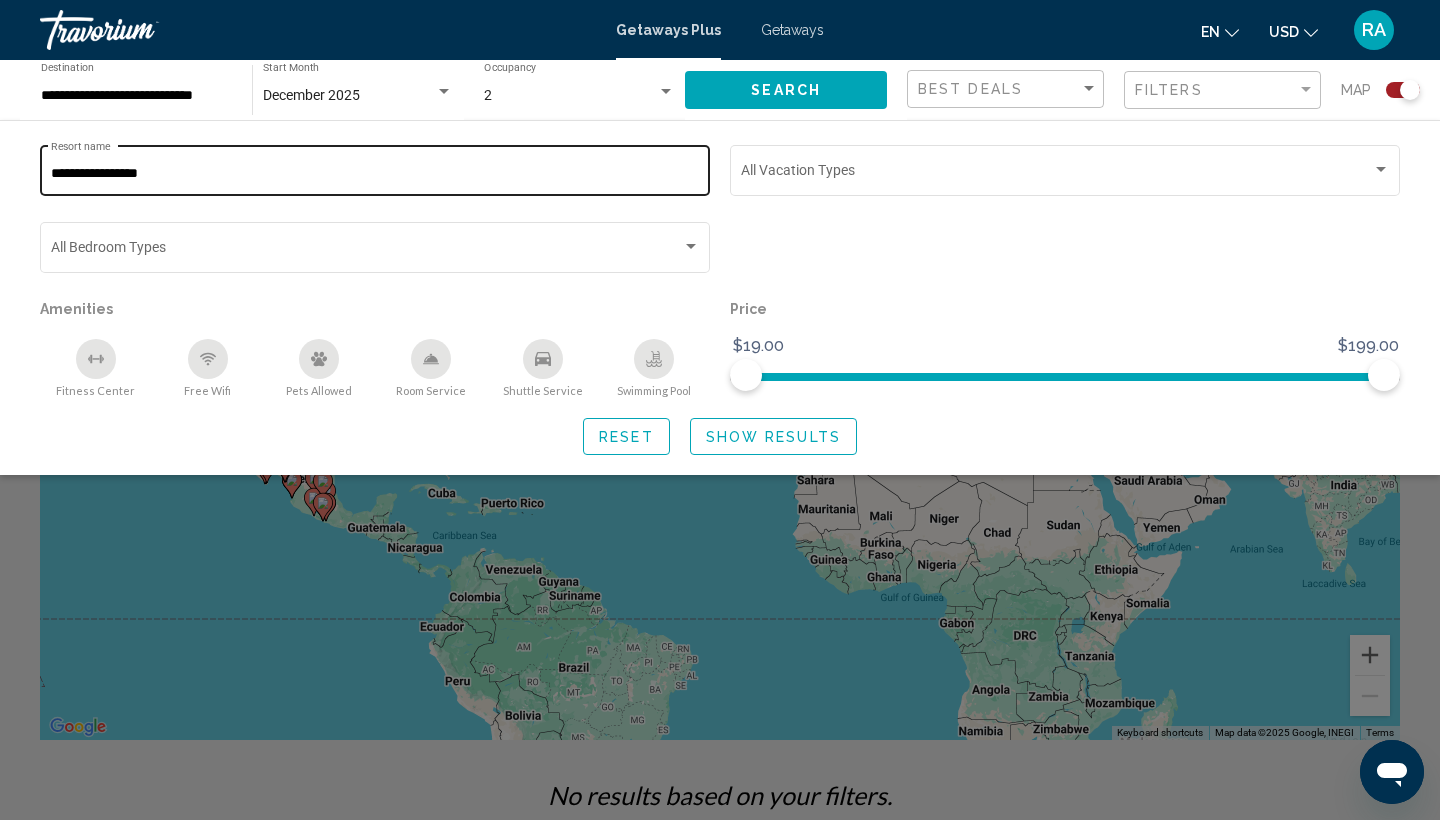 click on "**********" 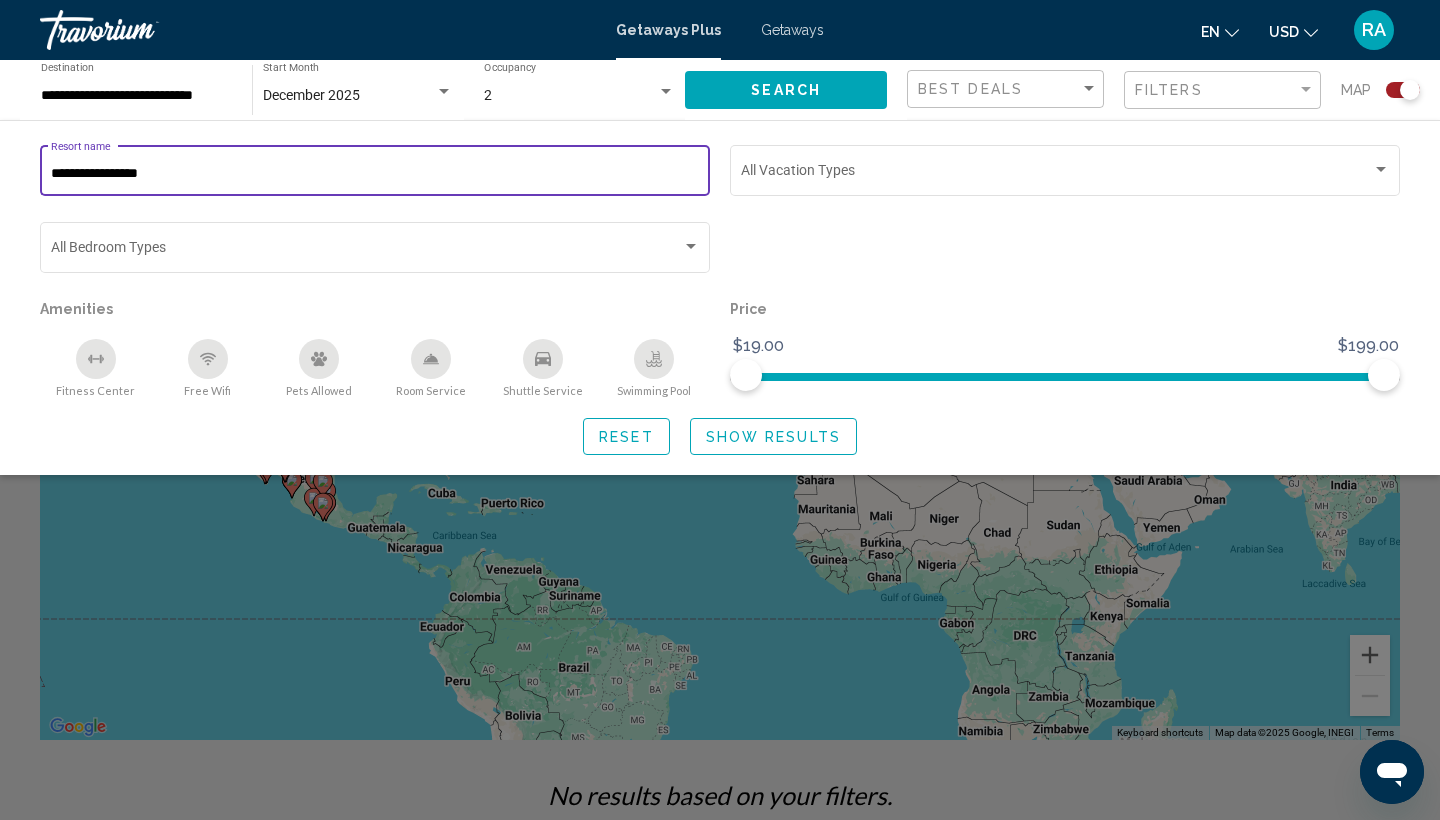 drag, startPoint x: 168, startPoint y: 180, endPoint x: 3, endPoint y: 179, distance: 165.00304 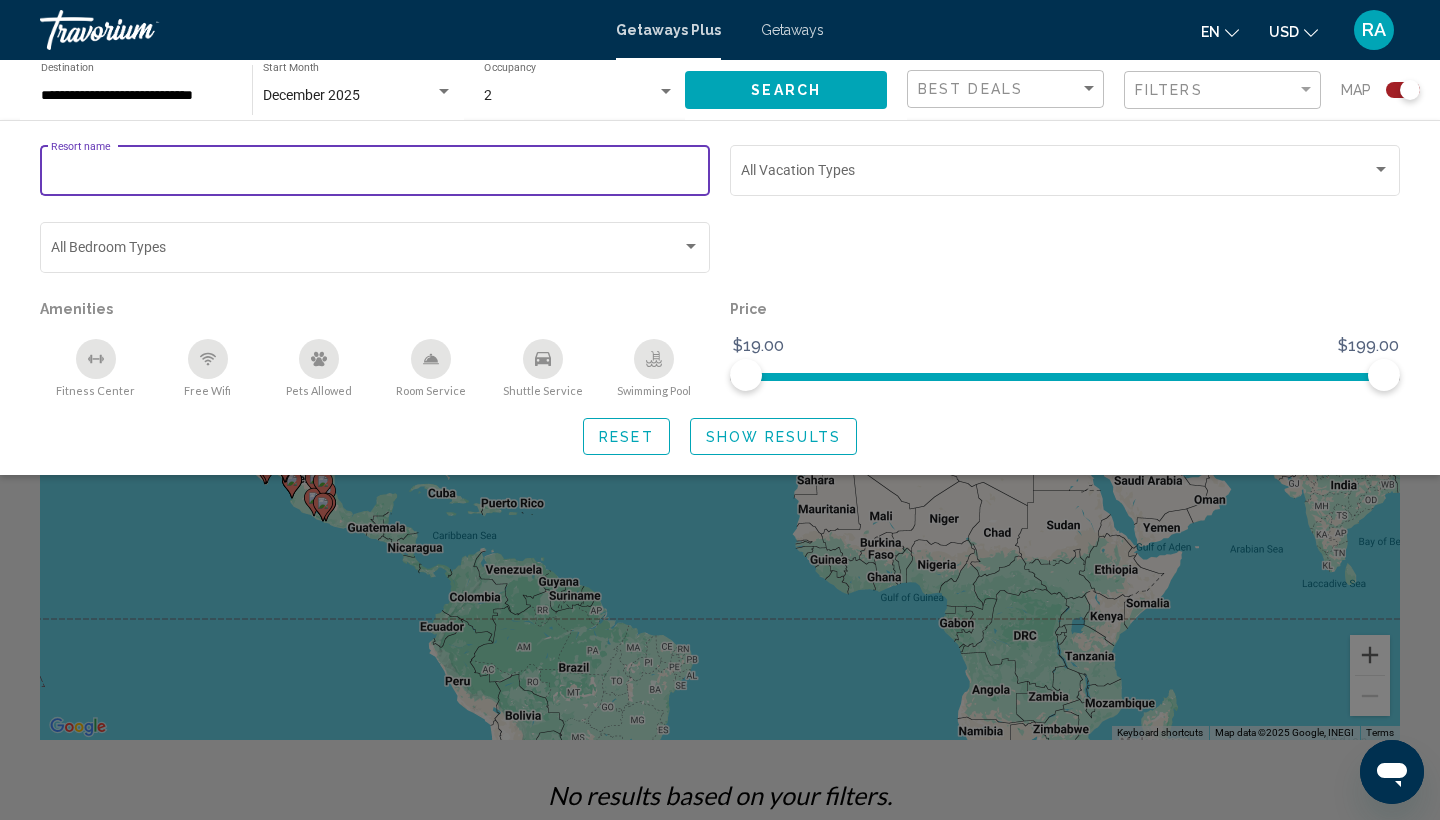 click on "Reset" 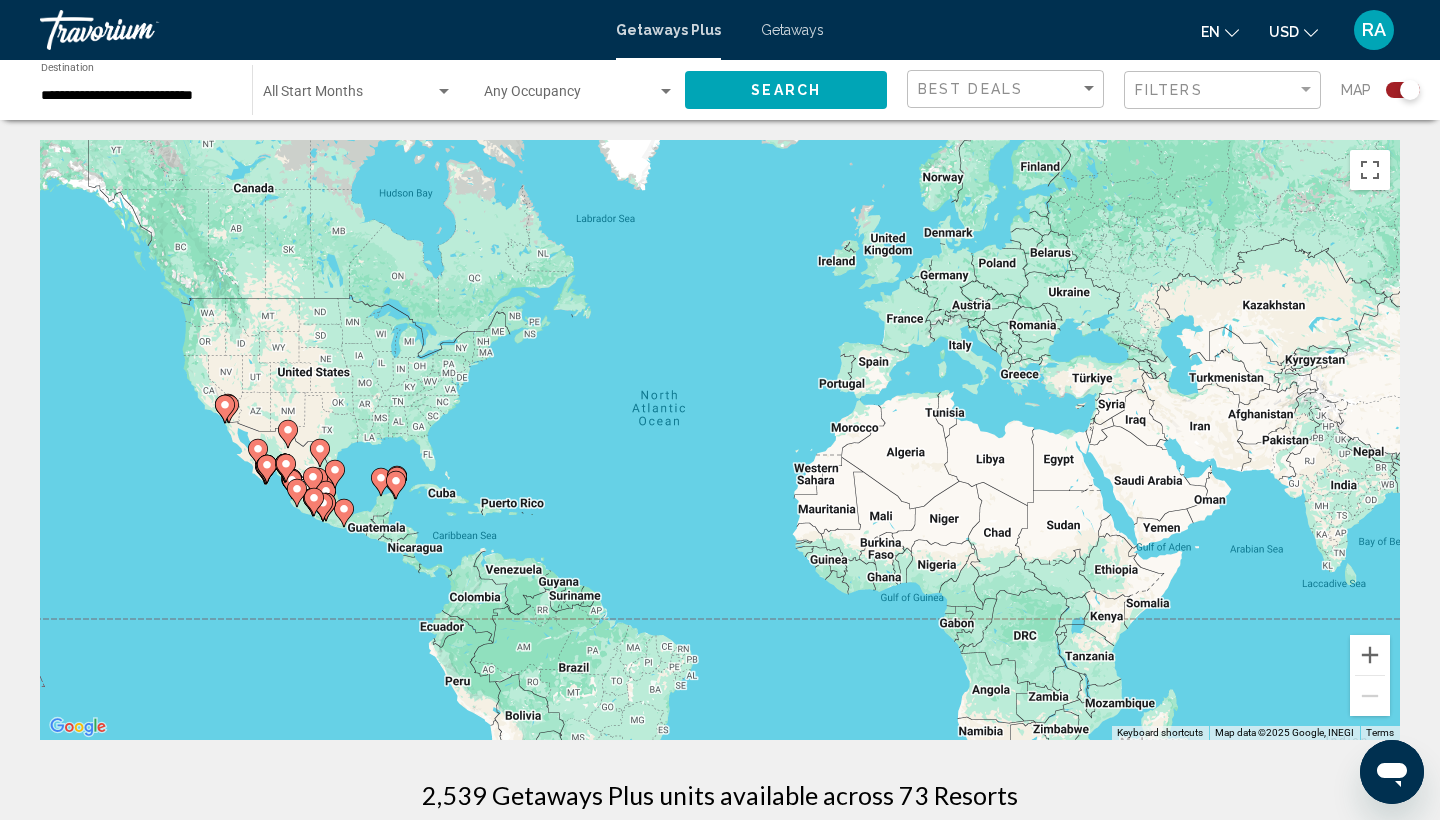 scroll, scrollTop: 0, scrollLeft: 0, axis: both 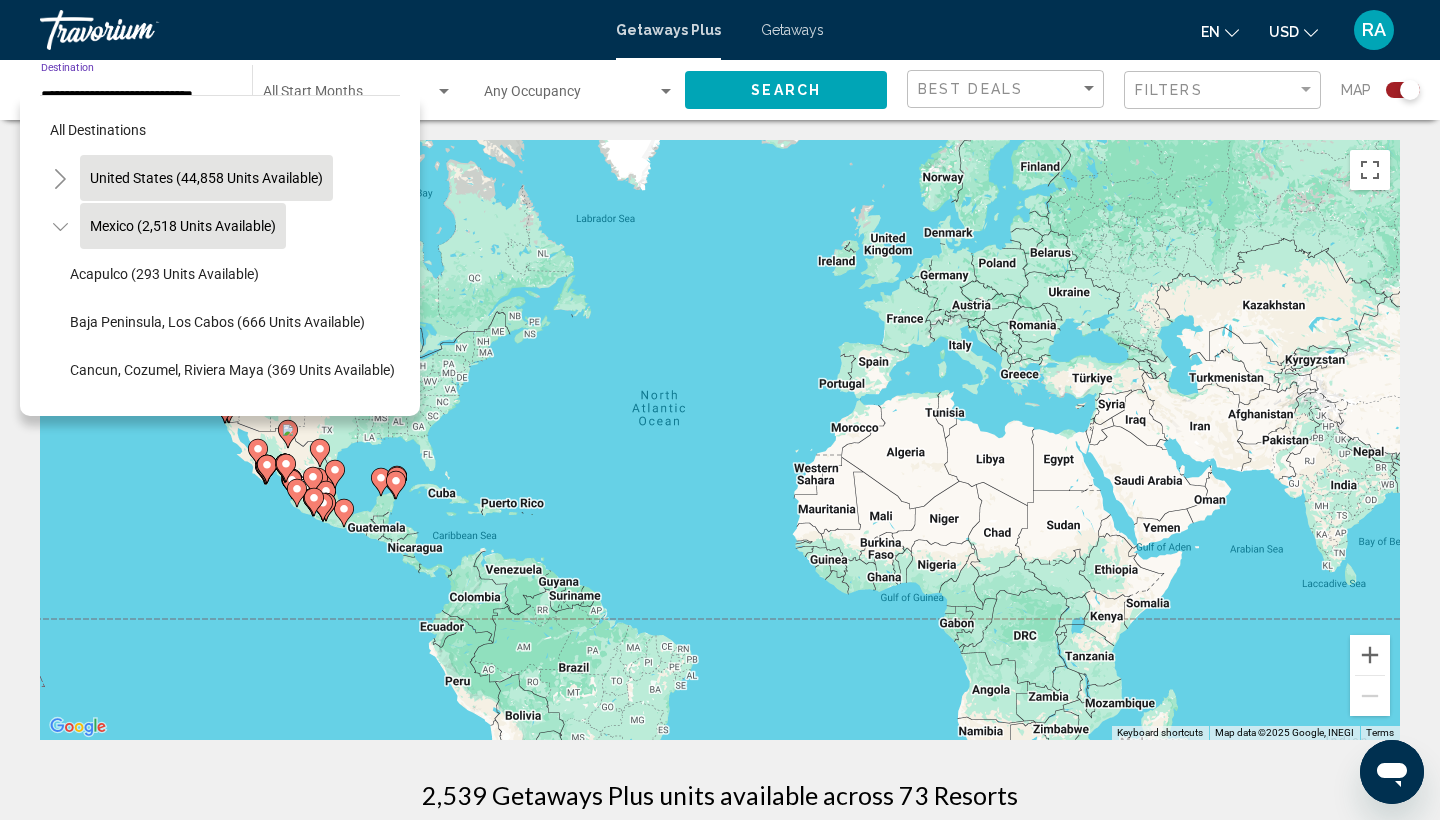 click on "United States (44,858 units available)" at bounding box center (183, 226) 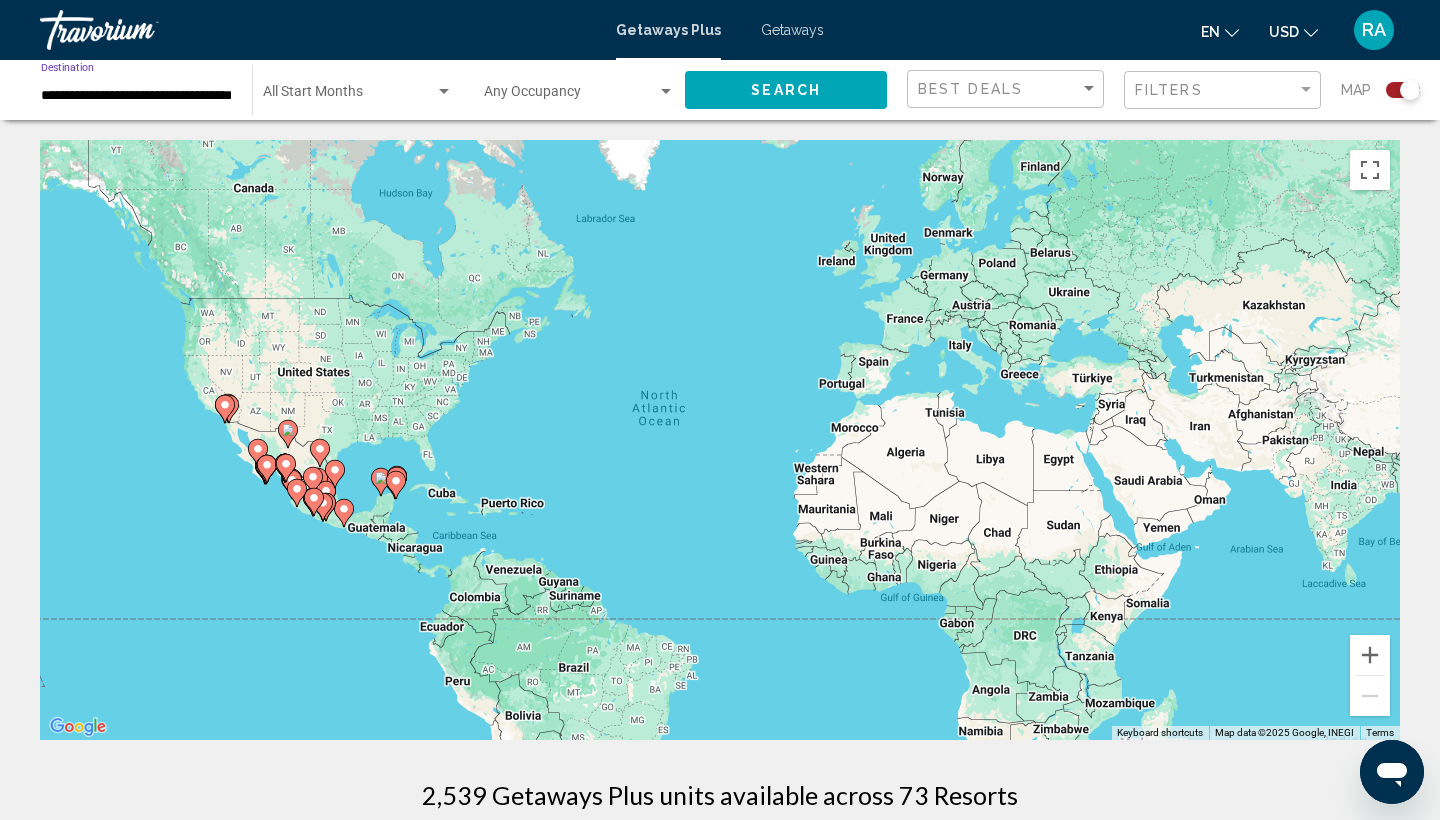 click on "**********" 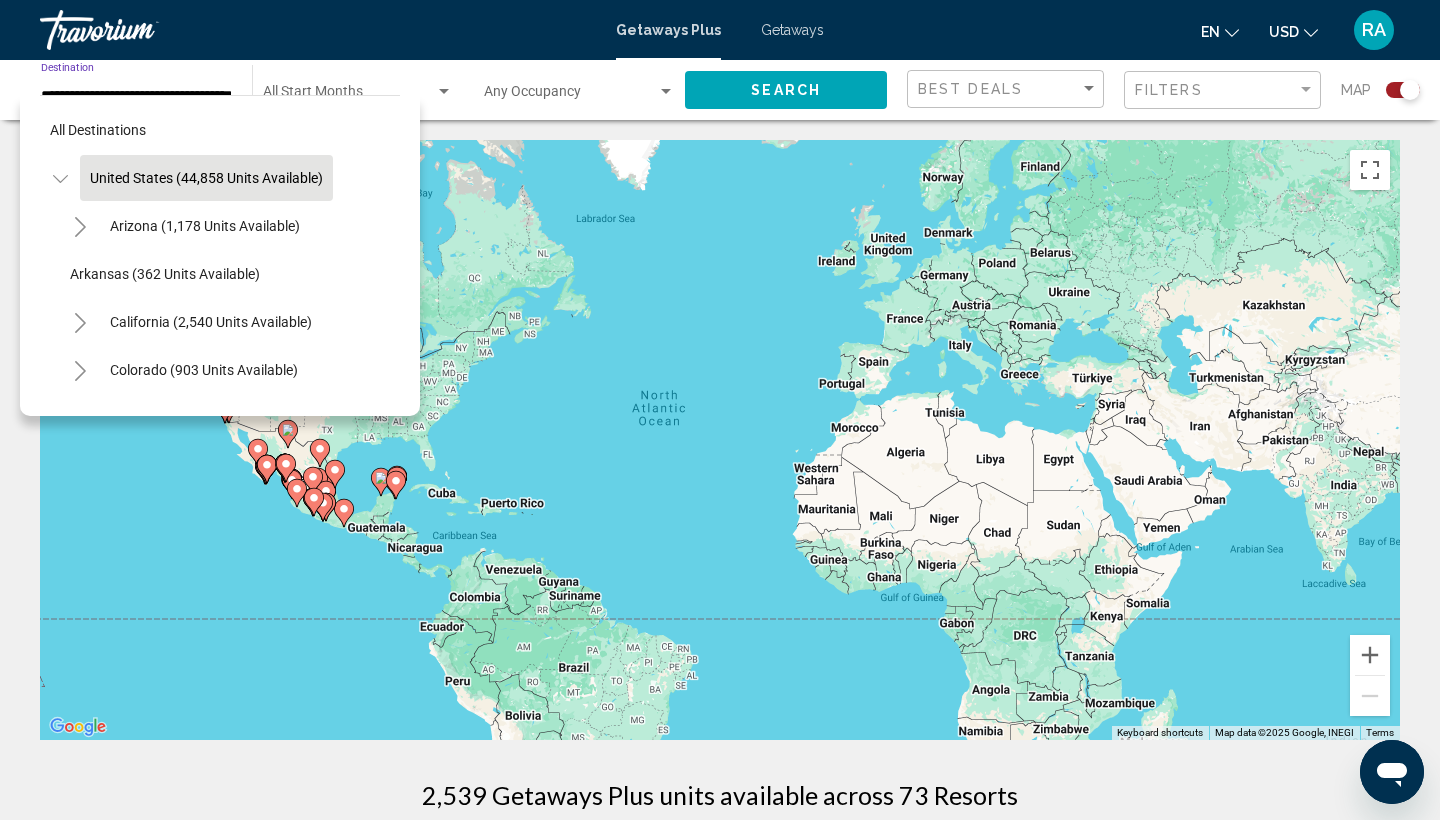 click 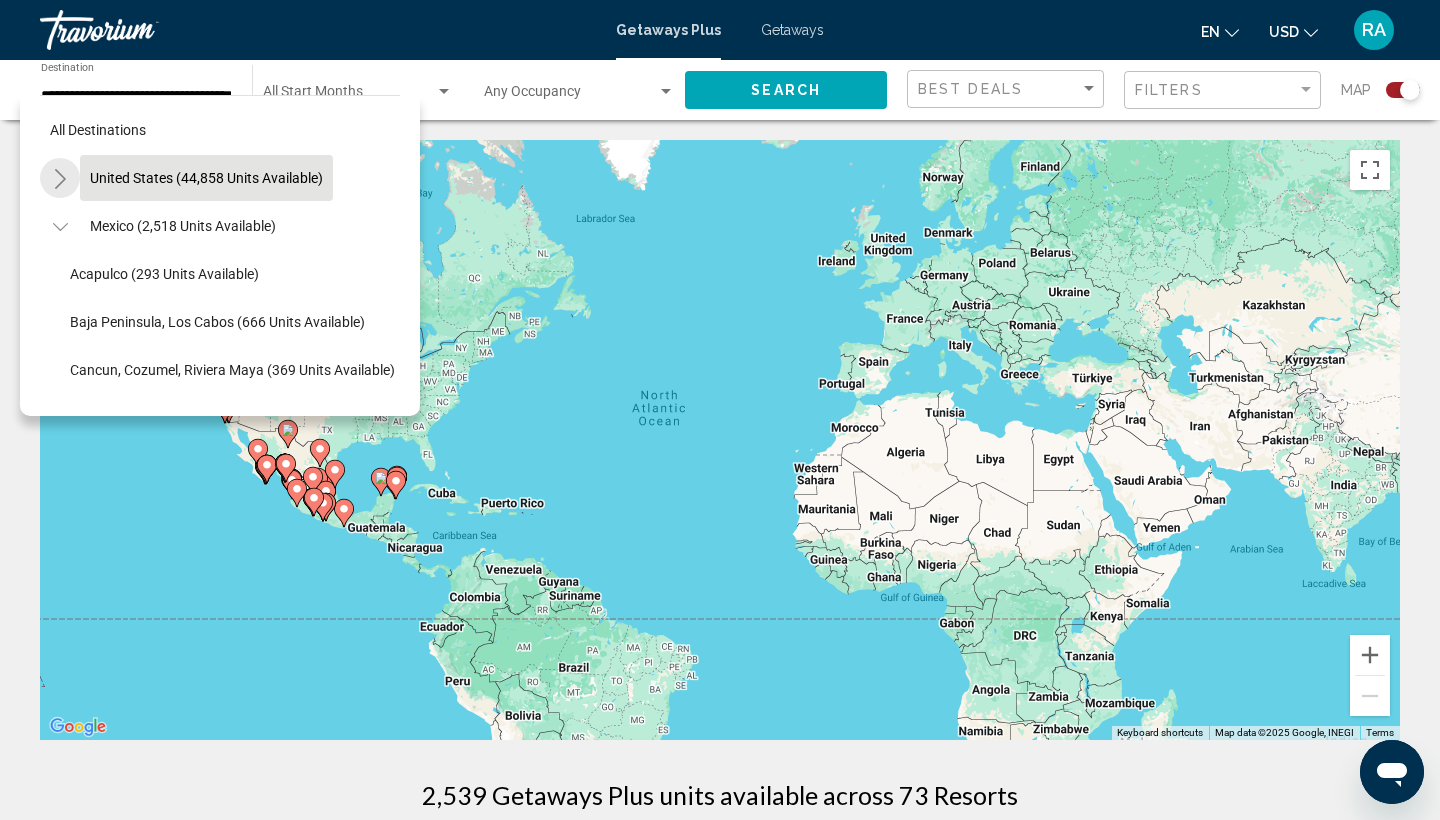 click 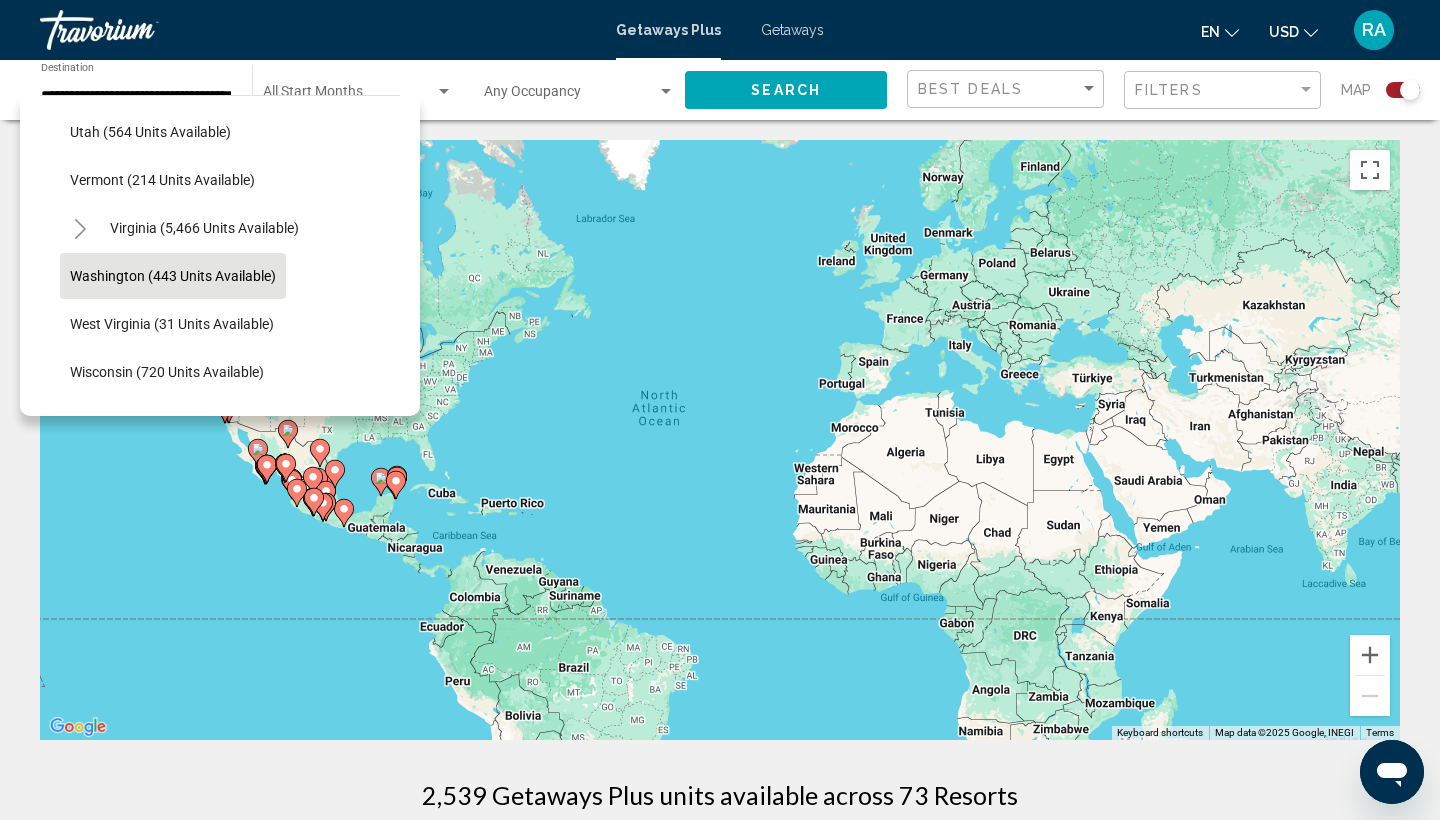 scroll, scrollTop: 1784, scrollLeft: 0, axis: vertical 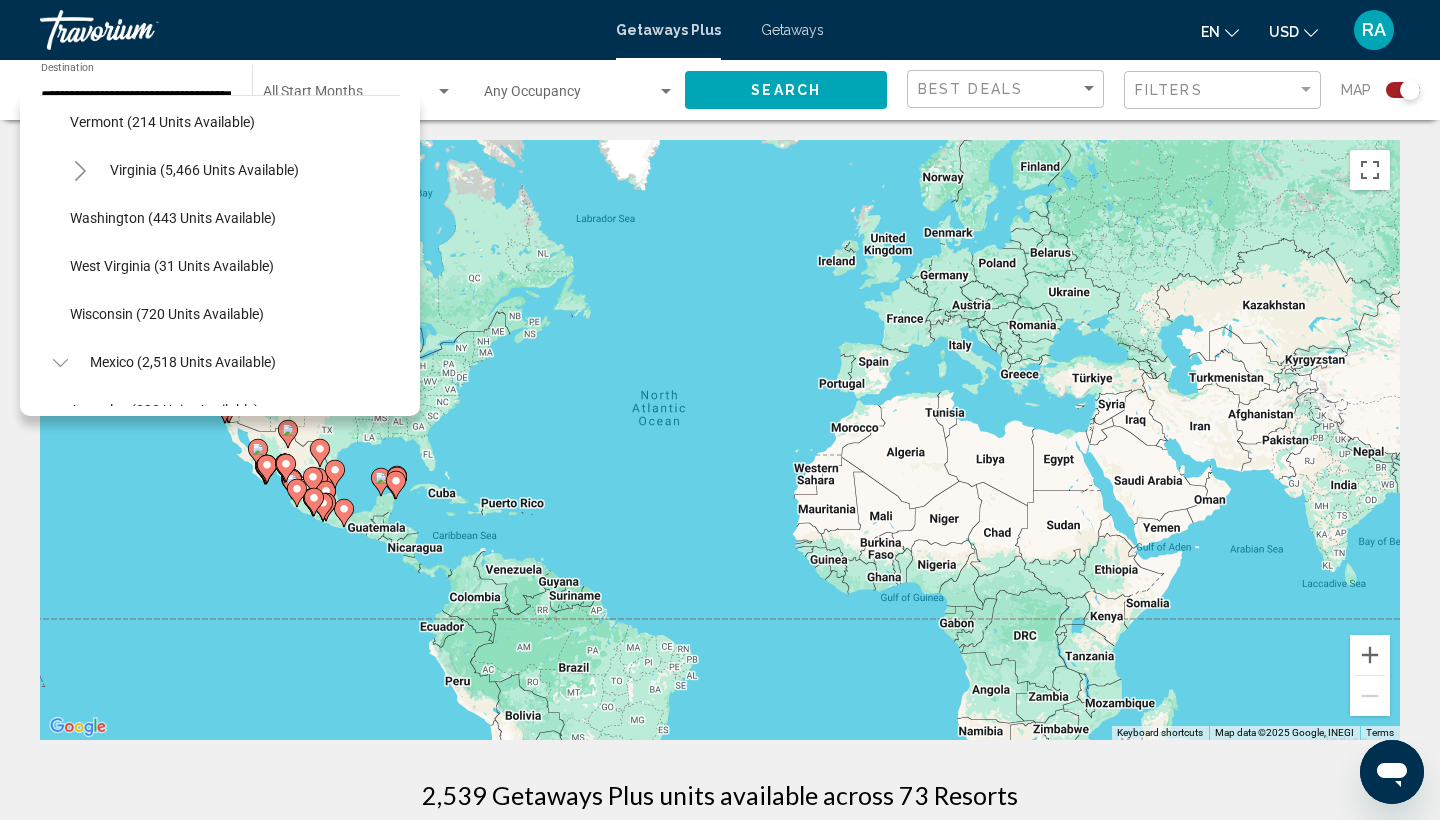 click on "Search" 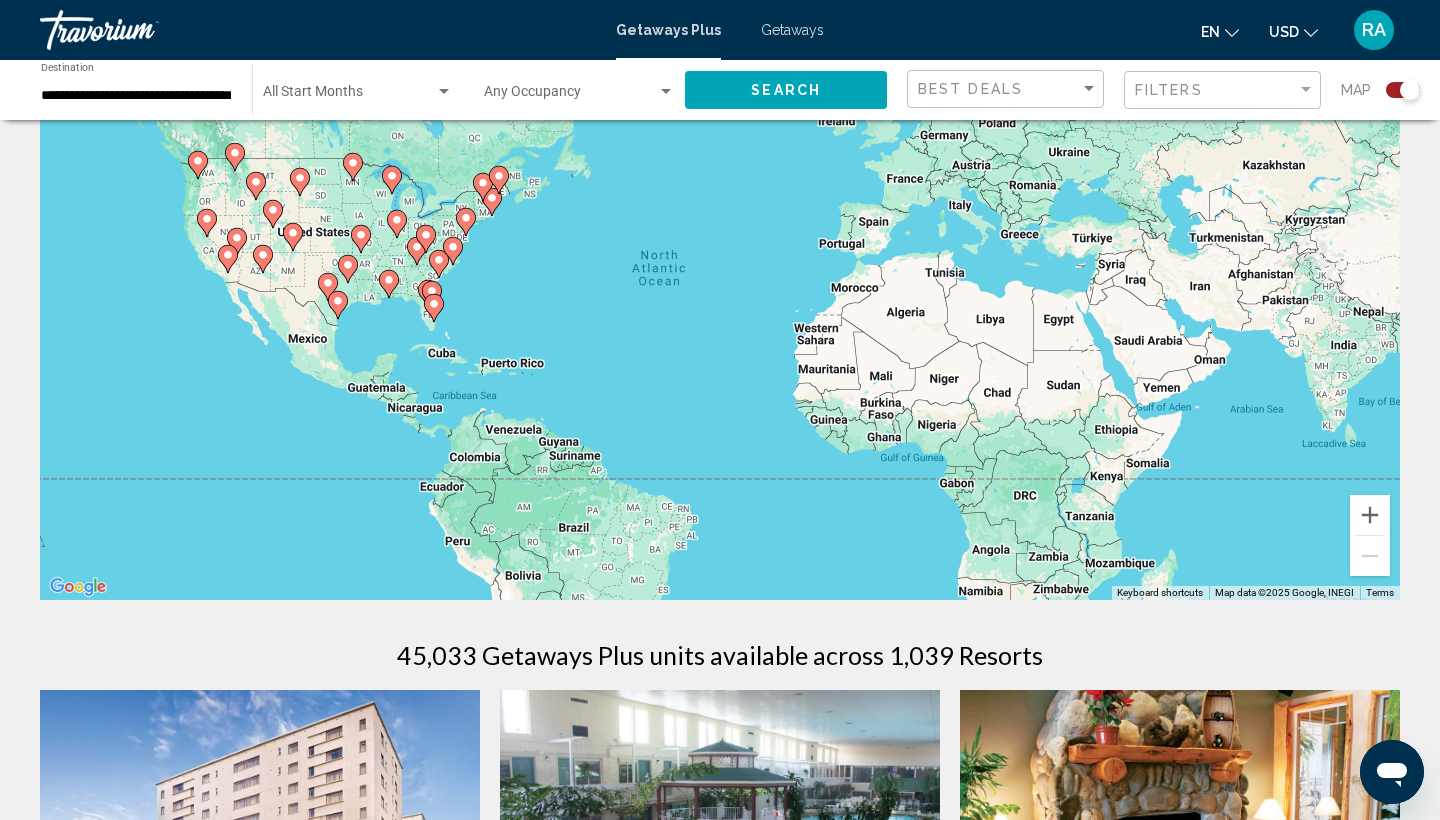 scroll, scrollTop: 143, scrollLeft: 0, axis: vertical 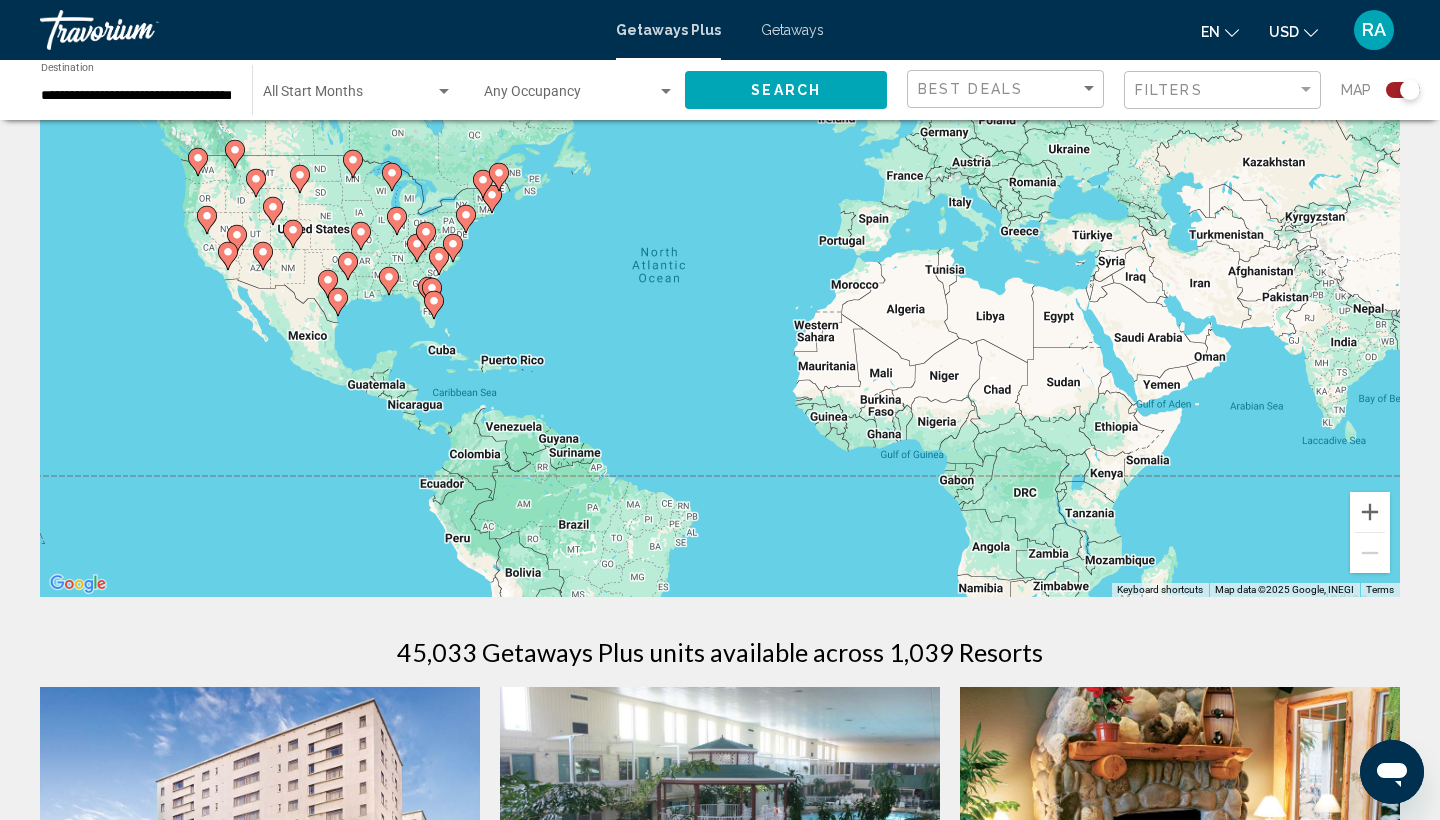 click 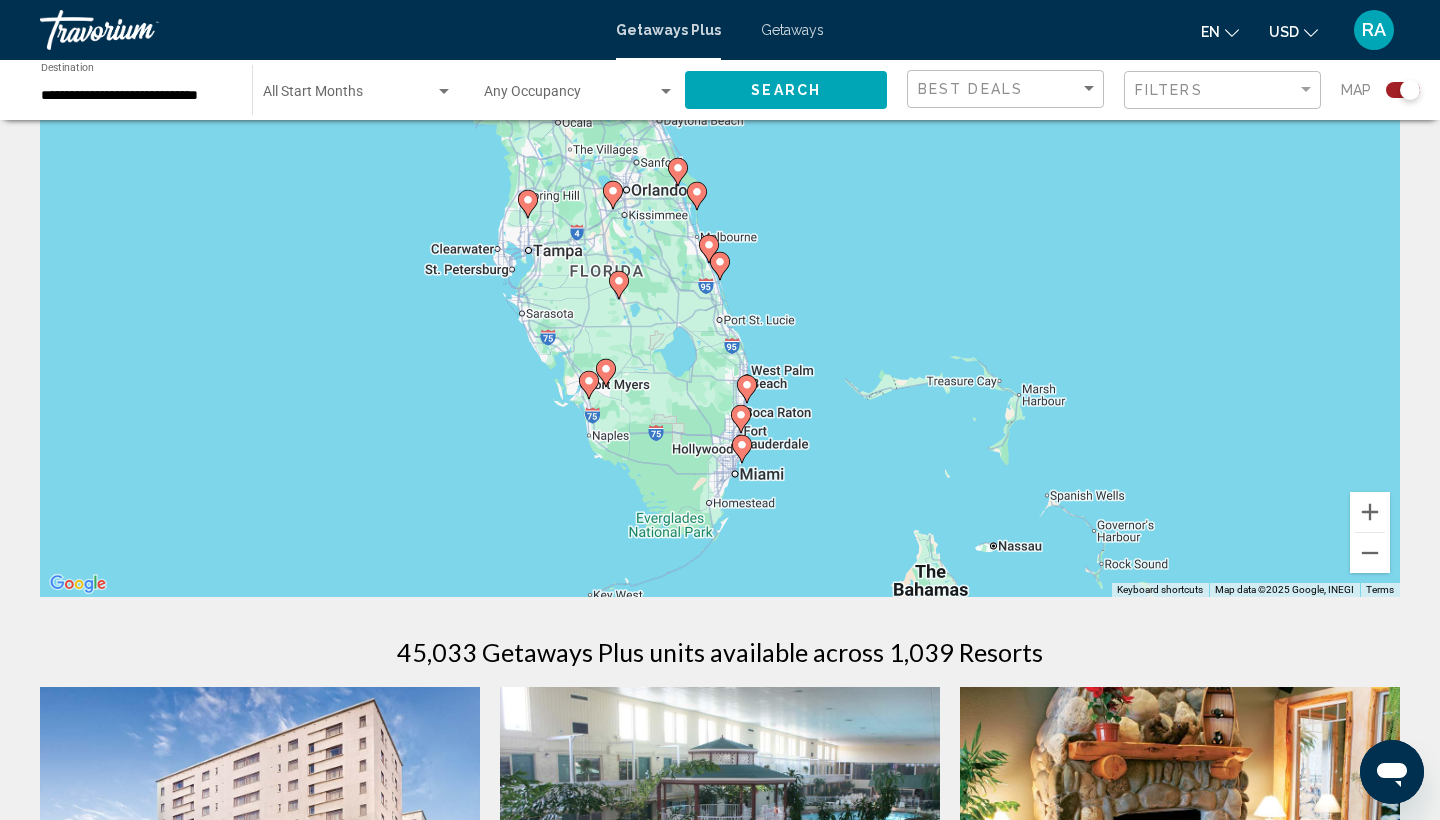 drag, startPoint x: 807, startPoint y: 223, endPoint x: 827, endPoint y: 377, distance: 155.29327 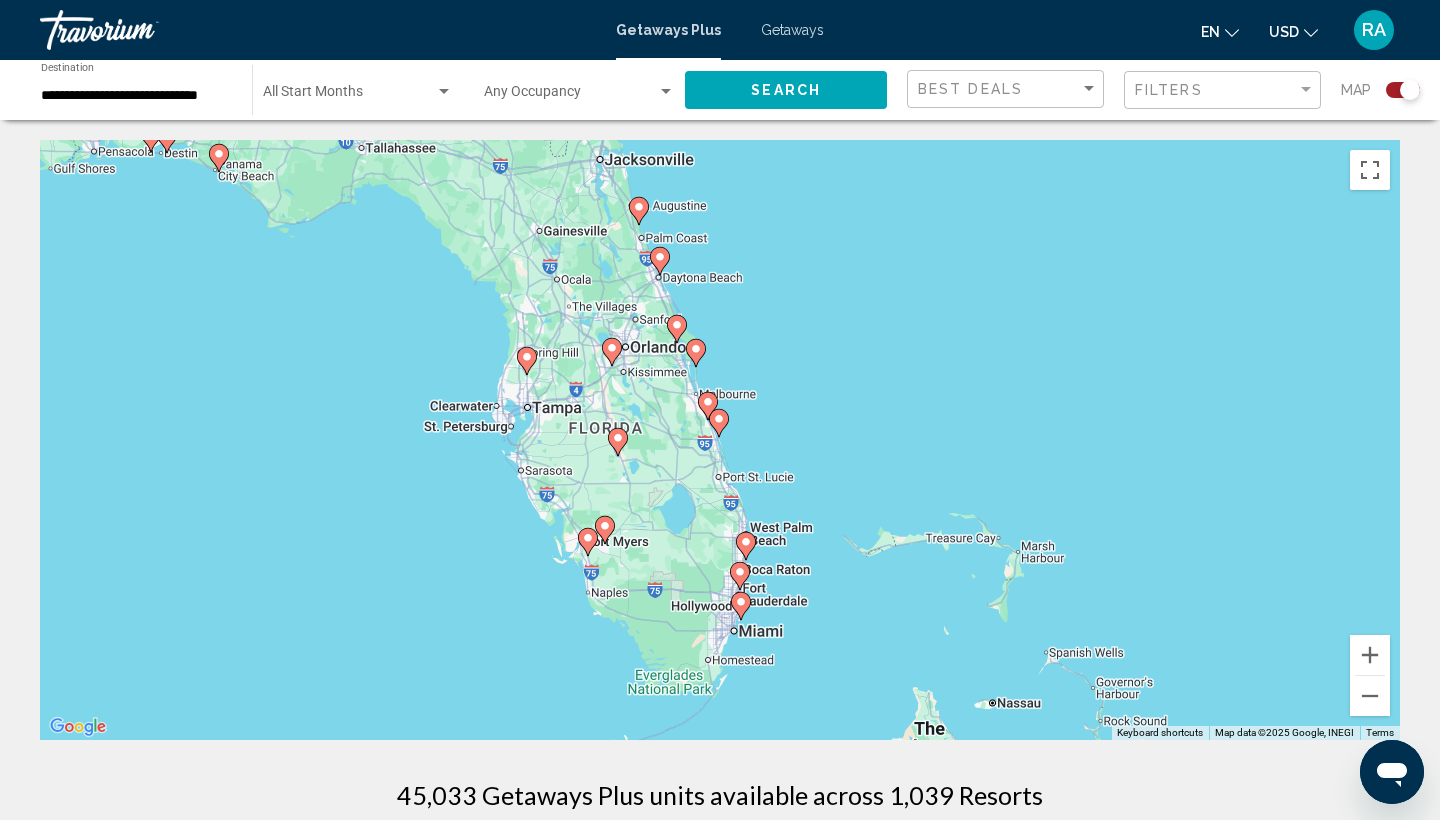 scroll, scrollTop: 0, scrollLeft: 0, axis: both 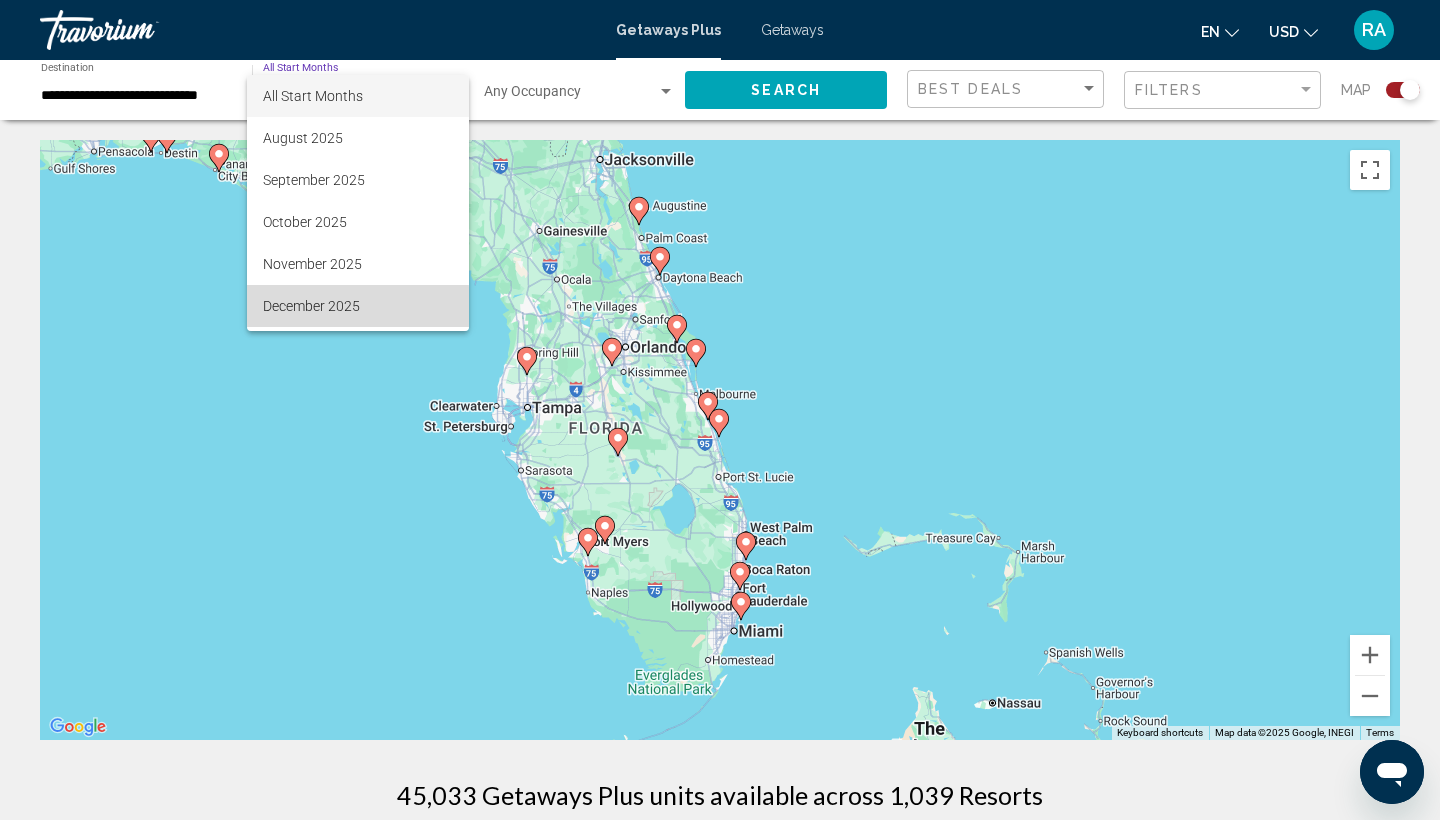 click on "December 2025" at bounding box center (358, 306) 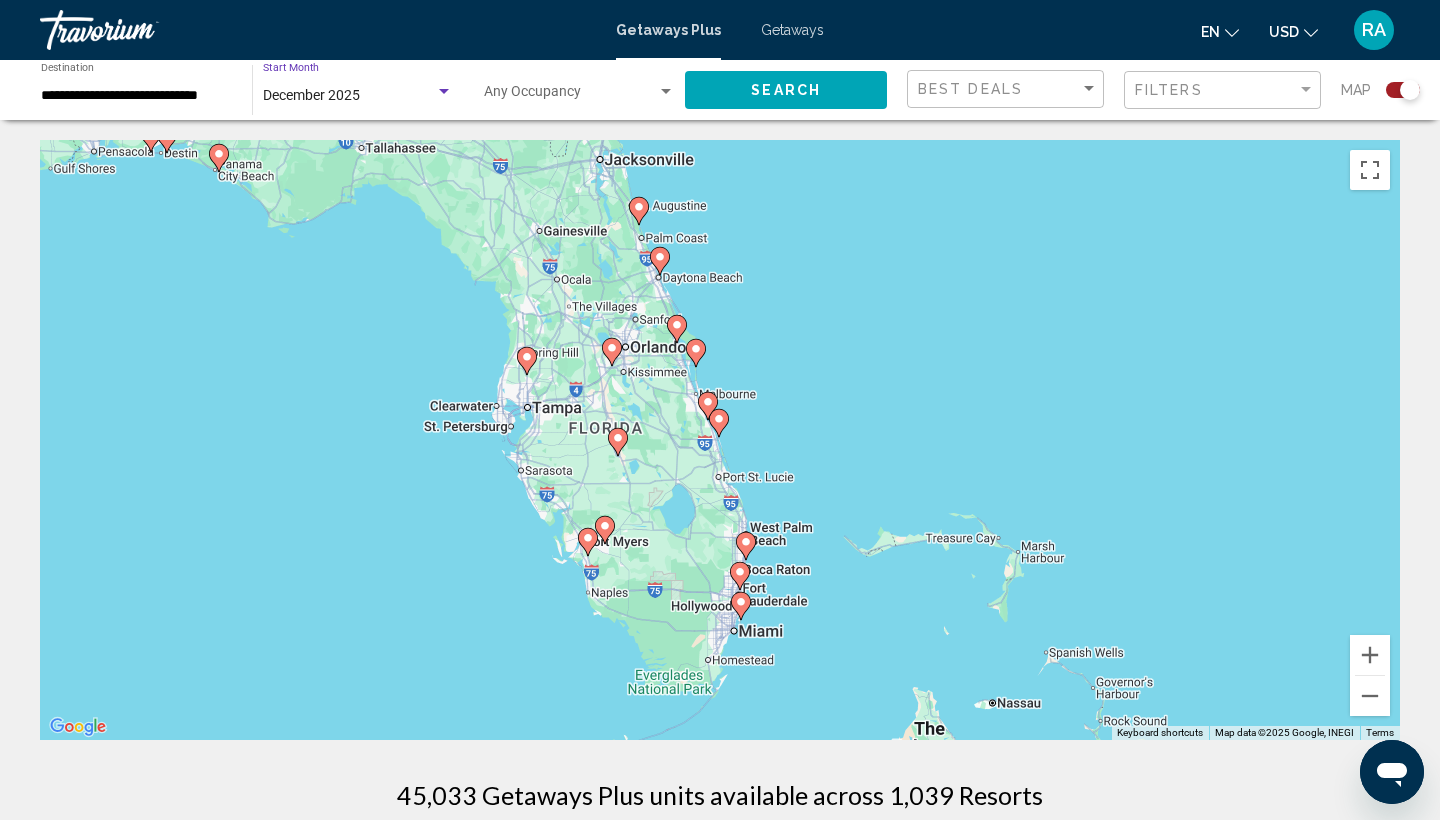 click on "Search" 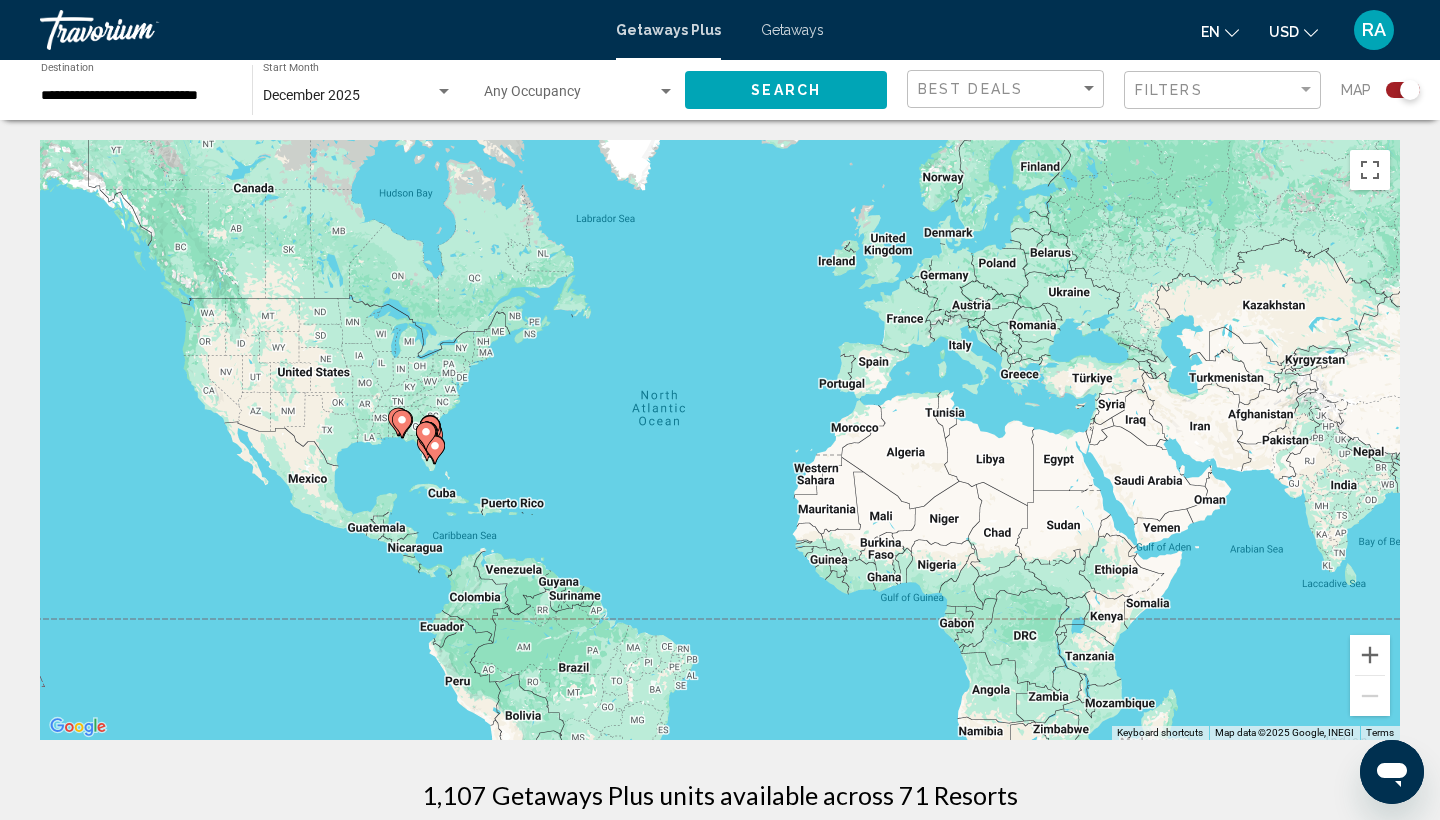 click on "To navigate, press the arrow keys. To activate drag with keyboard, press Alt + Enter. Once in keyboard drag state, use the arrow keys to move the marker. To complete the drag, press the Enter key. To cancel, press Escape." at bounding box center (720, 440) 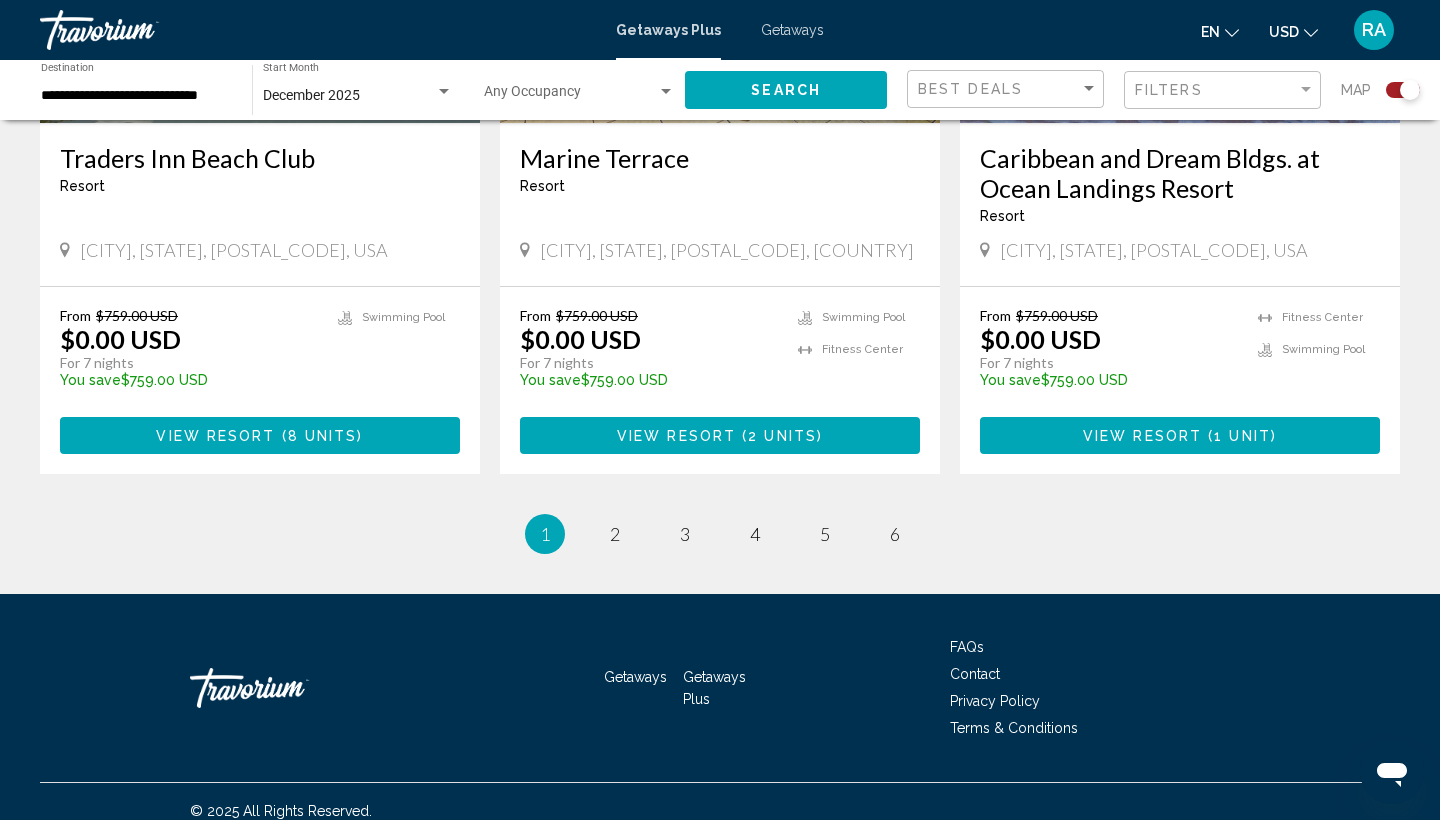 scroll, scrollTop: 3130, scrollLeft: 0, axis: vertical 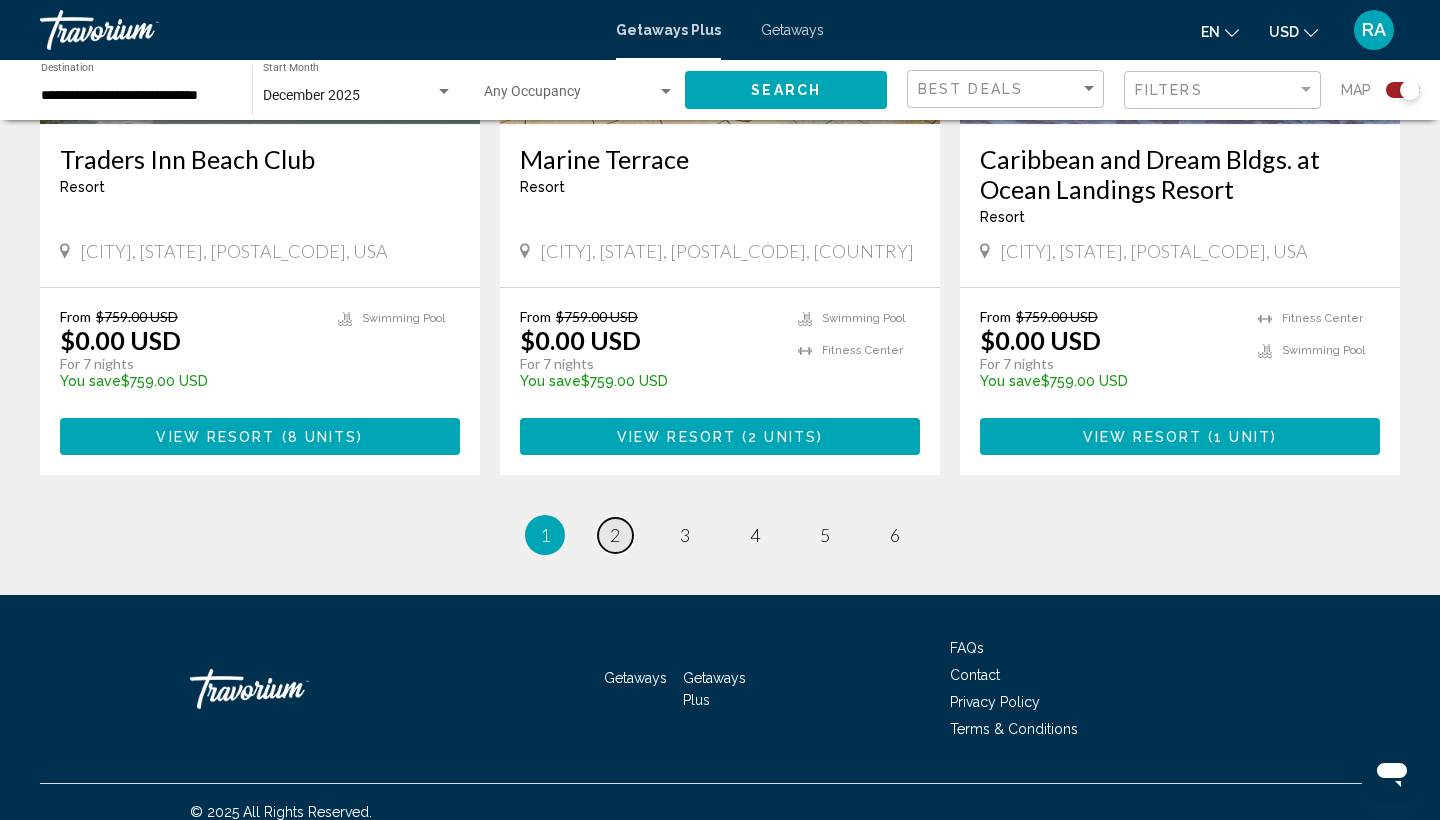 click on "page  2" at bounding box center (615, 535) 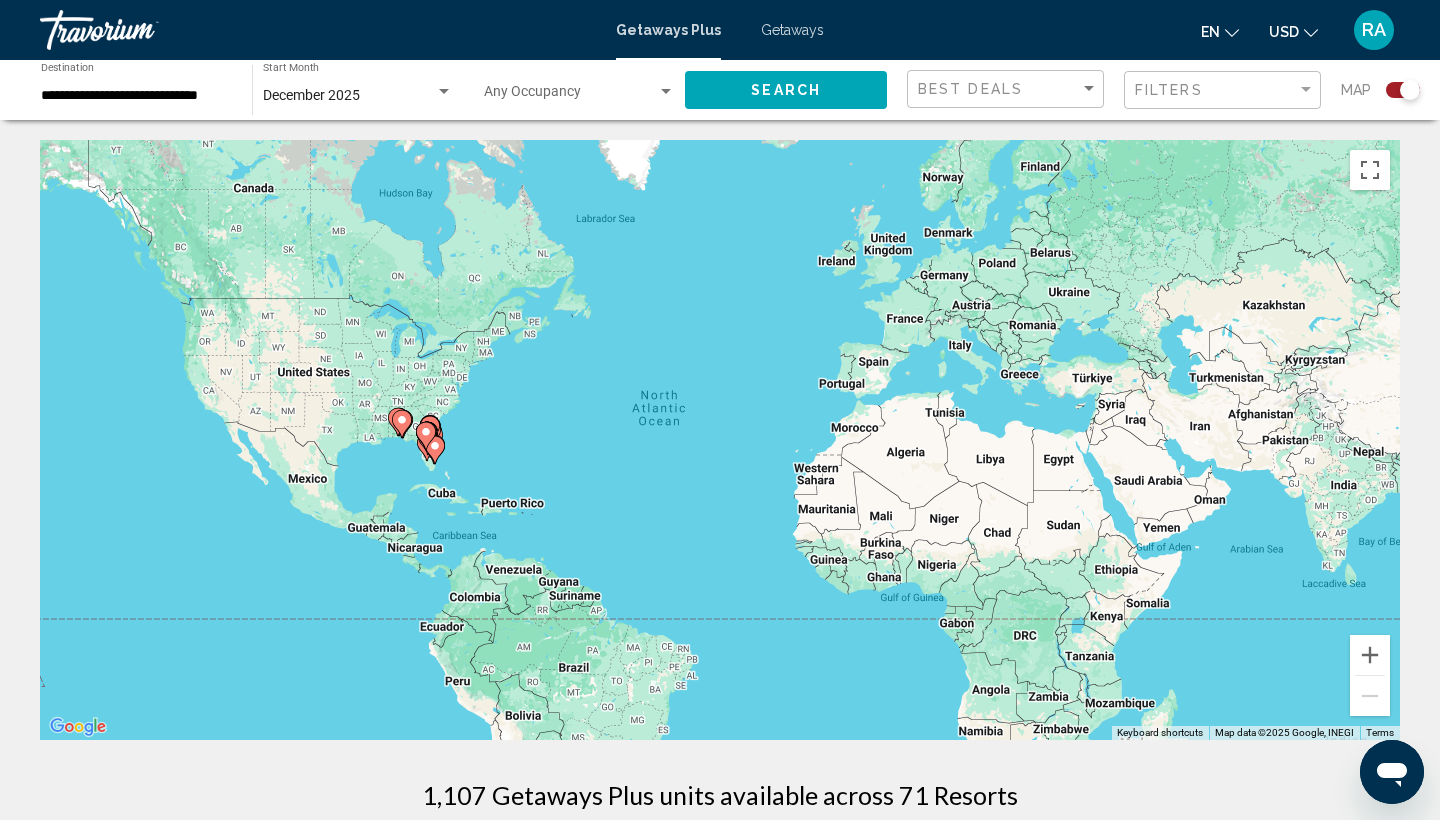 scroll, scrollTop: 0, scrollLeft: 0, axis: both 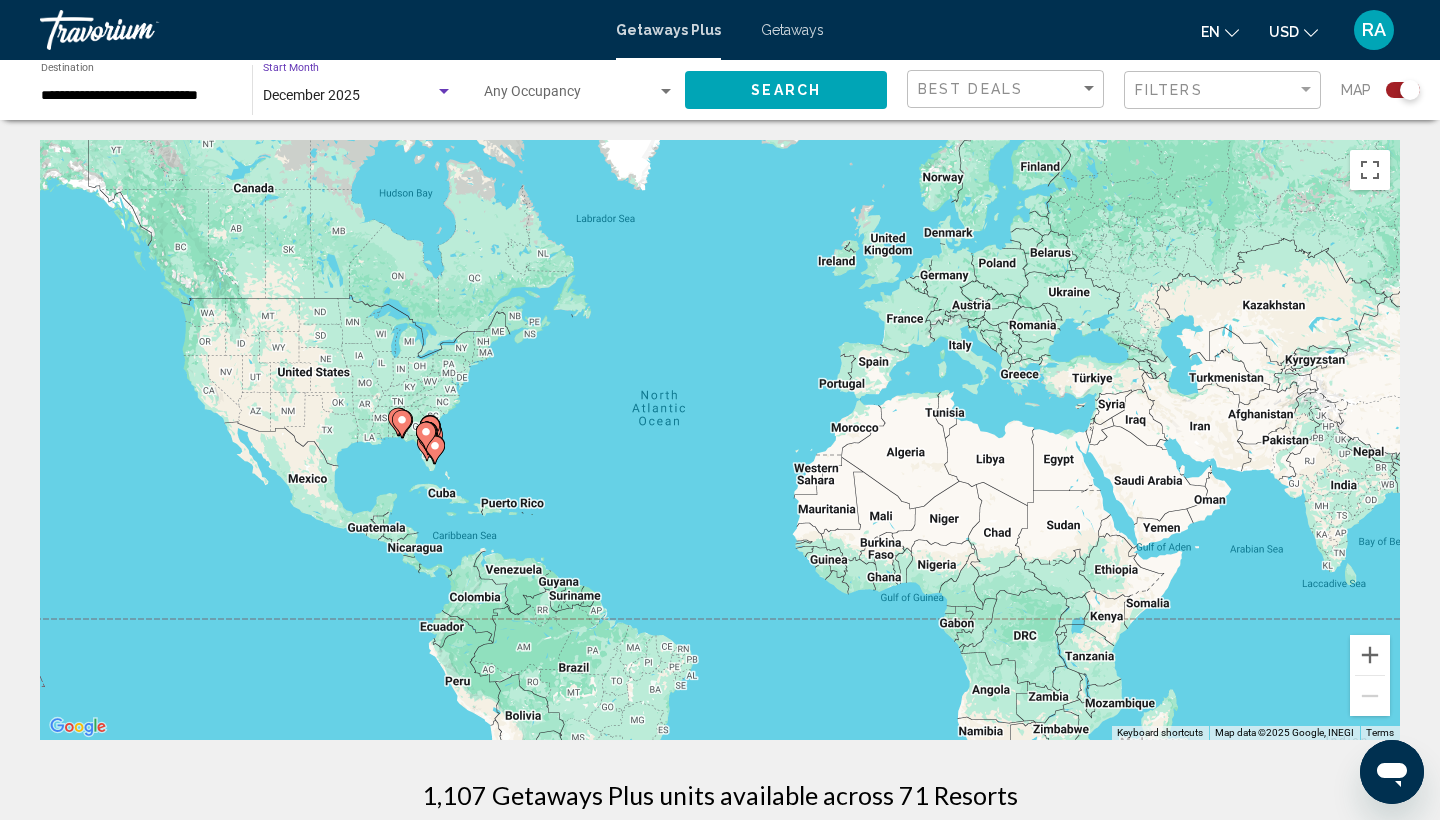 click on "December 2025" at bounding box center (349, 96) 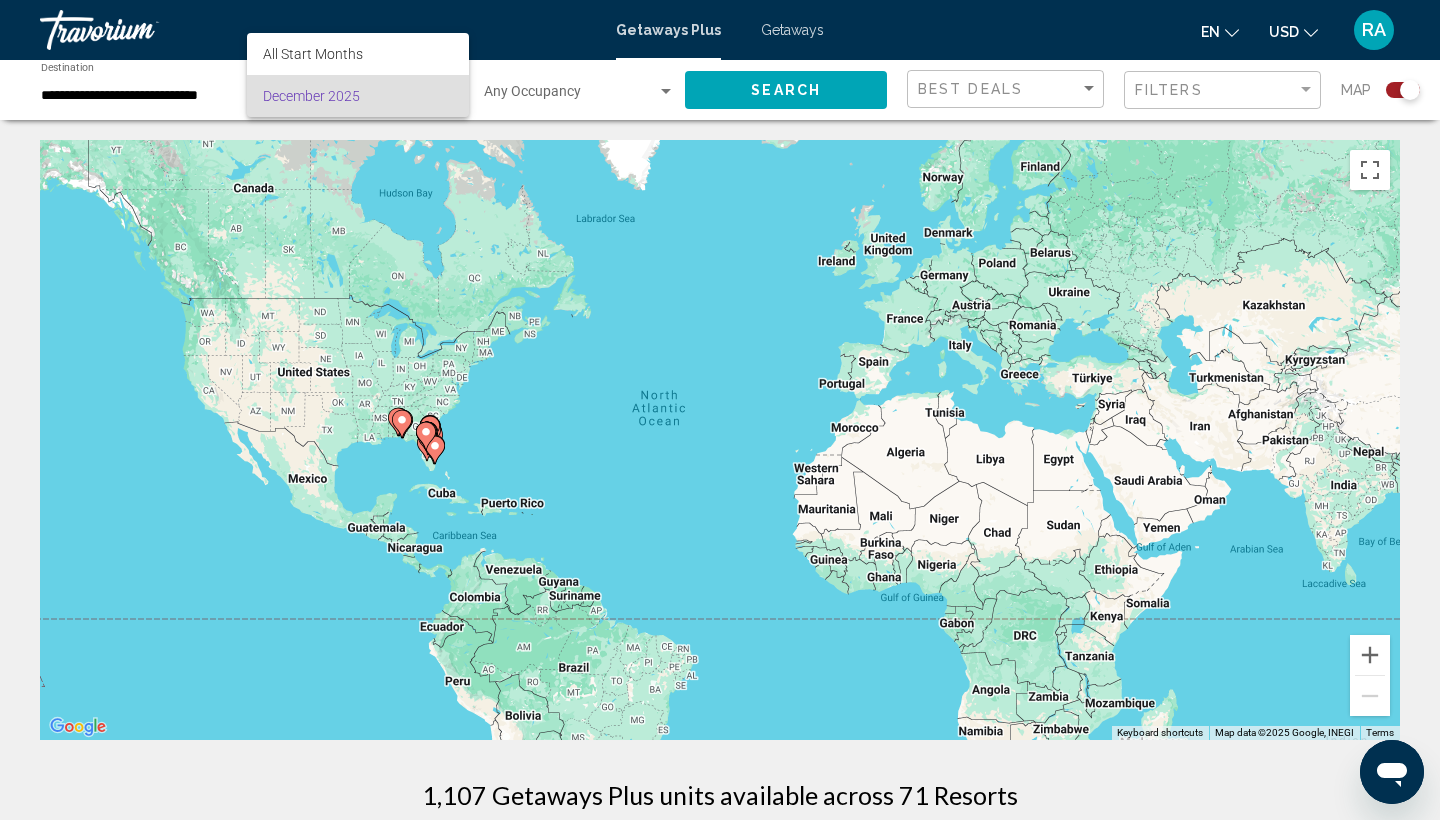 click on "December 2025" at bounding box center (358, 96) 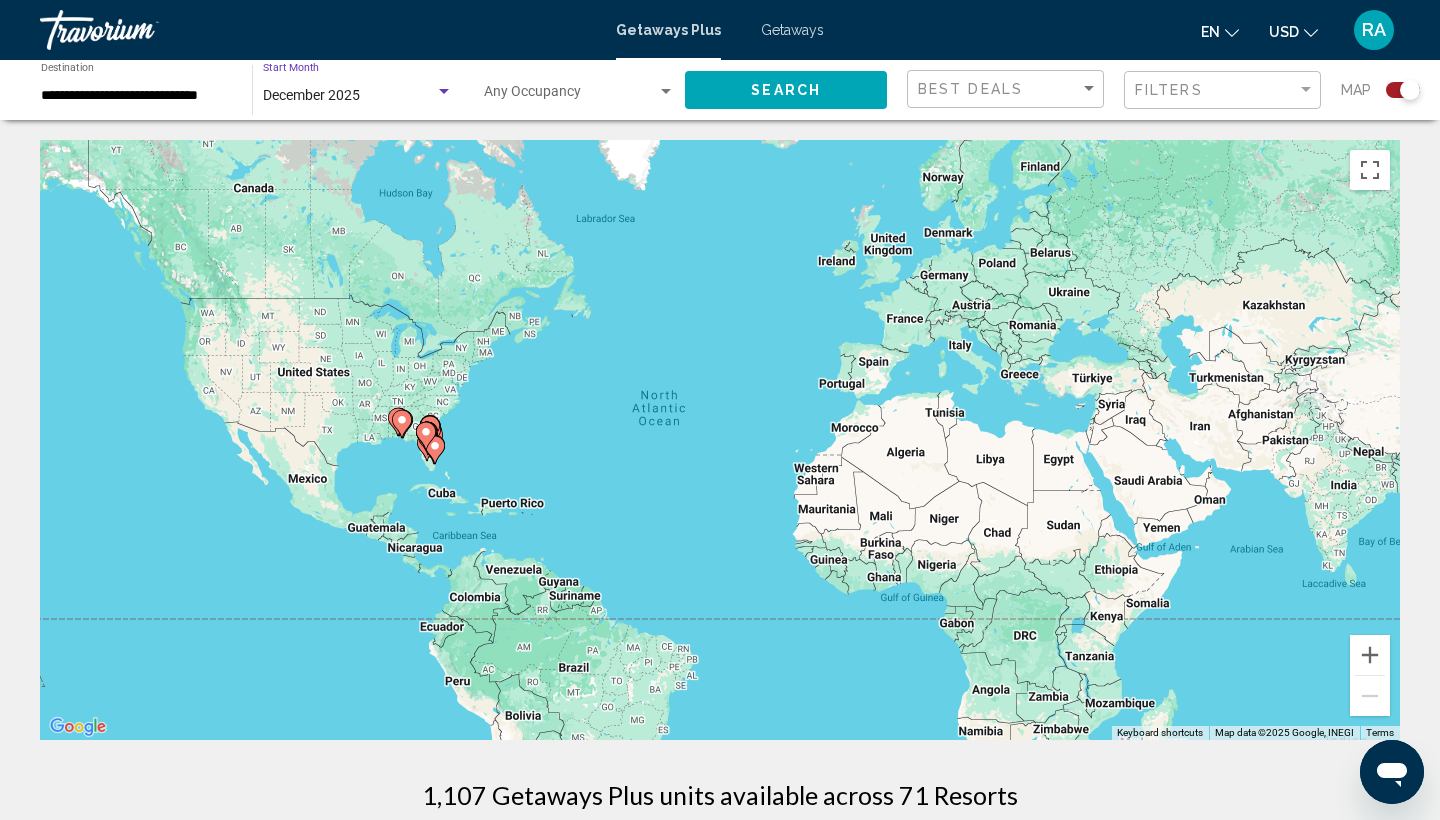 click on "December 2025" at bounding box center (349, 96) 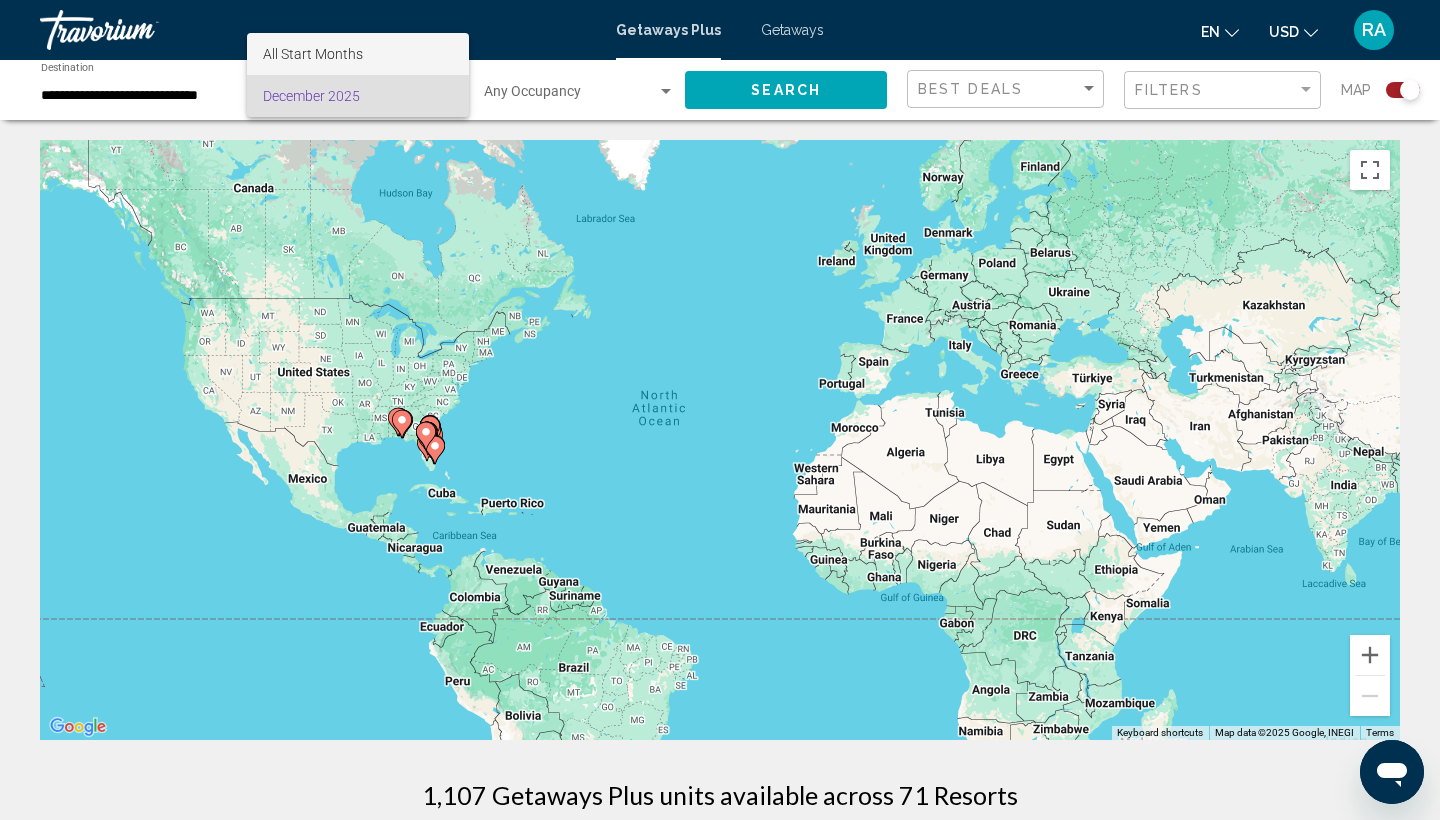 click on "All Start Months" at bounding box center (358, 54) 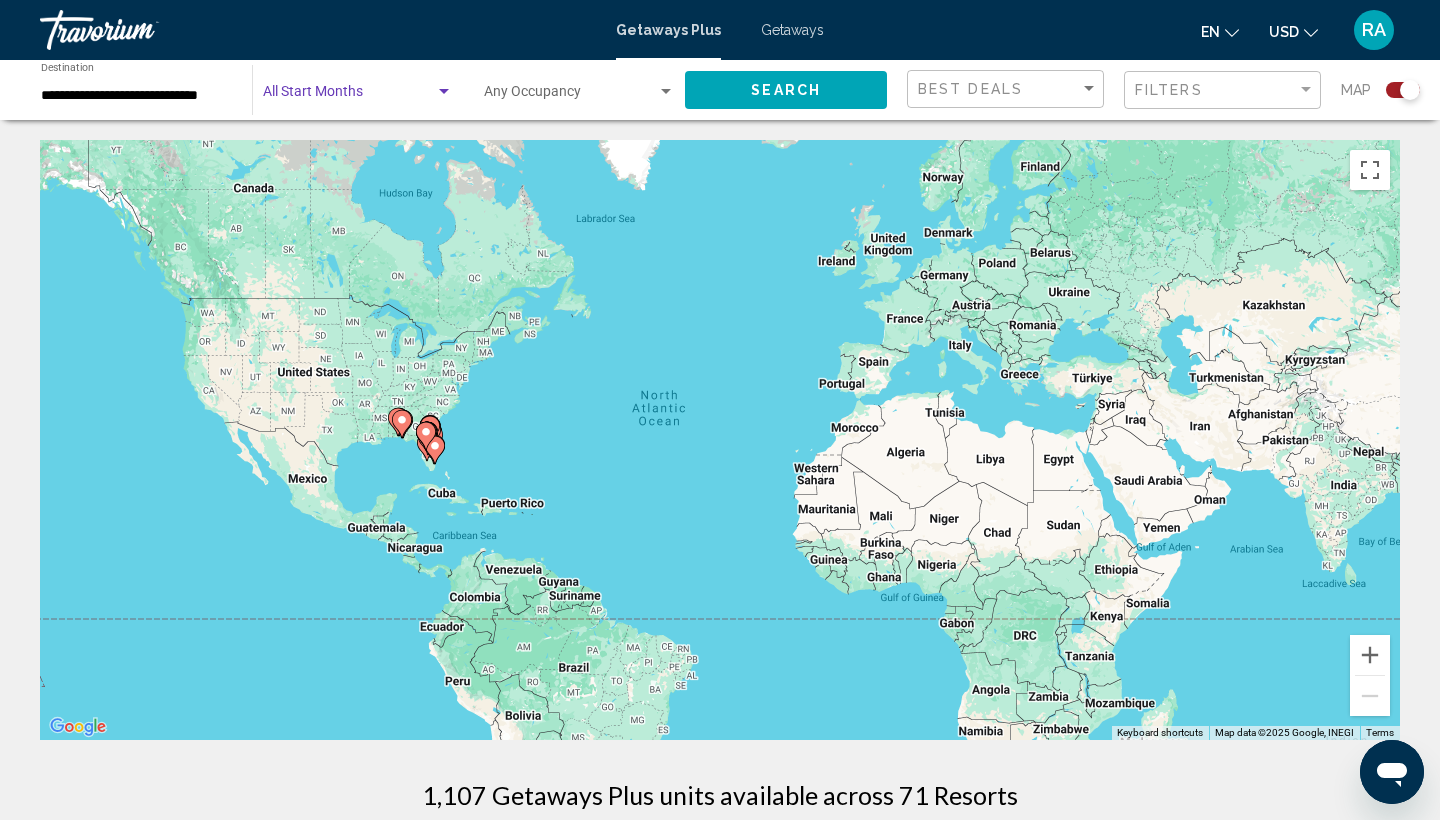 click on "Start Month All Start Months" 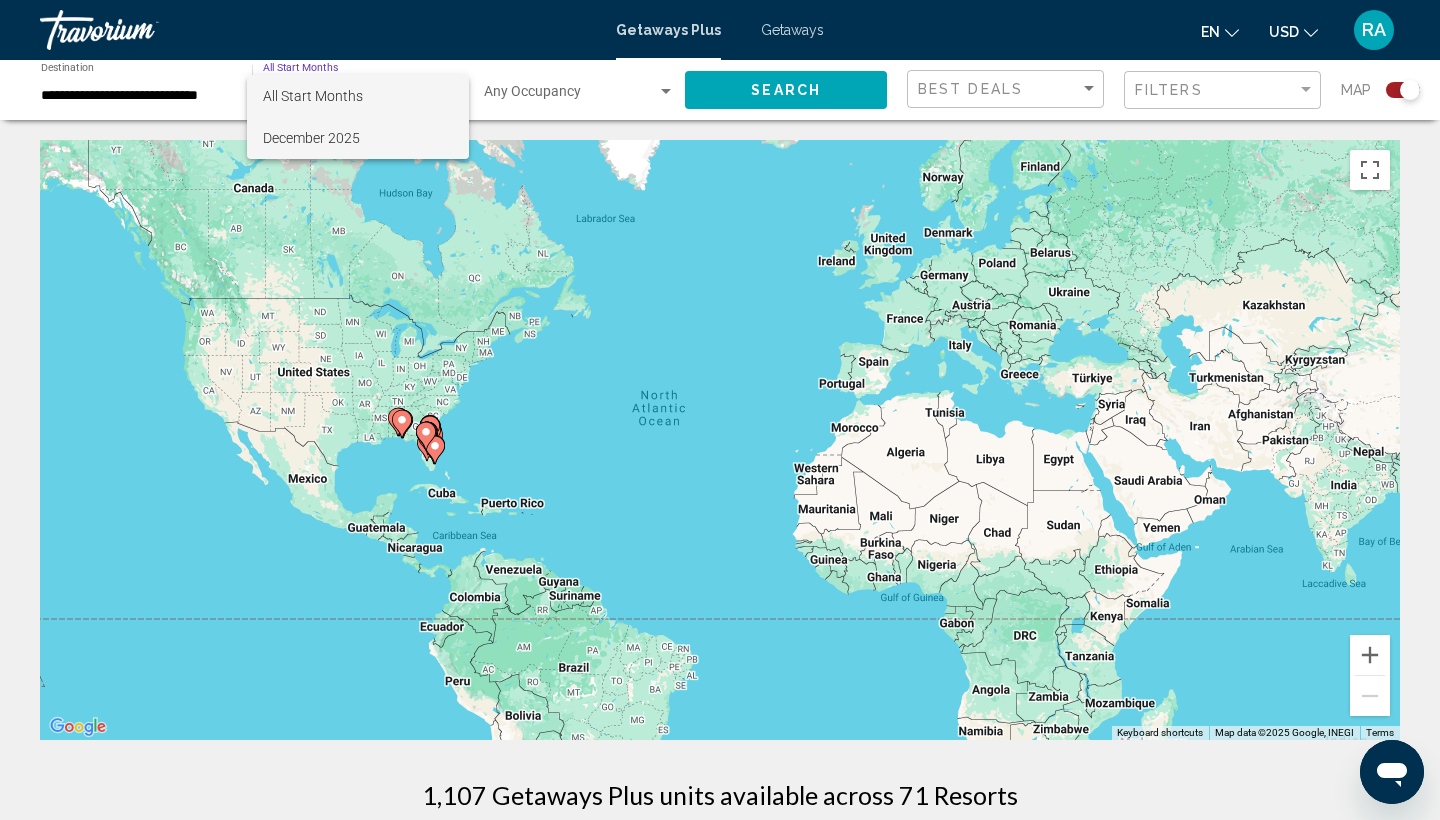 click on "December 2025" at bounding box center [358, 138] 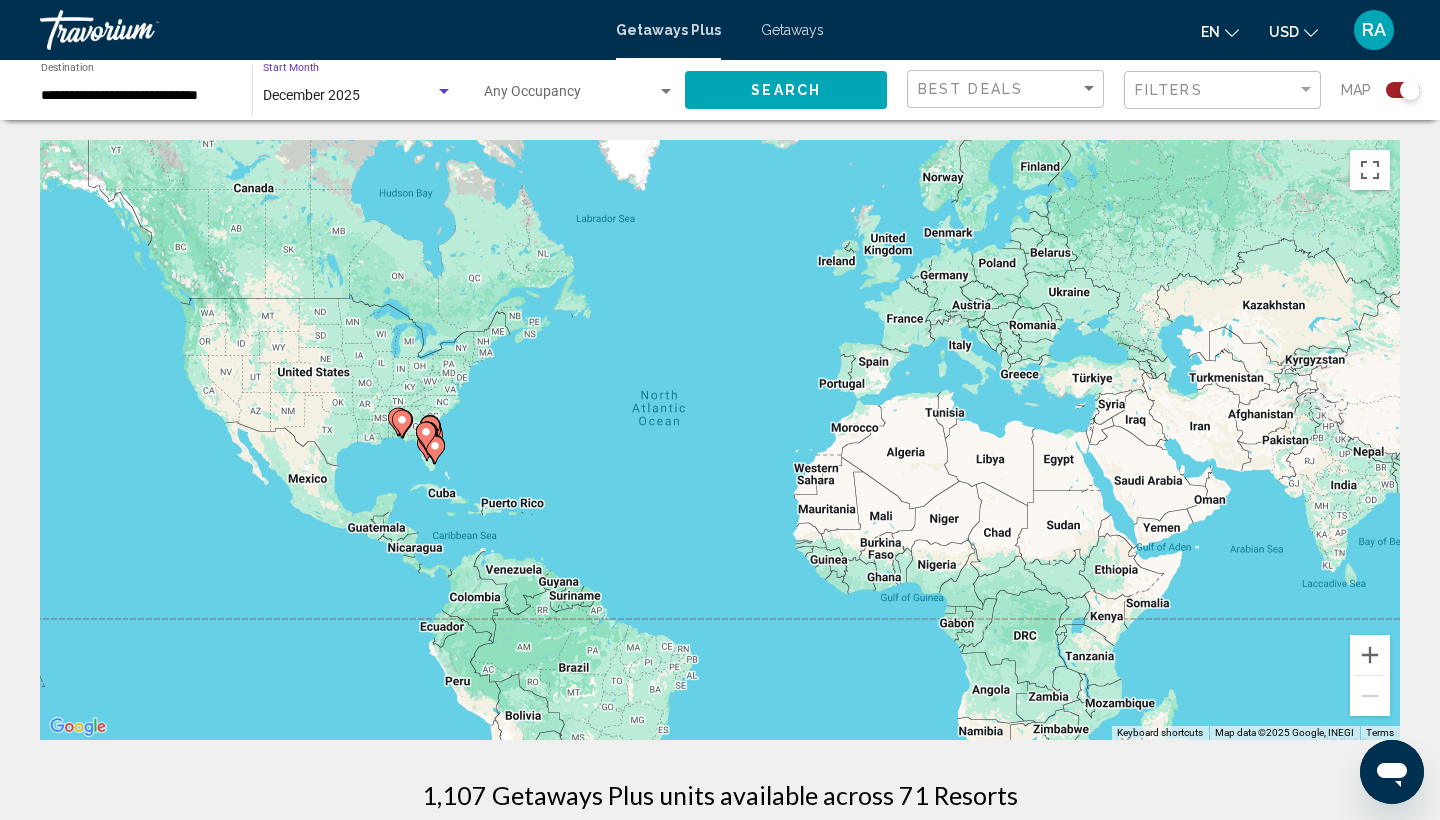 click on "December 2025" at bounding box center [349, 96] 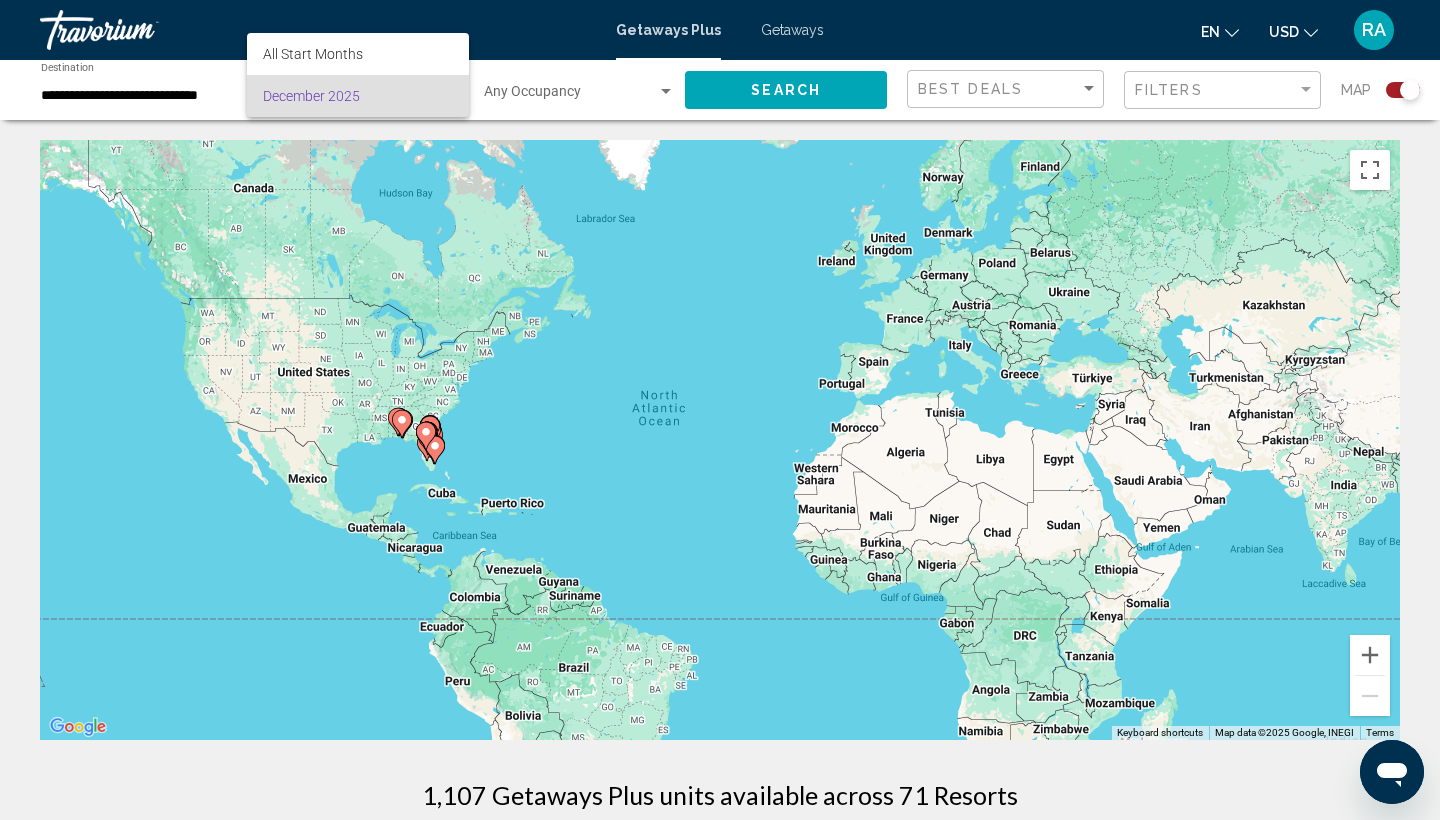 click on "December 2025" at bounding box center (358, 96) 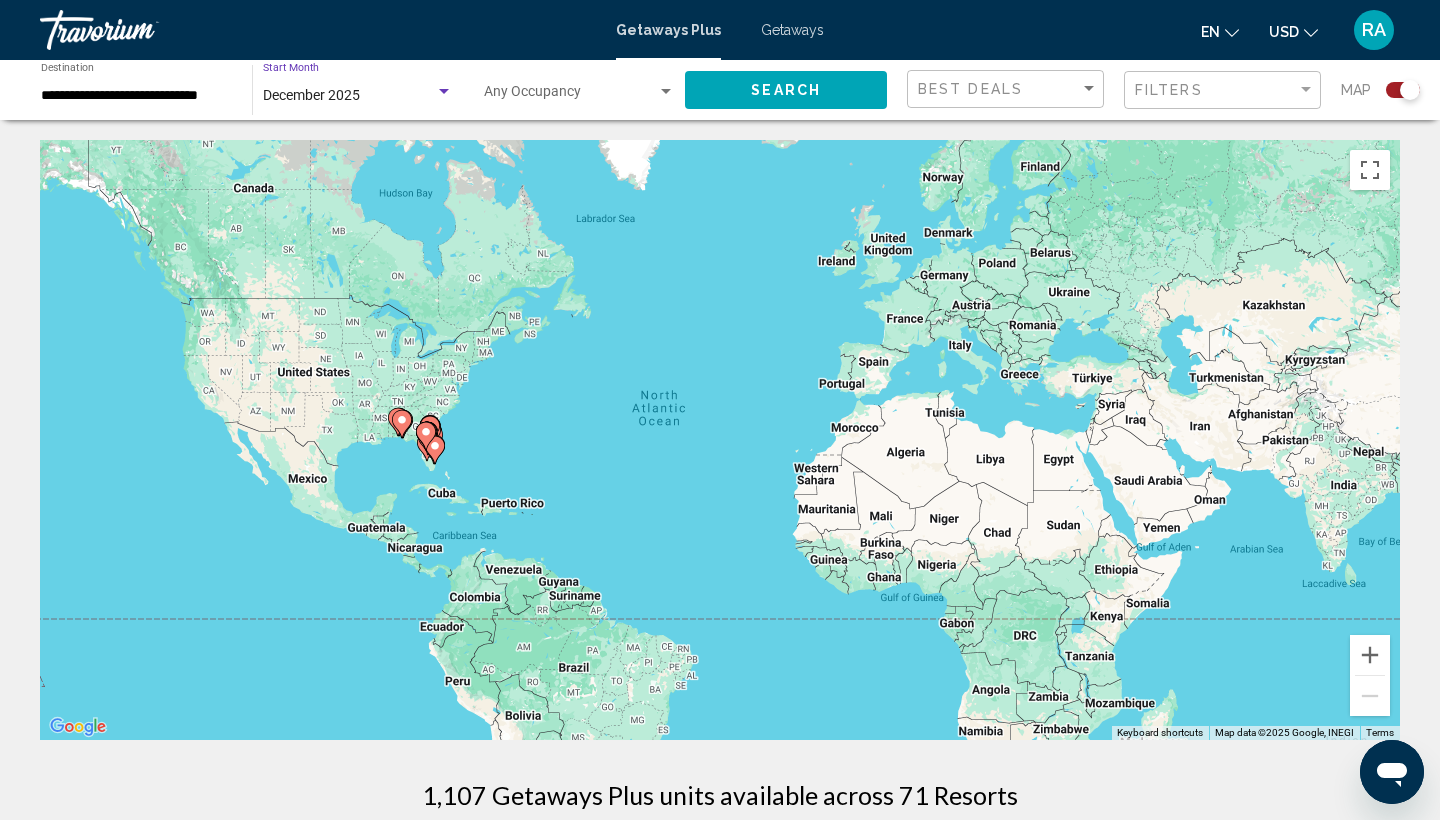 click on "December 2025" at bounding box center [349, 96] 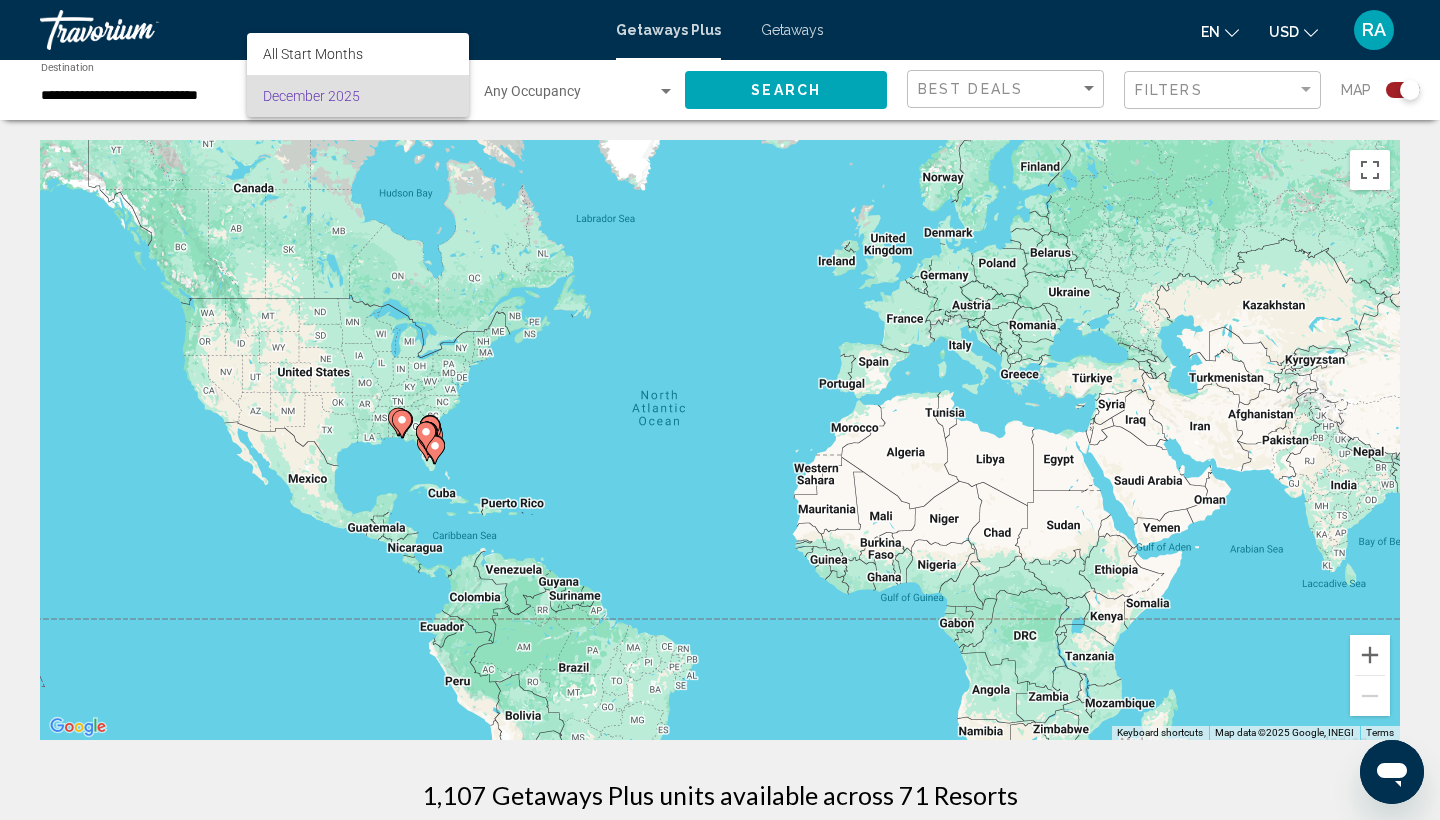 click at bounding box center (720, 410) 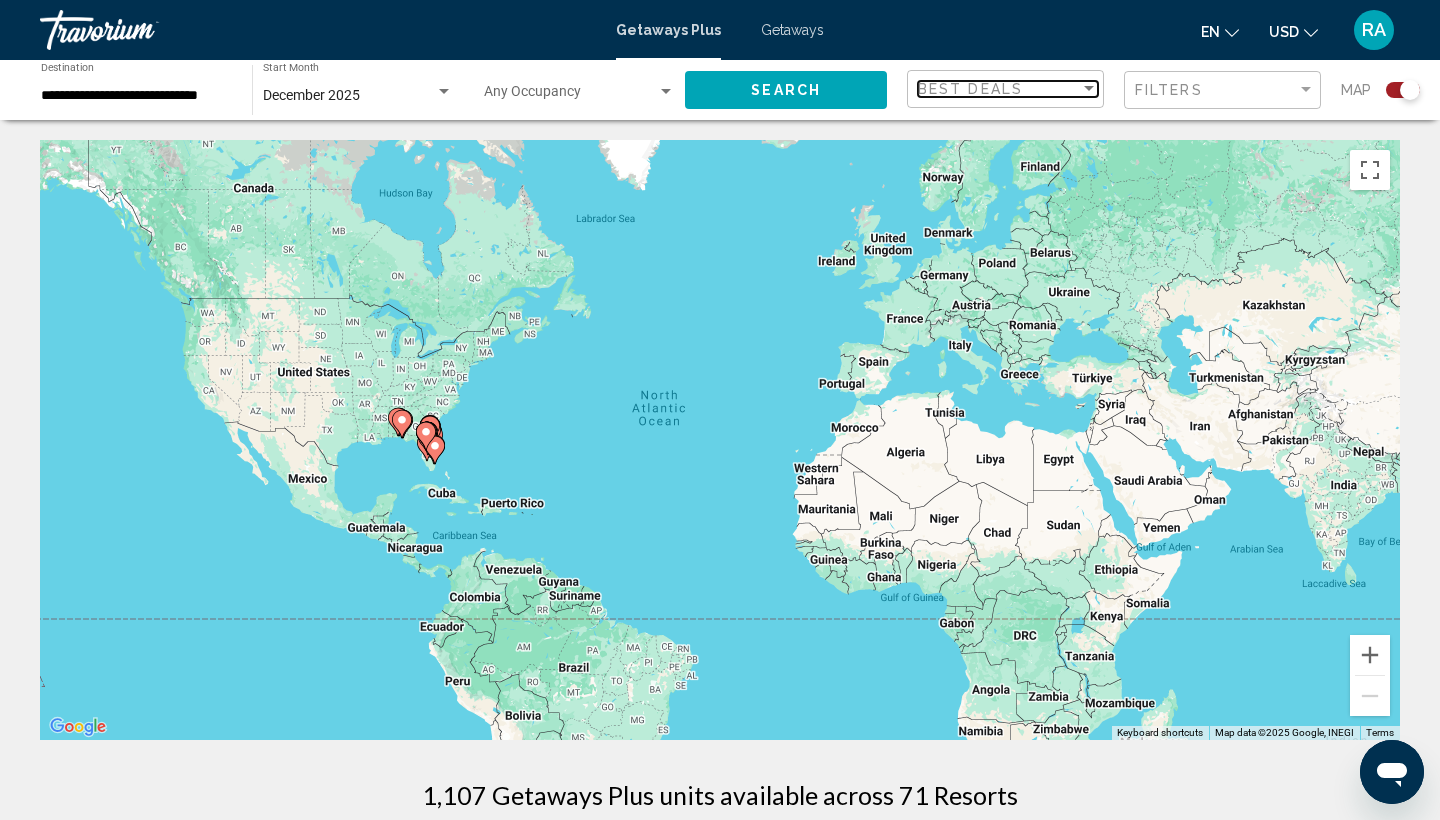 click on "Best Deals" at bounding box center [970, 89] 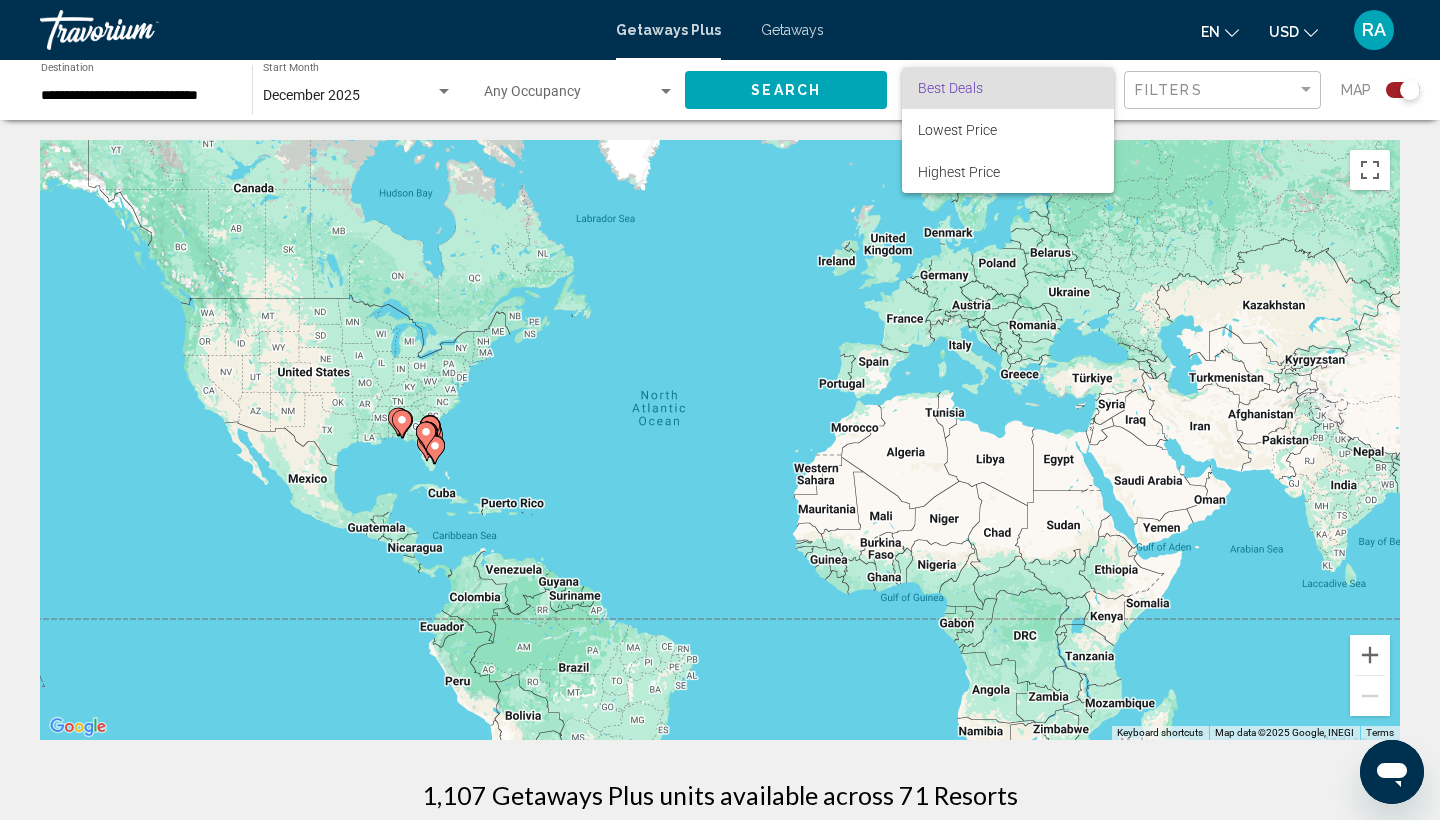 click on "Best Deals" at bounding box center (1008, 88) 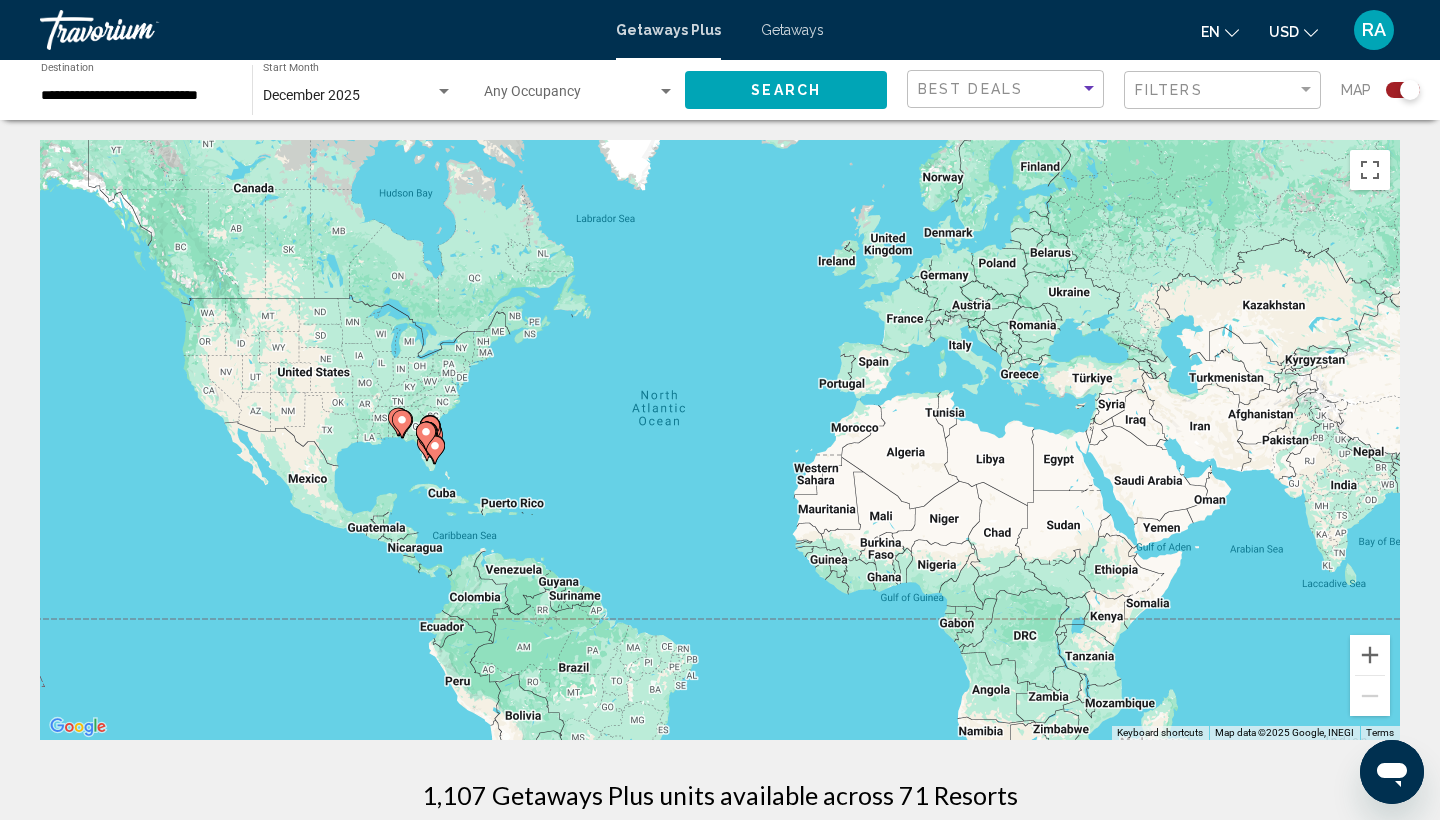 click on "December 2025" at bounding box center (349, 96) 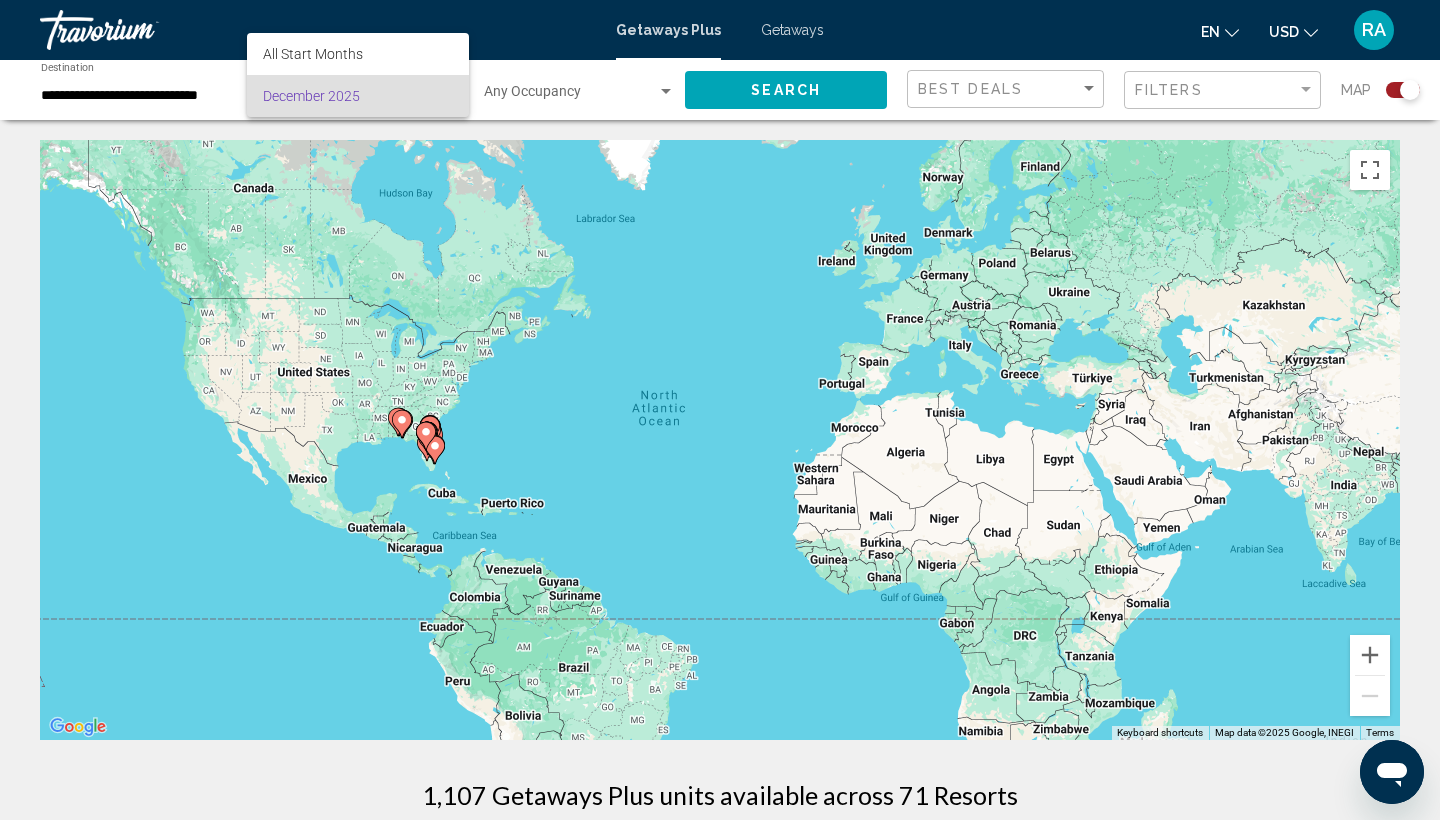 click at bounding box center (720, 410) 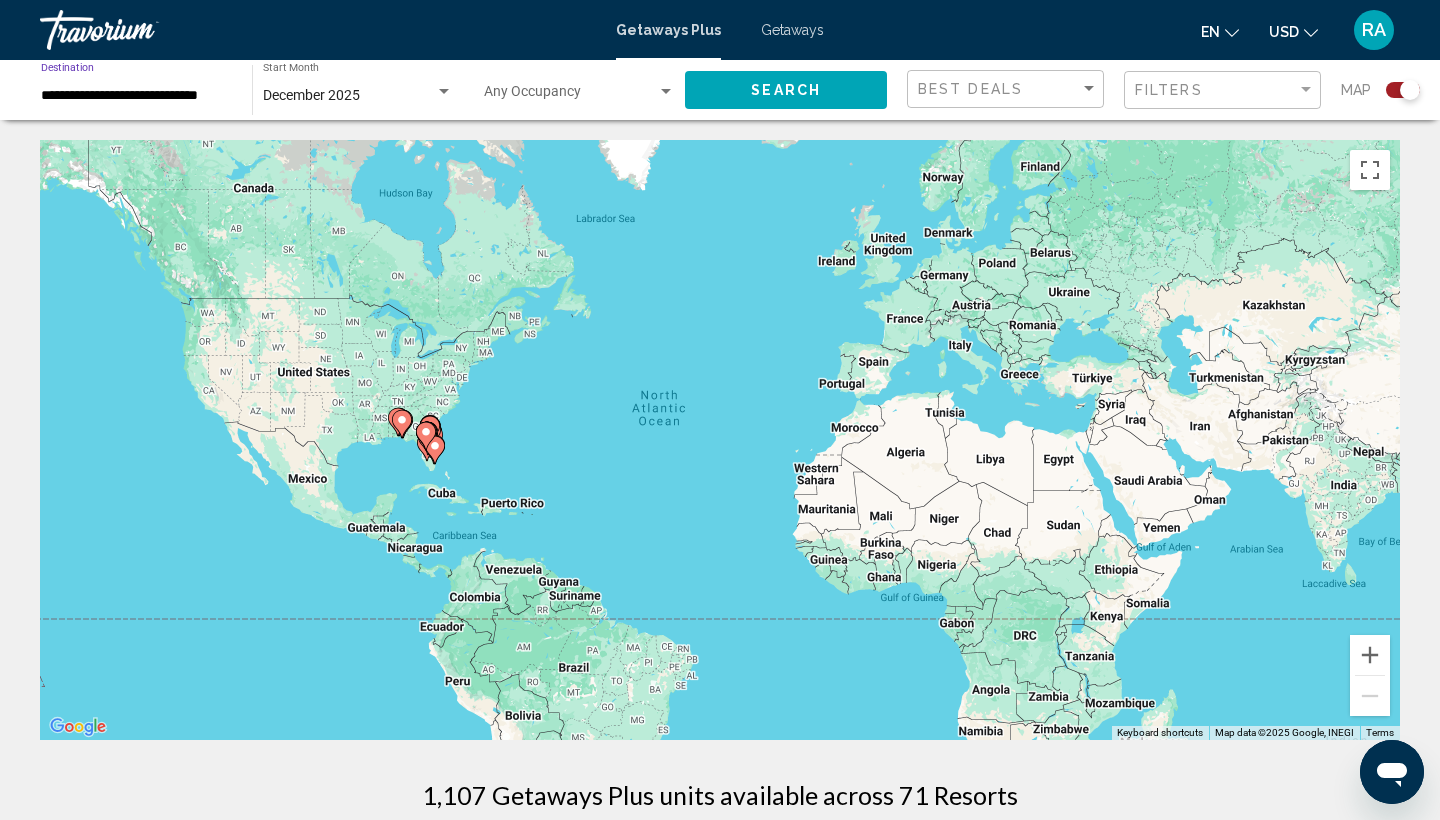 click on "**********" at bounding box center [136, 96] 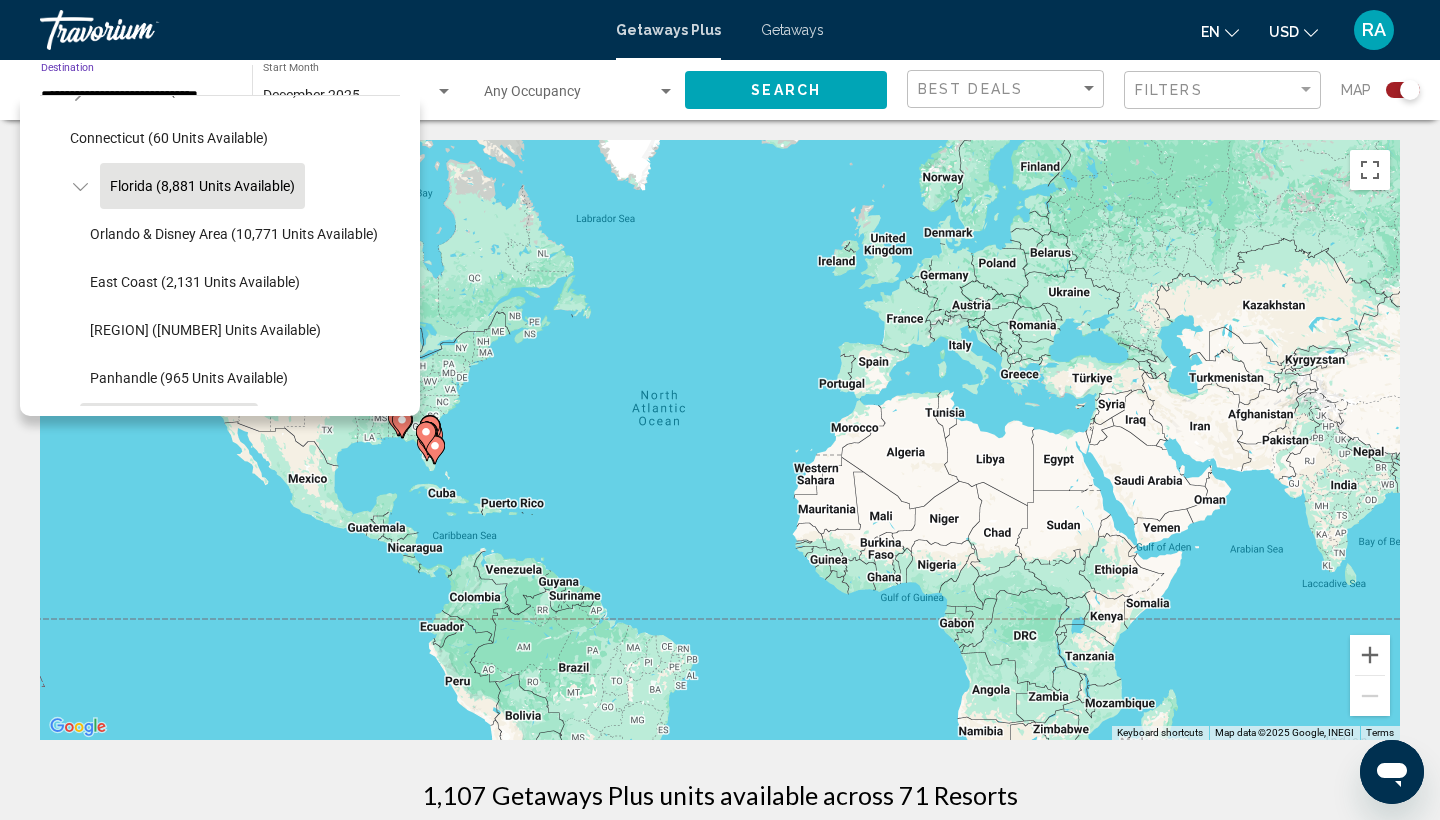 scroll, scrollTop: 234, scrollLeft: 0, axis: vertical 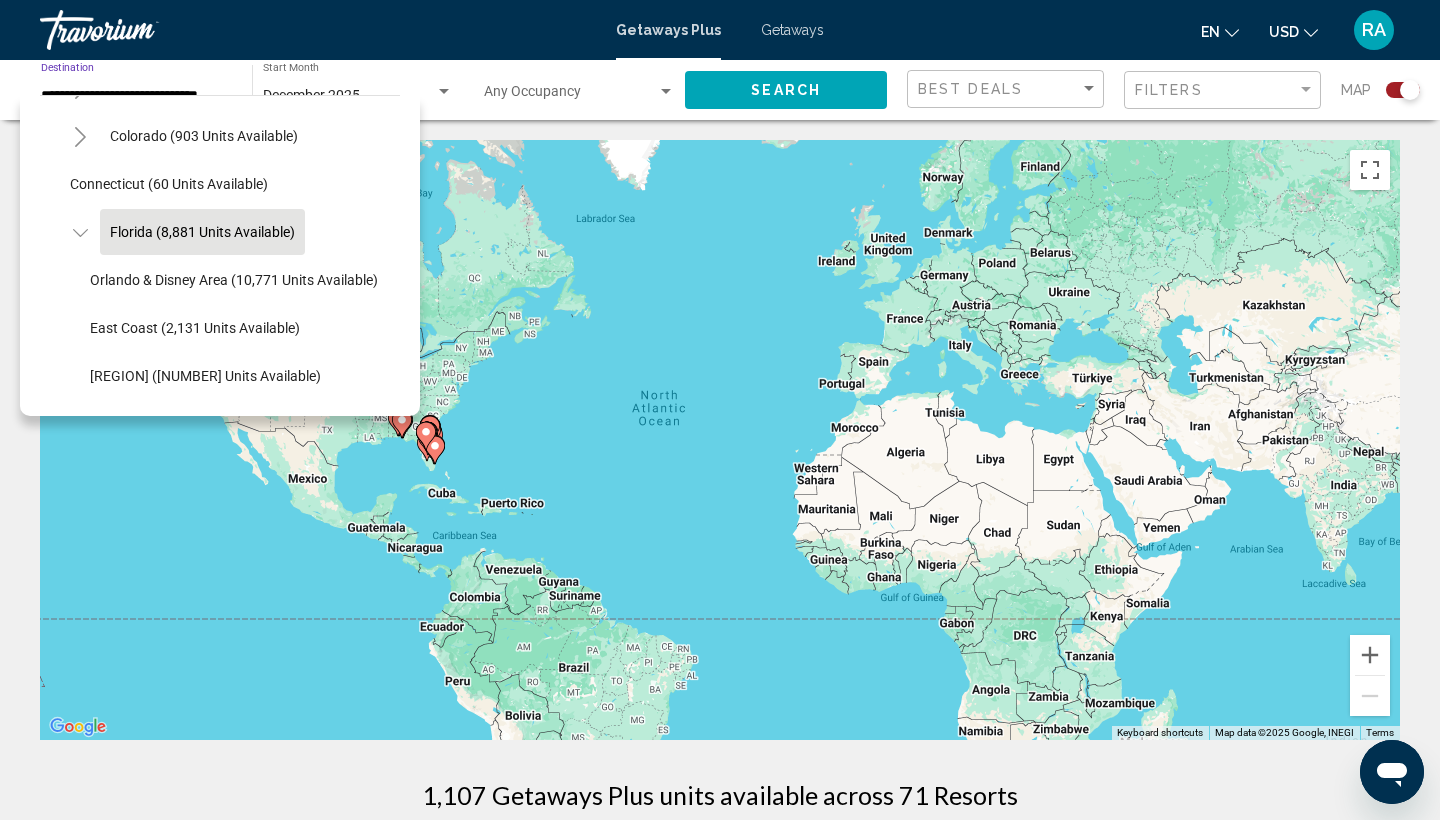 click on "Florida (8,881 units available)" 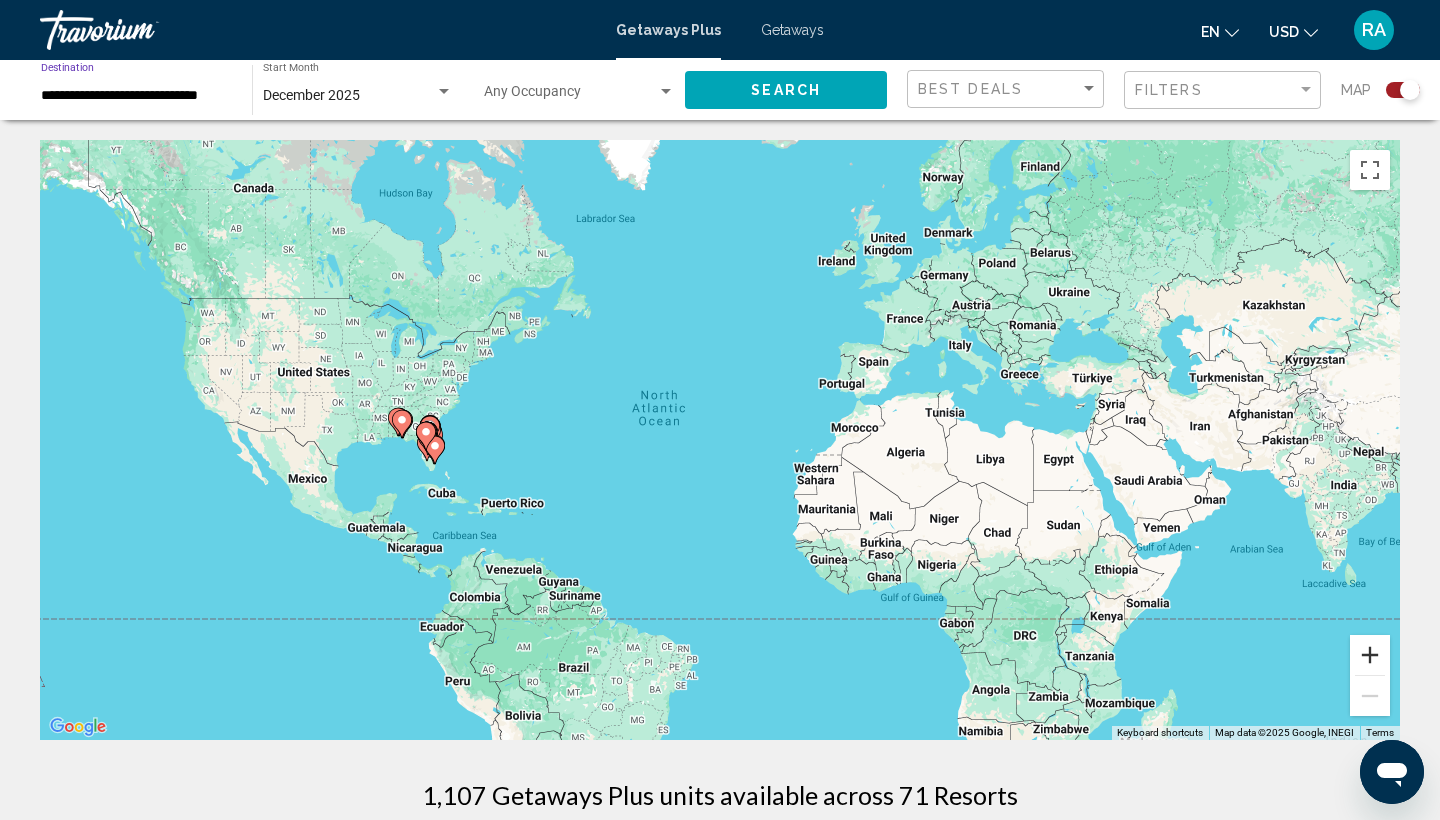 click at bounding box center (1370, 655) 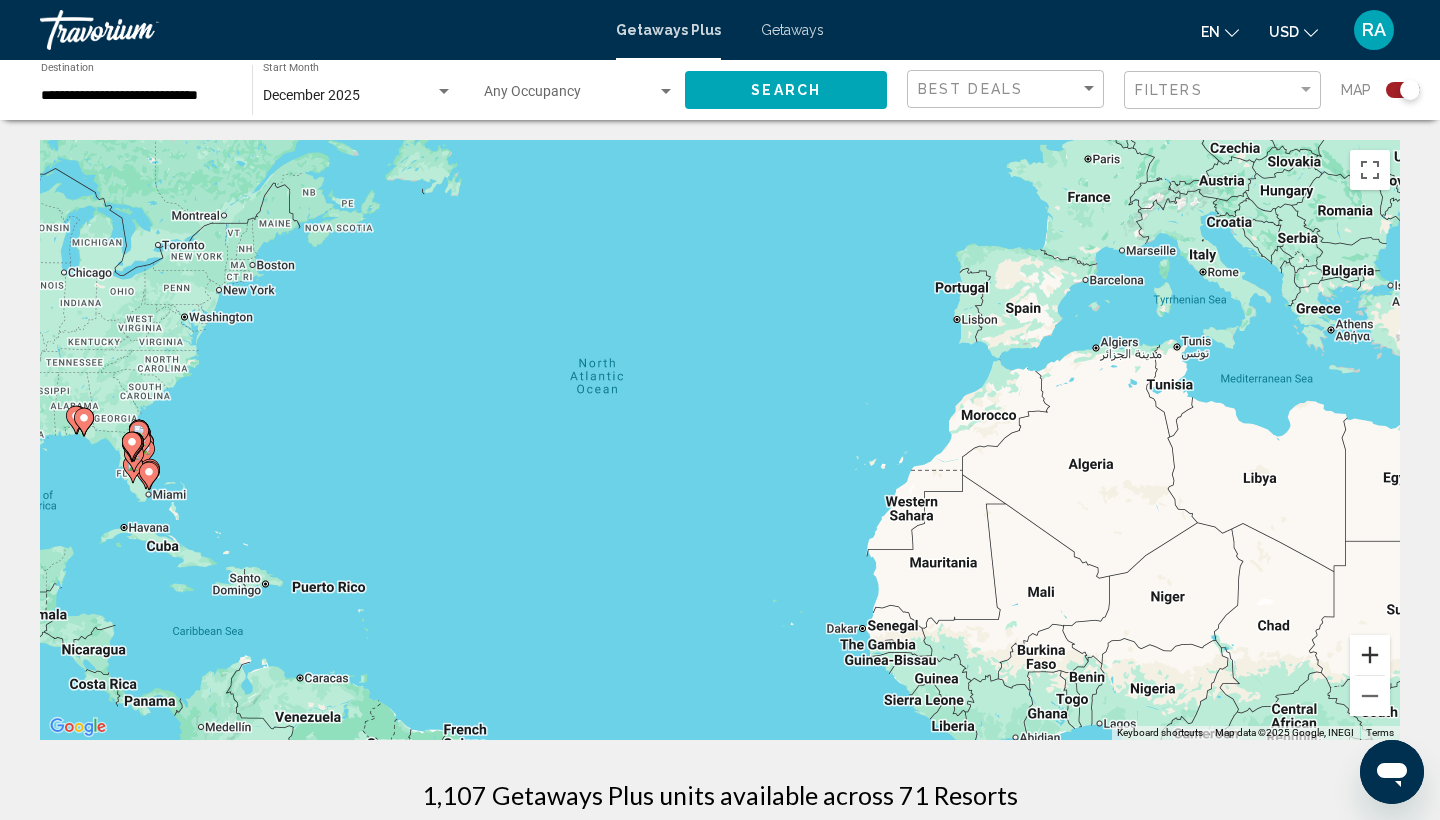 click at bounding box center (1370, 655) 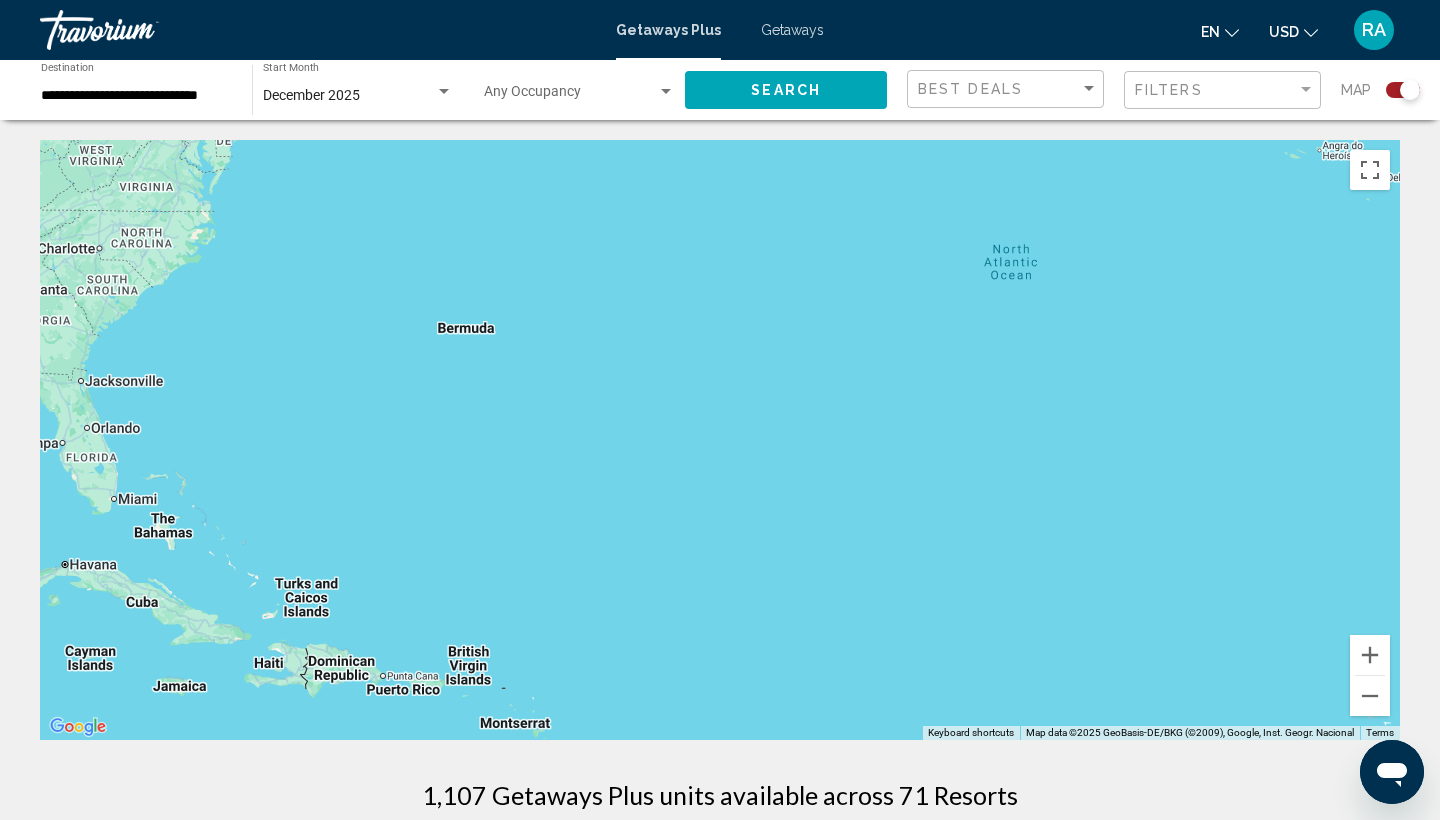 drag, startPoint x: 281, startPoint y: 518, endPoint x: 869, endPoint y: 453, distance: 591.5818 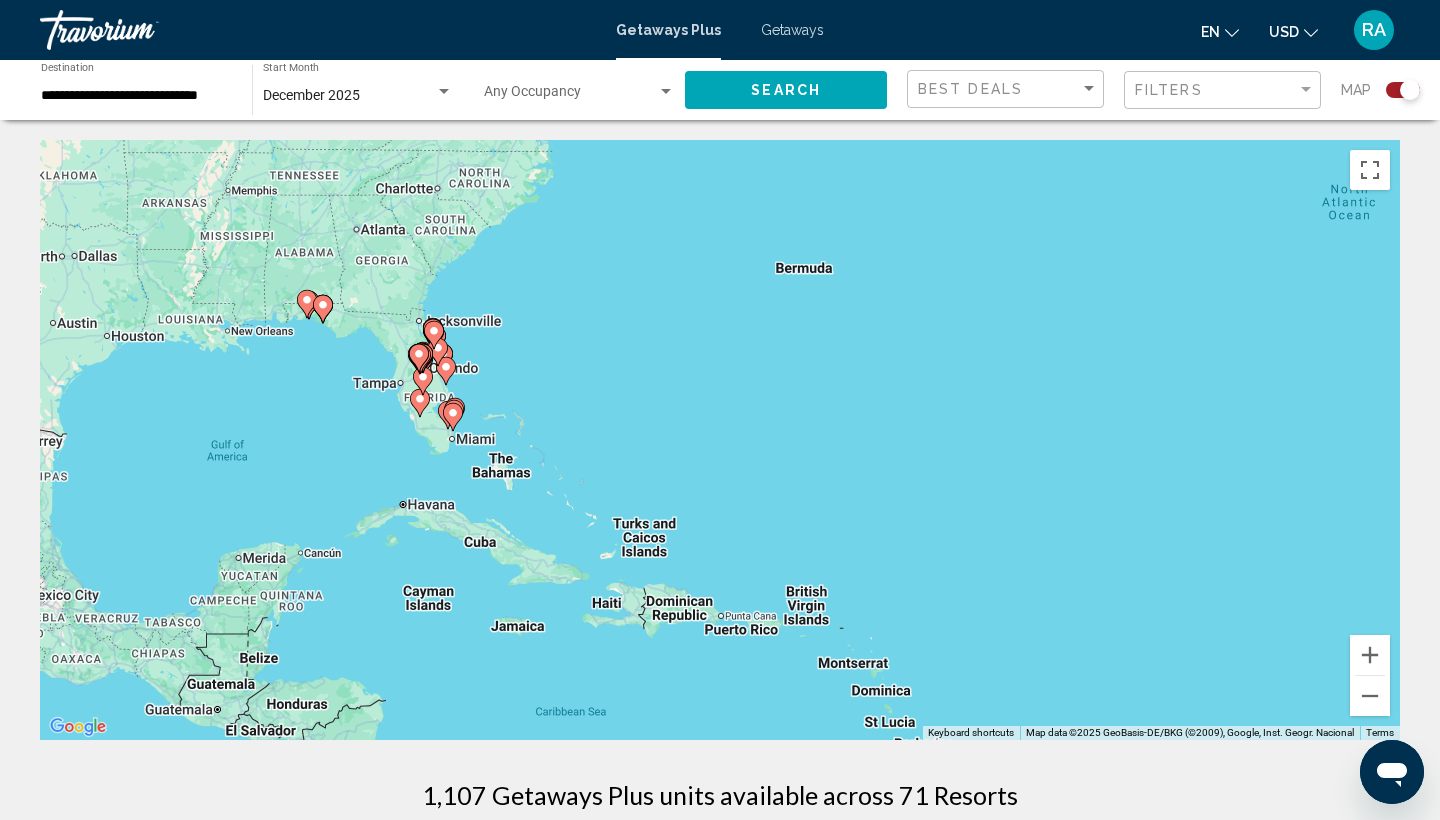 drag, startPoint x: 293, startPoint y: 319, endPoint x: 628, endPoint y: 253, distance: 341.4396 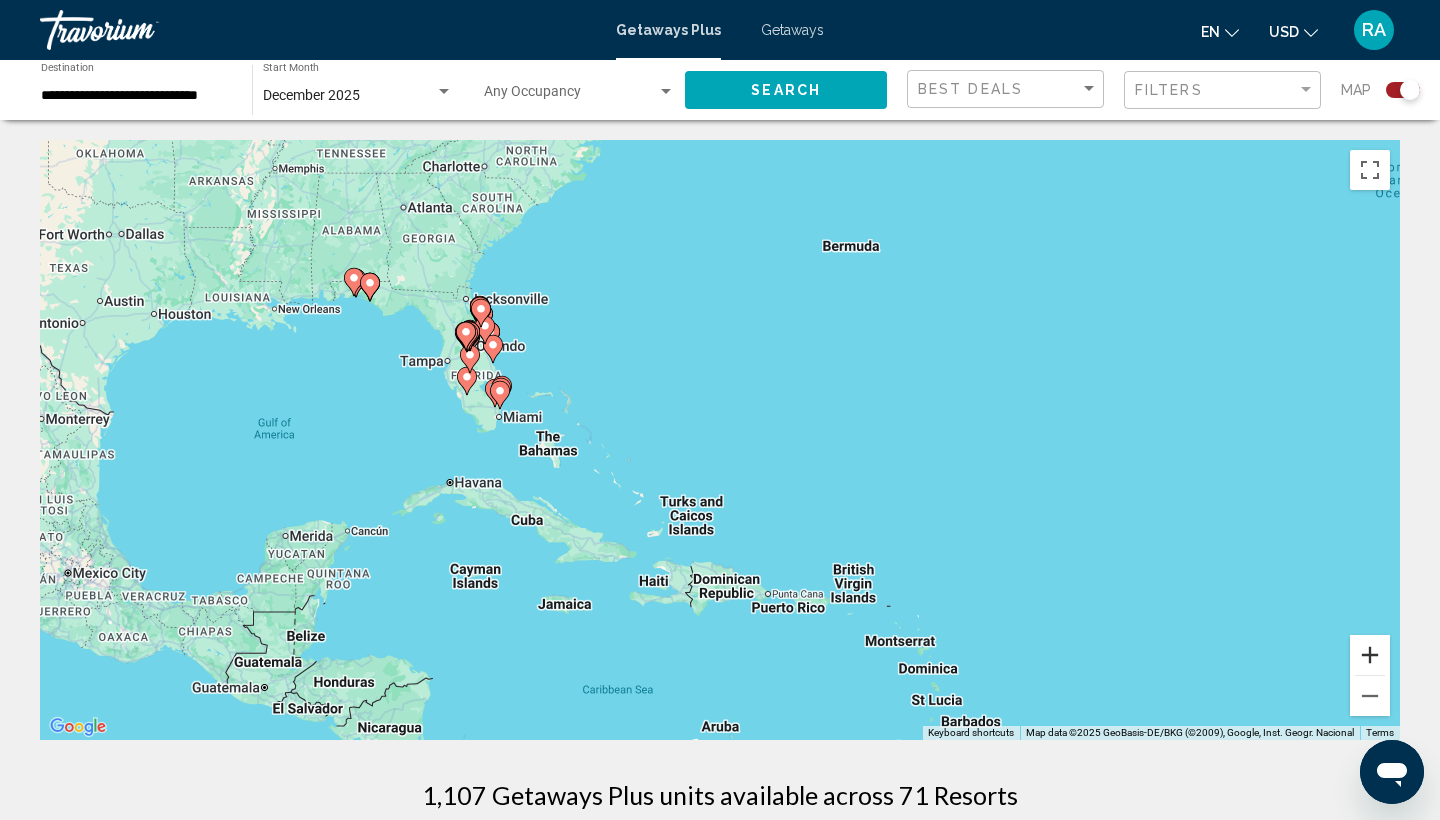 click at bounding box center [1370, 655] 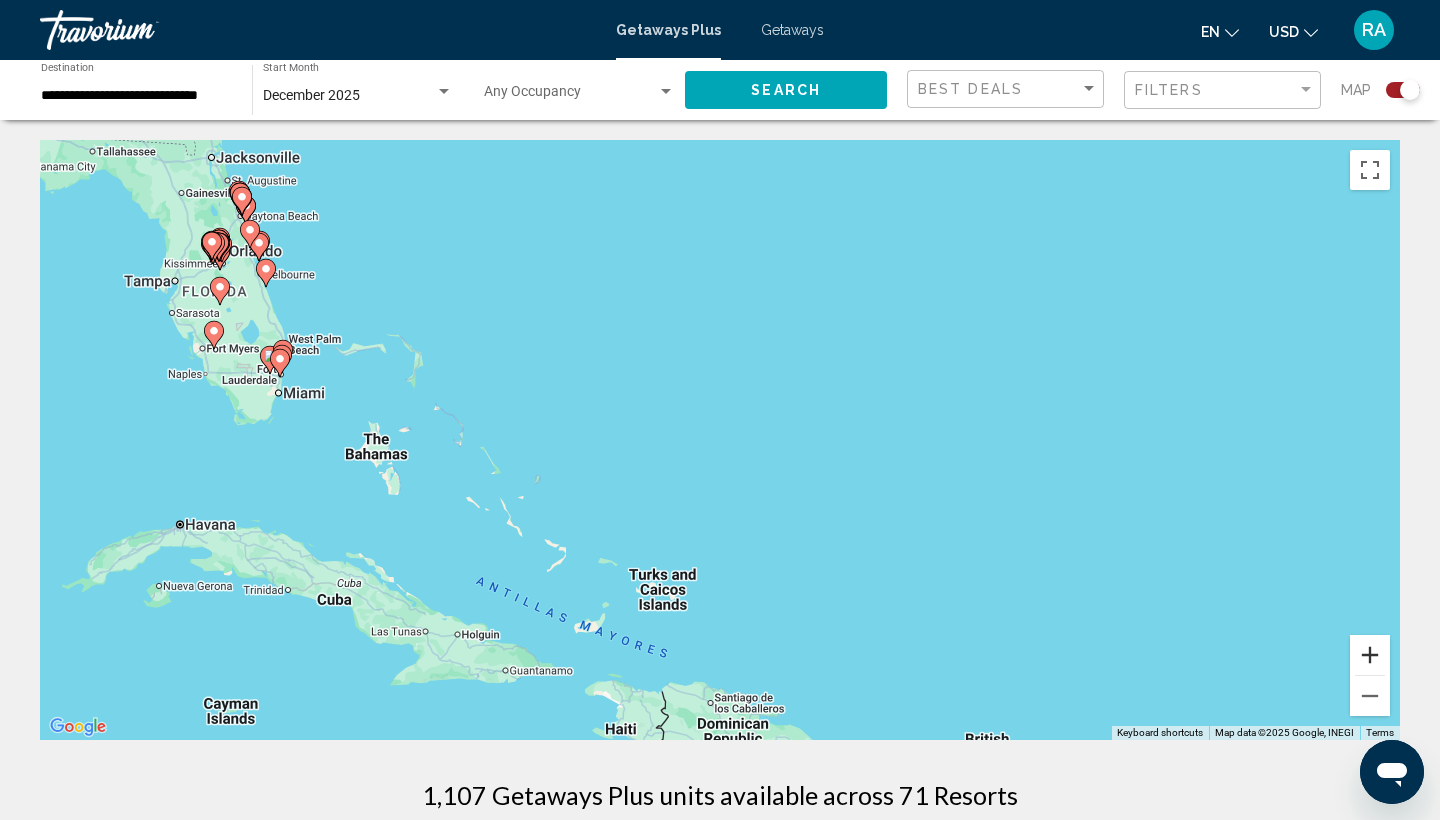 click at bounding box center (1370, 655) 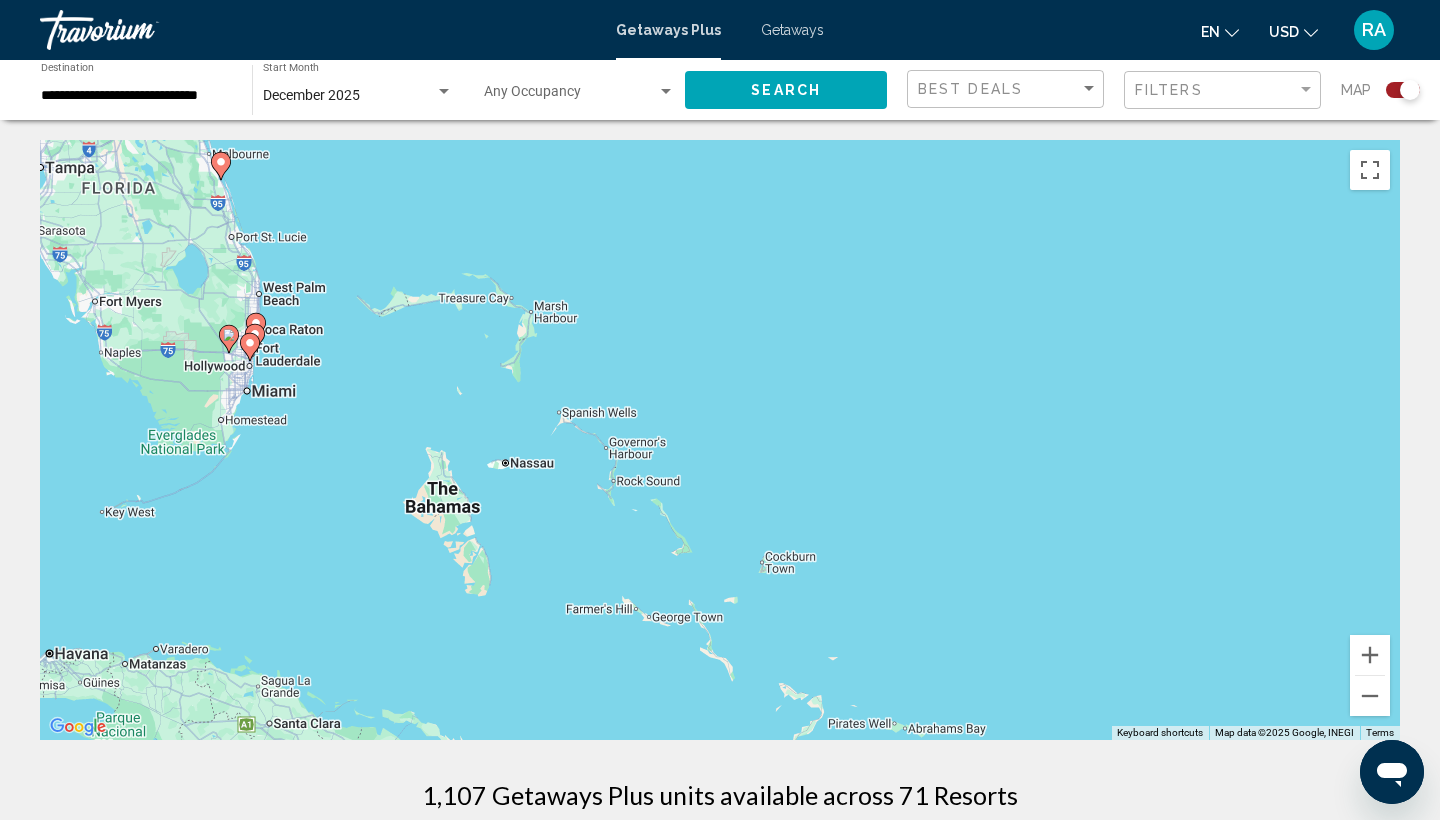 drag, startPoint x: 755, startPoint y: 418, endPoint x: 1259, endPoint y: 478, distance: 507.55887 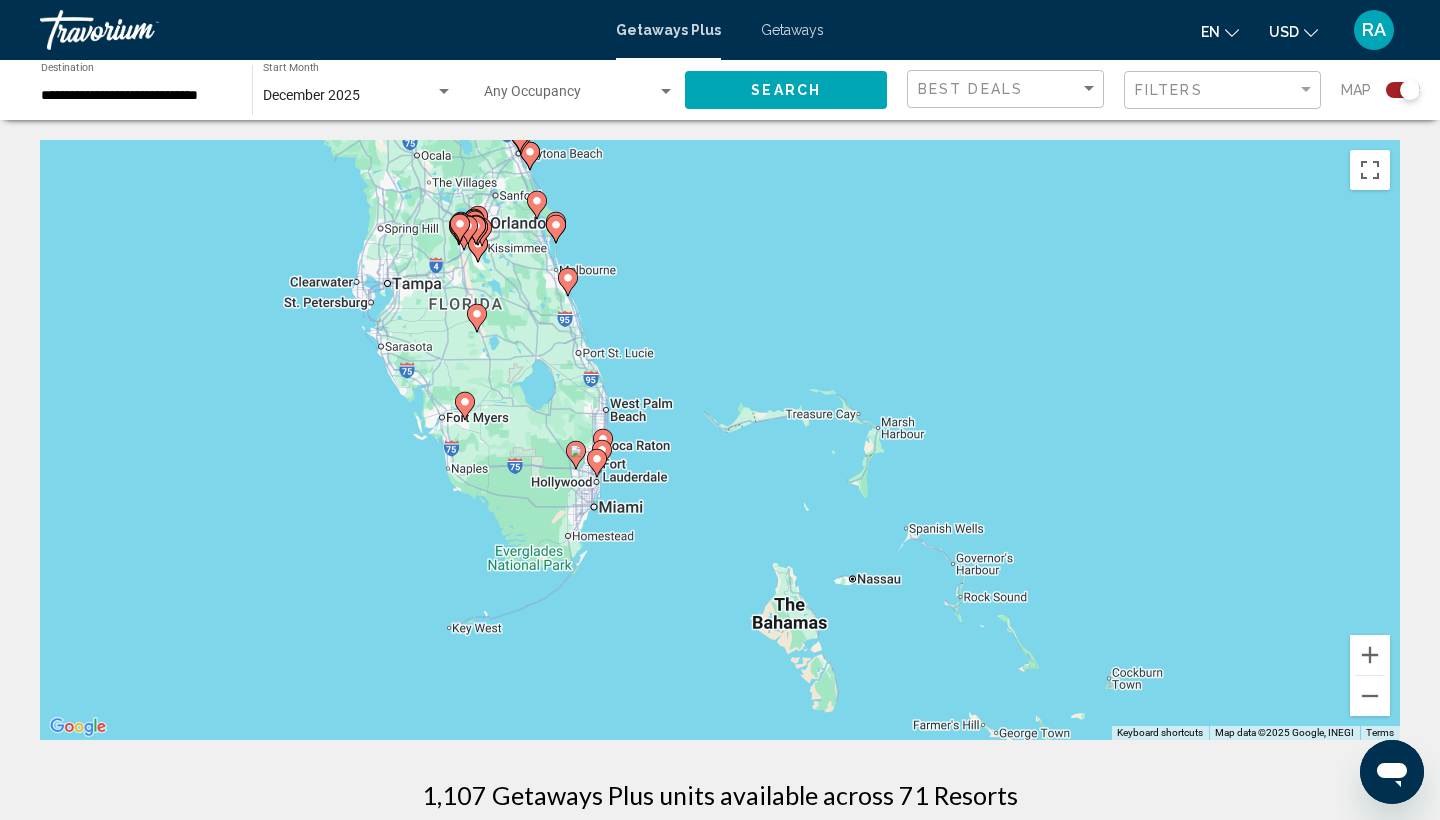 drag, startPoint x: 736, startPoint y: 240, endPoint x: 889, endPoint y: 324, distance: 174.54225 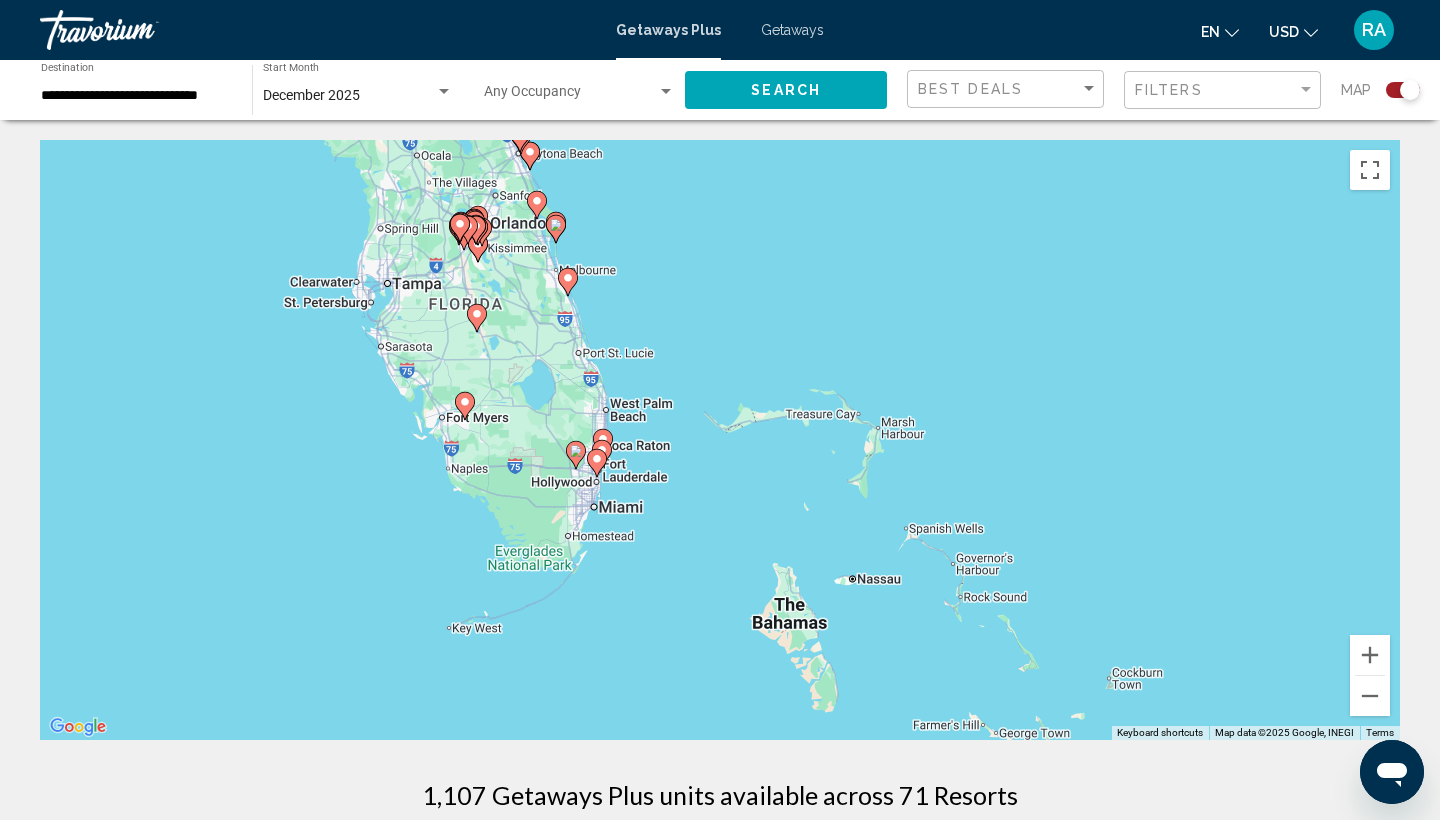 click on "To navigate, press the arrow keys. To activate drag with keyboard, press Alt + Enter. Once in keyboard drag state, use the arrow keys to move the marker. To complete the drag, press the Enter key. To cancel, press Escape." at bounding box center [720, 440] 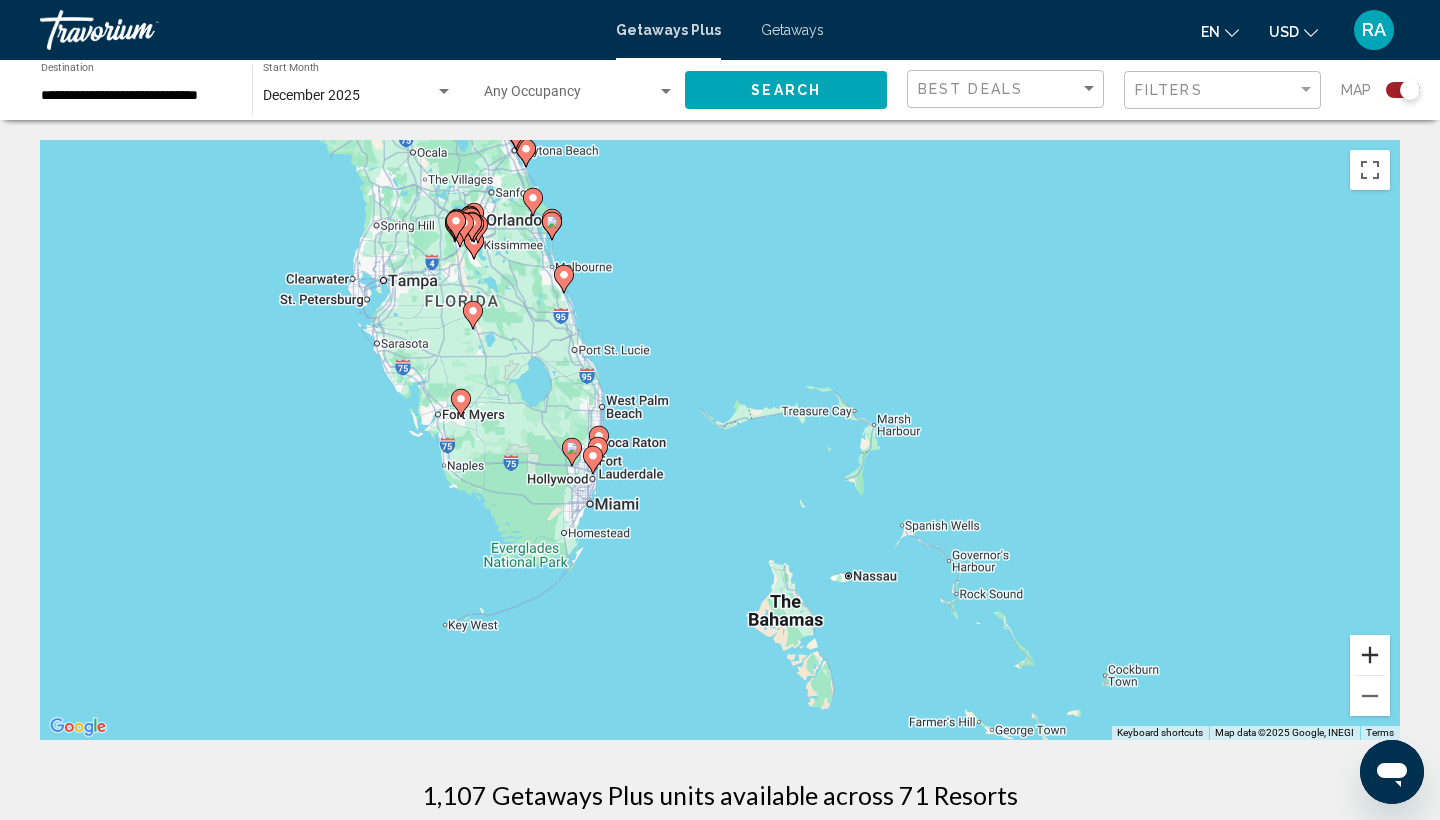 click at bounding box center [1370, 655] 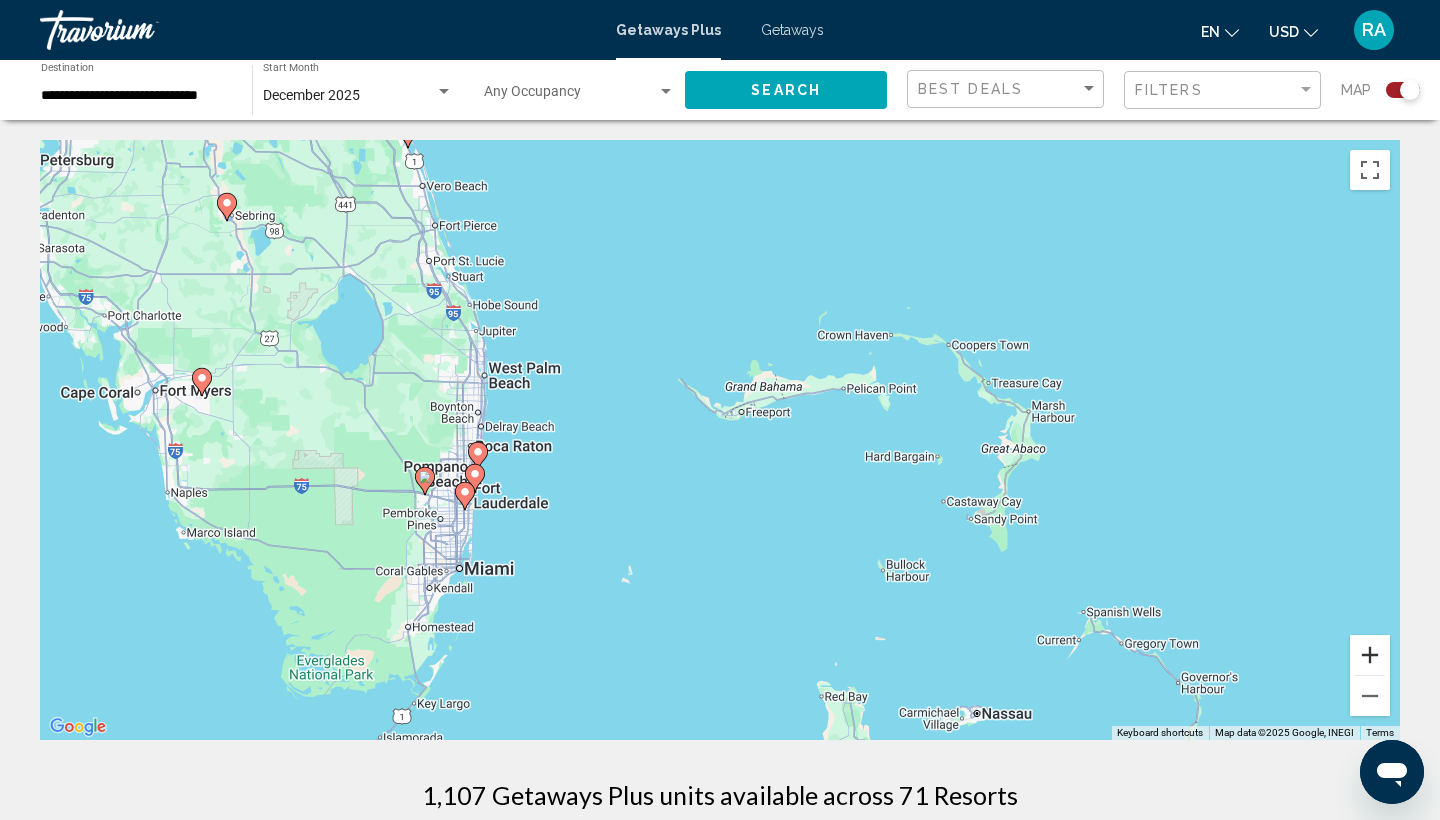 click at bounding box center [1370, 655] 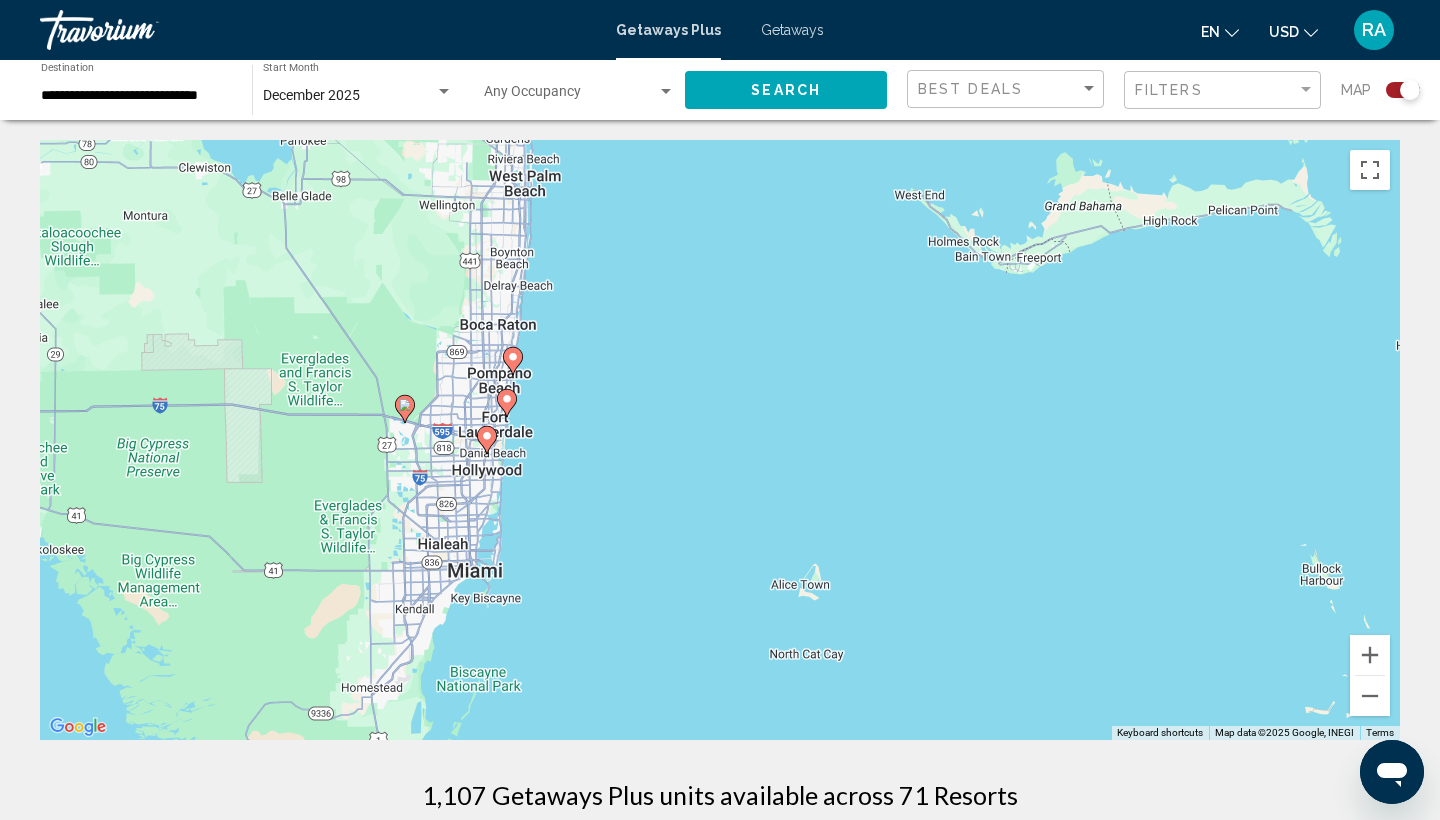 drag, startPoint x: 592, startPoint y: 501, endPoint x: 871, endPoint y: 372, distance: 307.37924 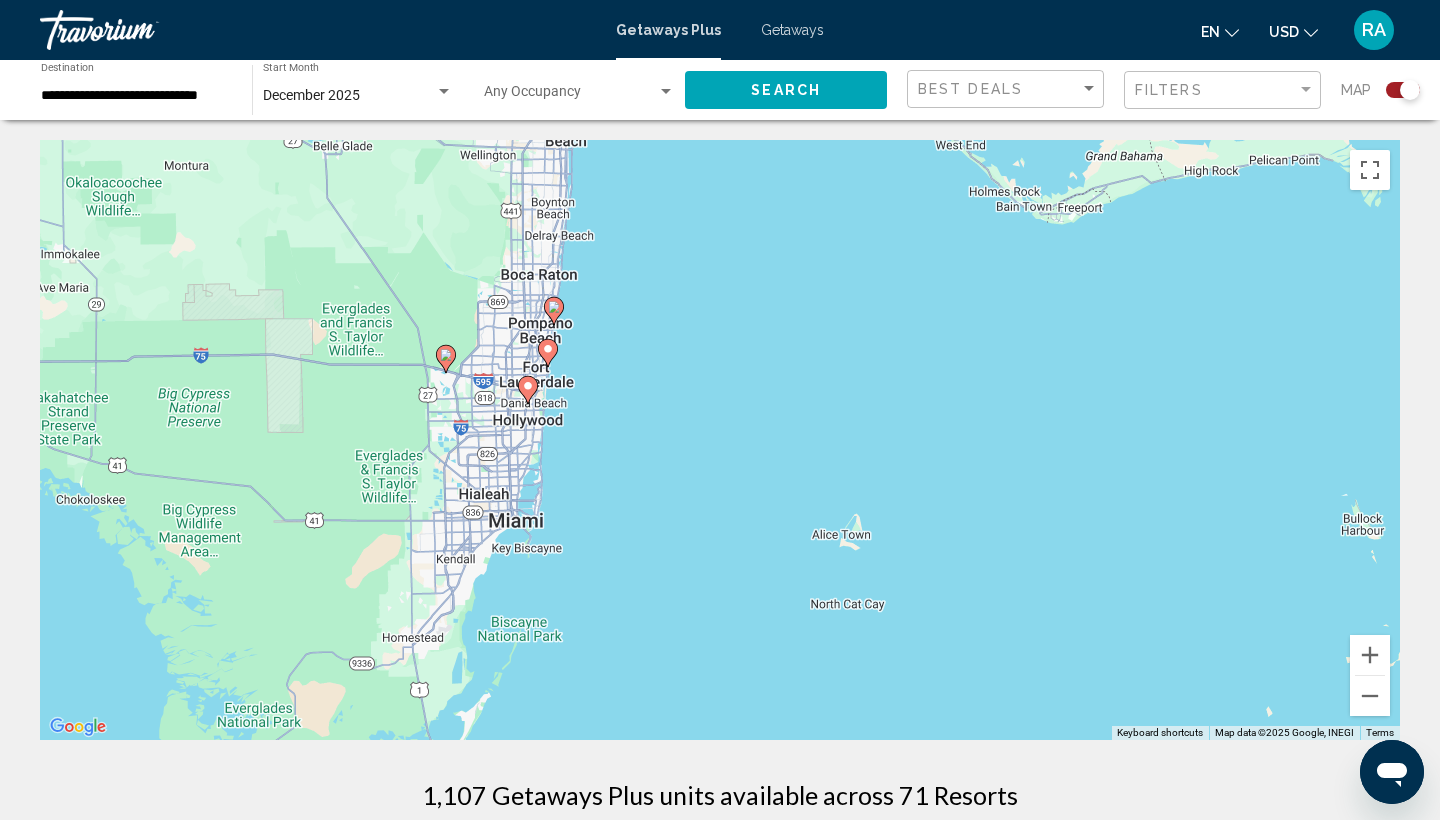 drag, startPoint x: 541, startPoint y: 519, endPoint x: 581, endPoint y: 469, distance: 64.03124 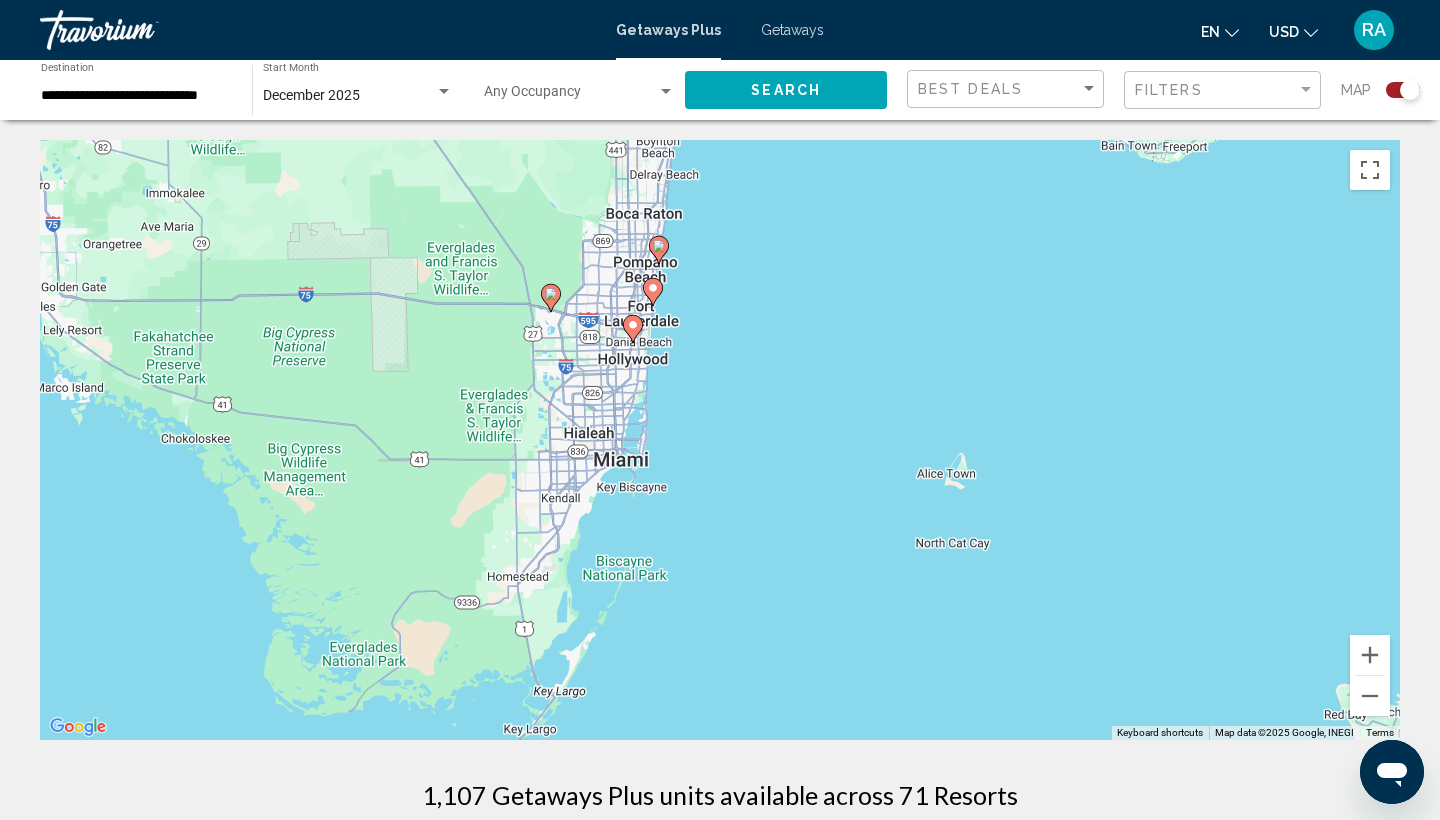 drag, startPoint x: 647, startPoint y: 572, endPoint x: 751, endPoint y: 508, distance: 122.1147 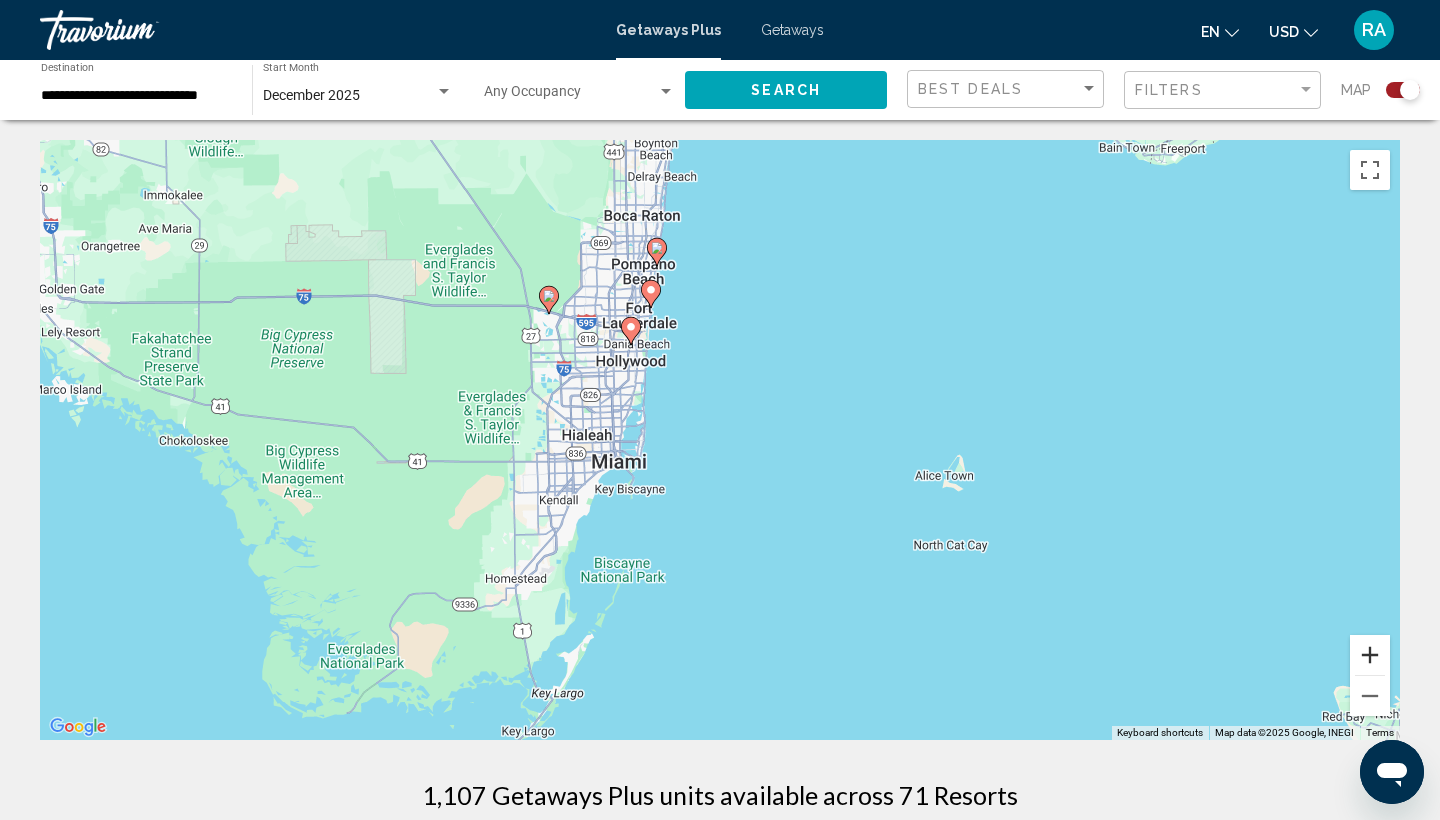 click at bounding box center (1370, 655) 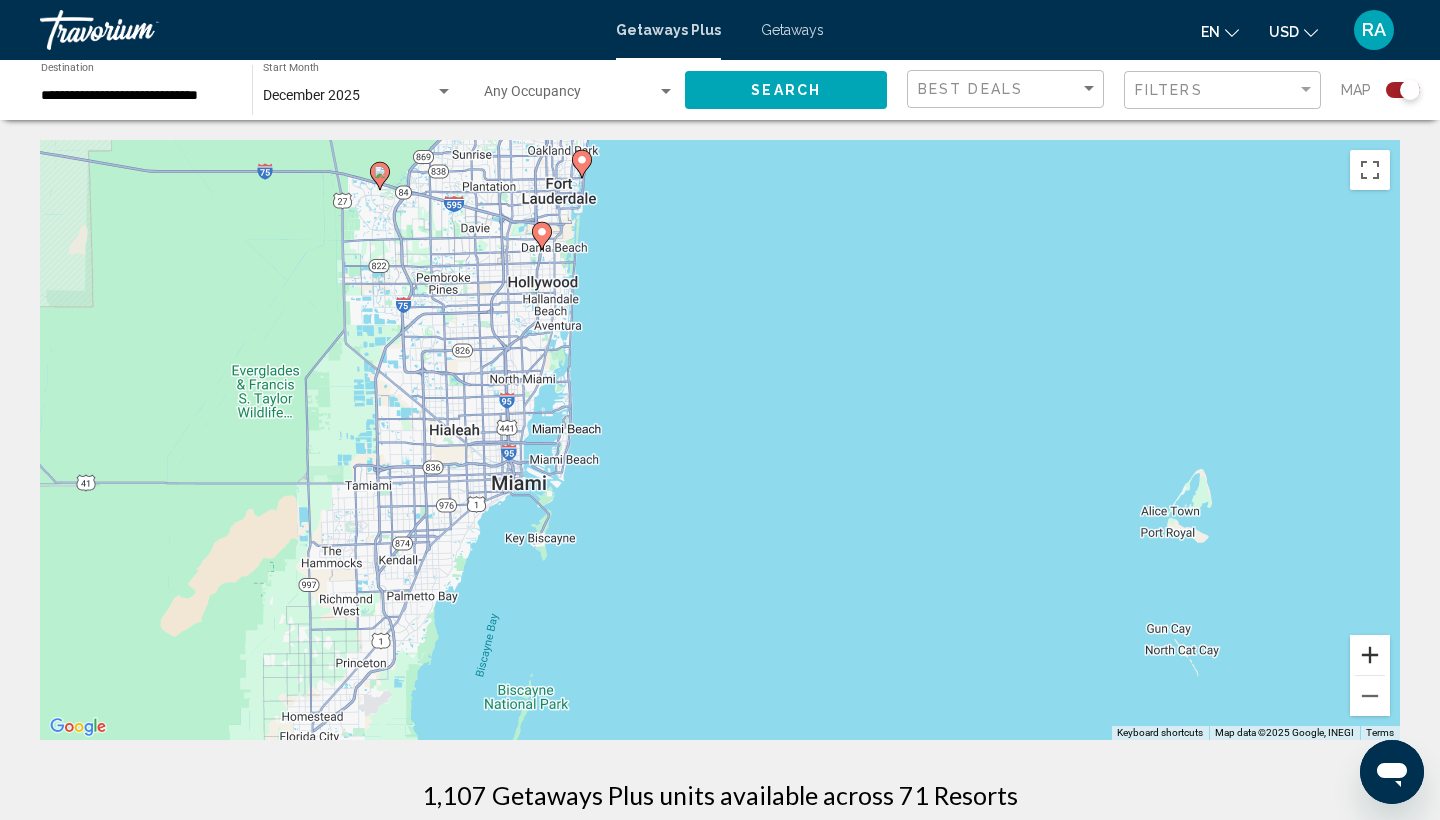 click at bounding box center (1370, 655) 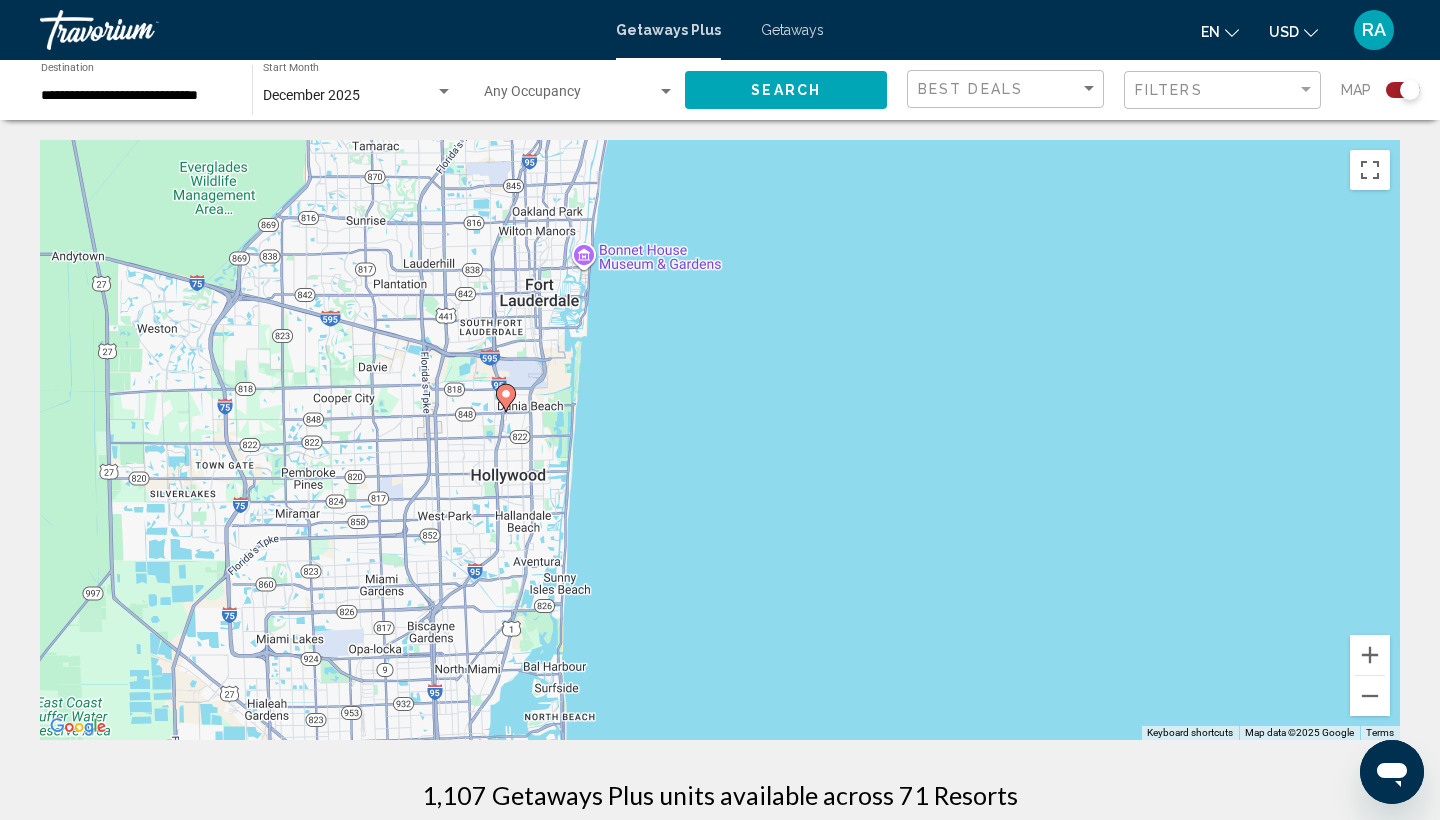 drag, startPoint x: 509, startPoint y: 306, endPoint x: 671, endPoint y: 682, distance: 409.4142 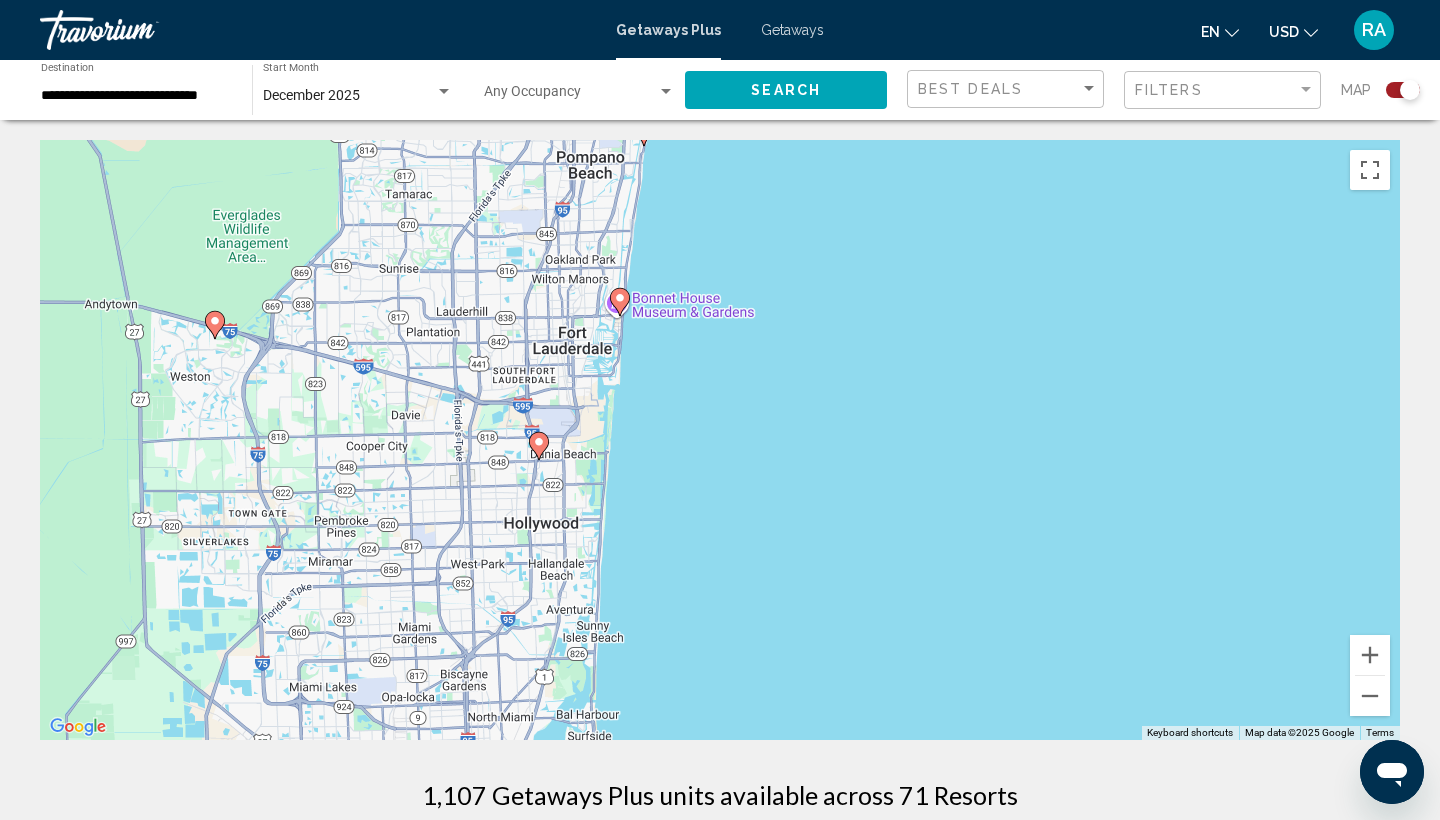 click 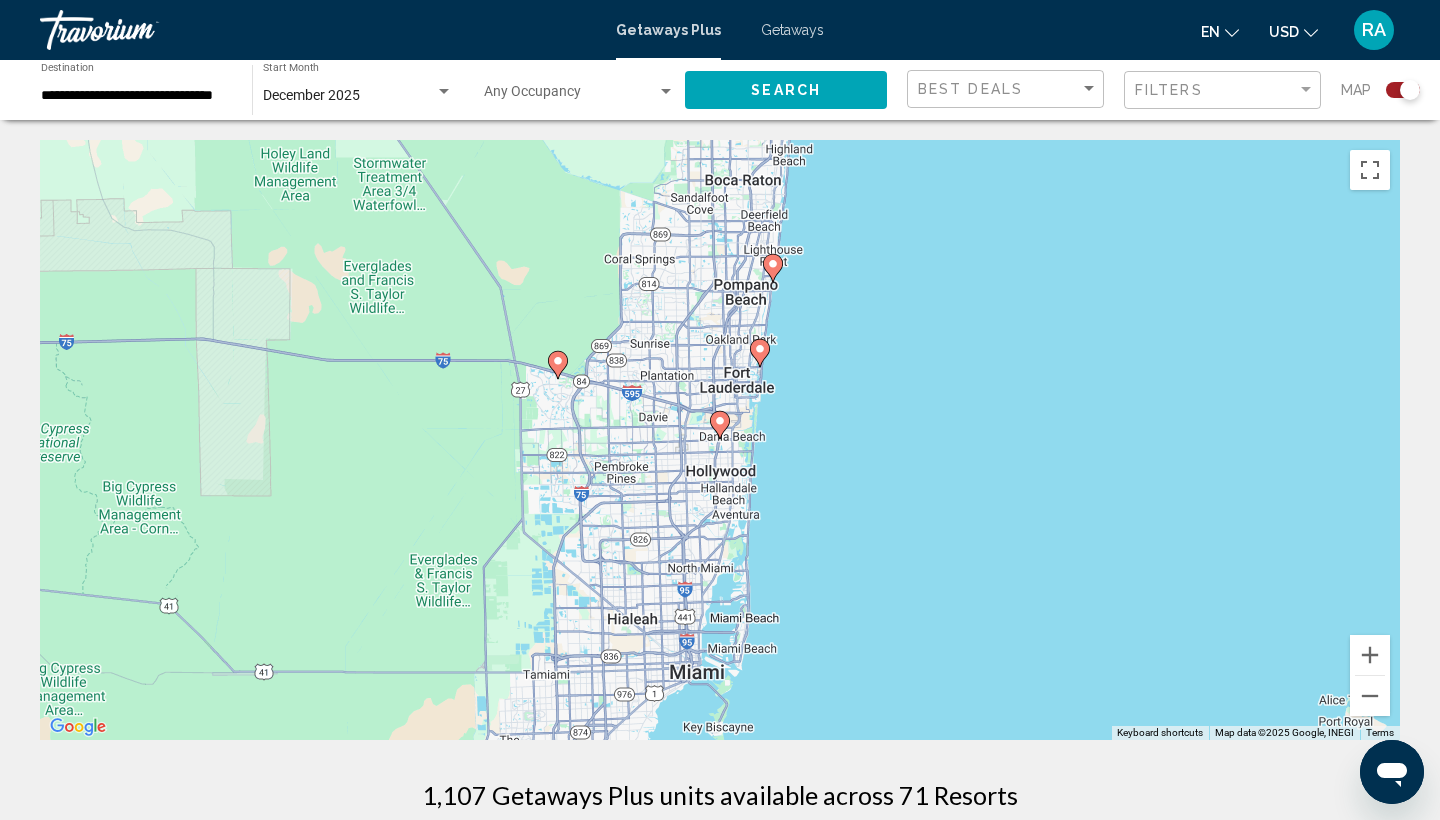 click 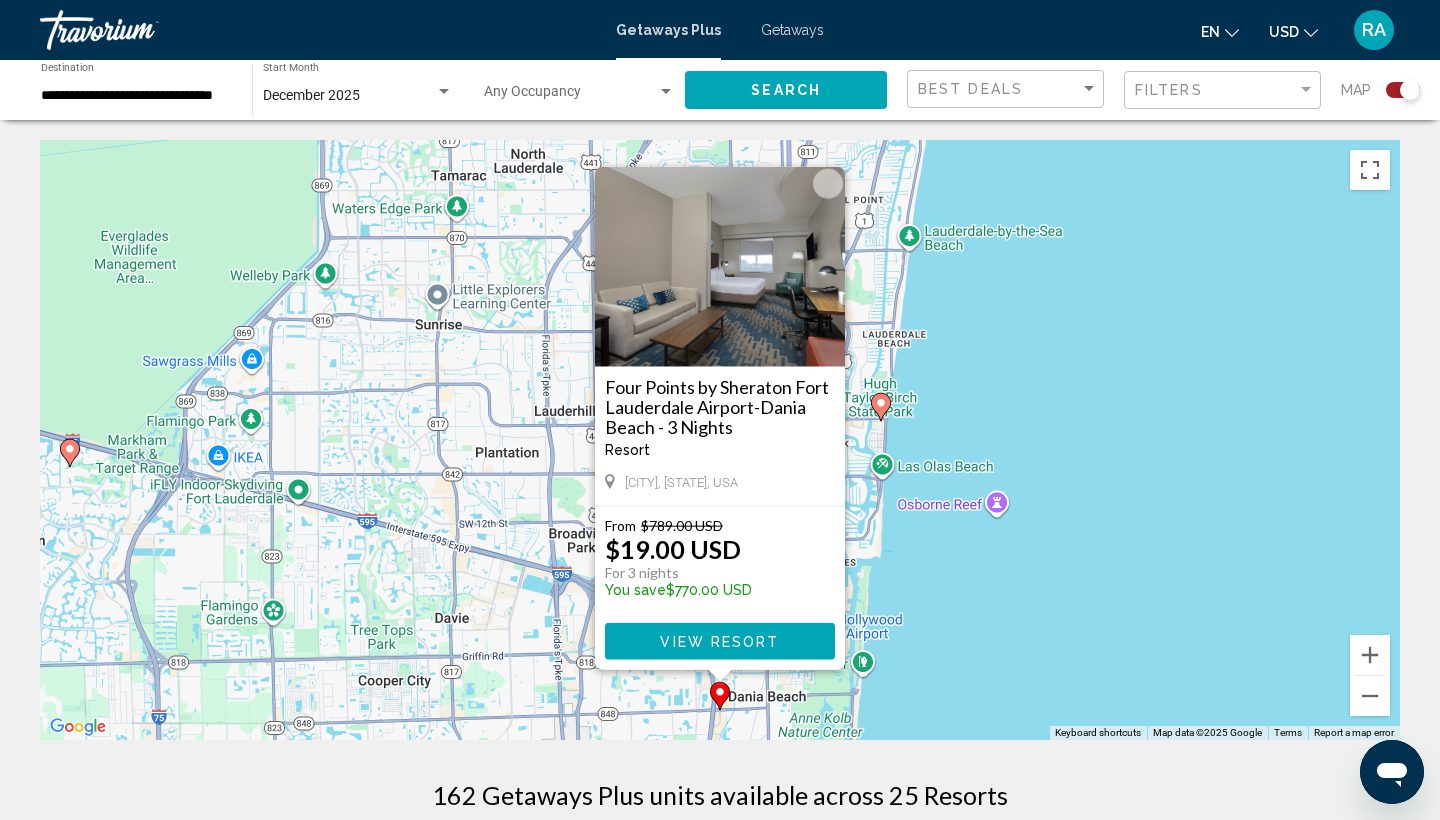 click on "View Resort" at bounding box center [719, 642] 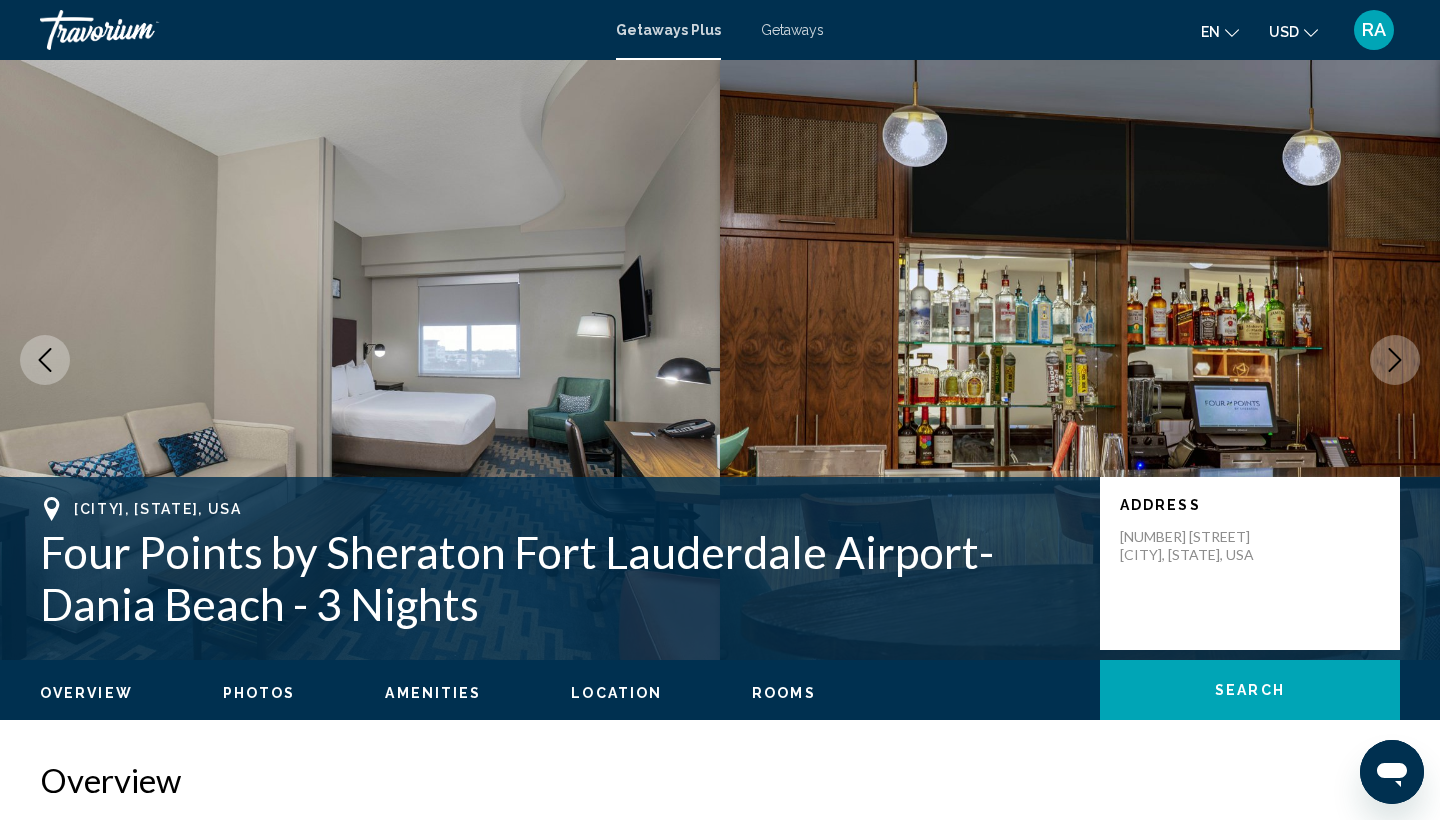 scroll, scrollTop: 0, scrollLeft: 0, axis: both 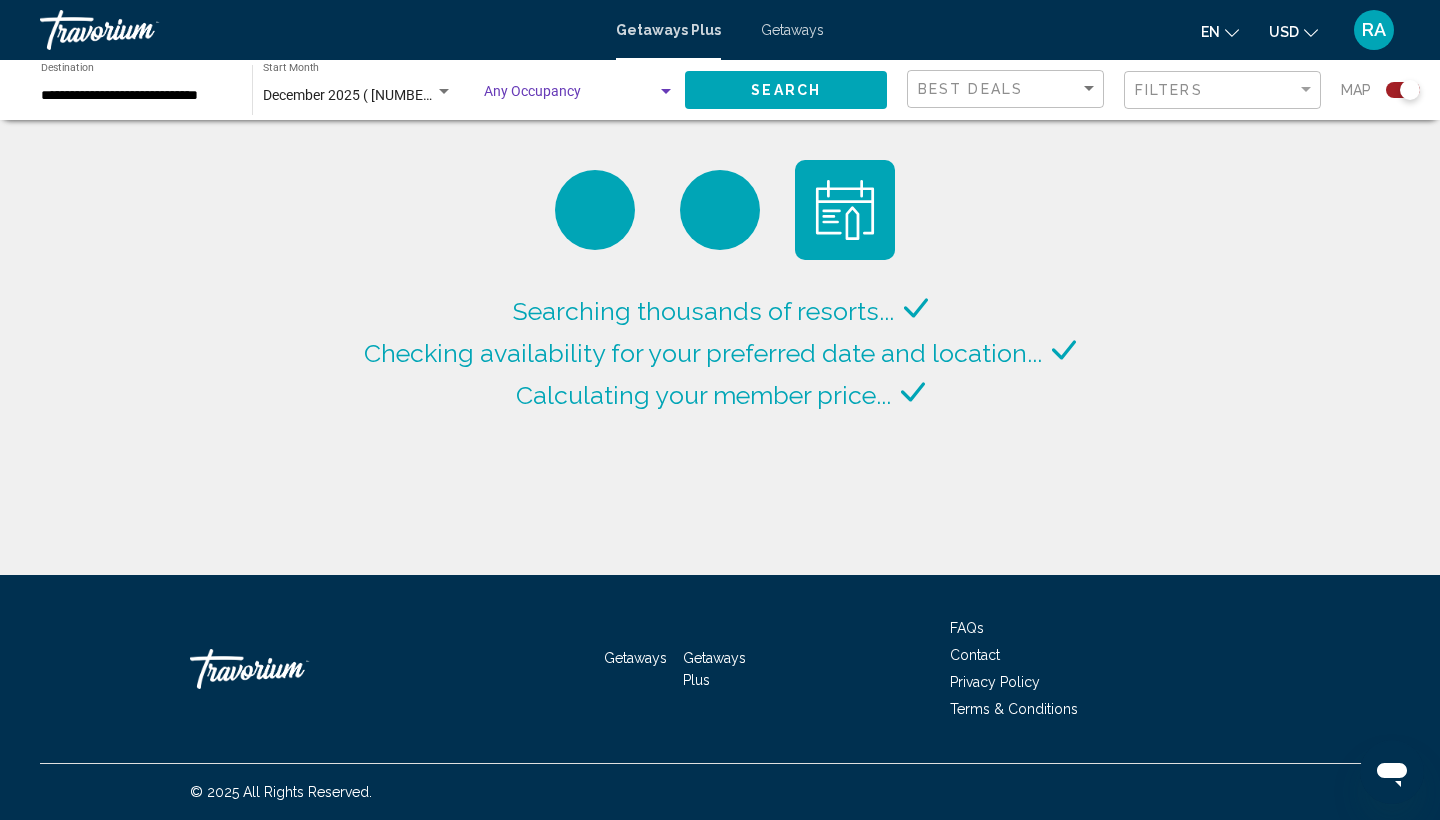 click at bounding box center [570, 96] 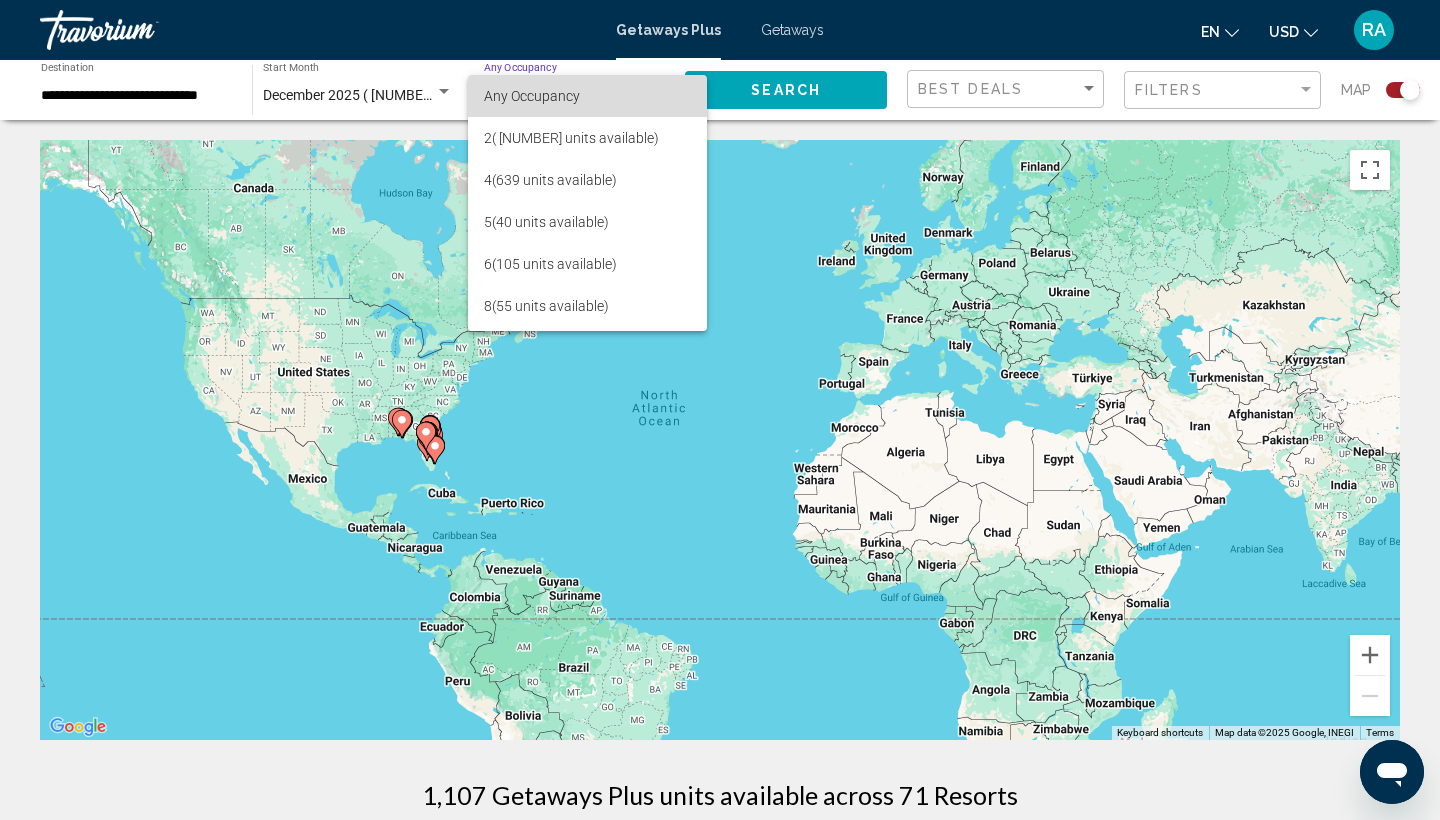 click on "Any Occupancy" at bounding box center (587, 96) 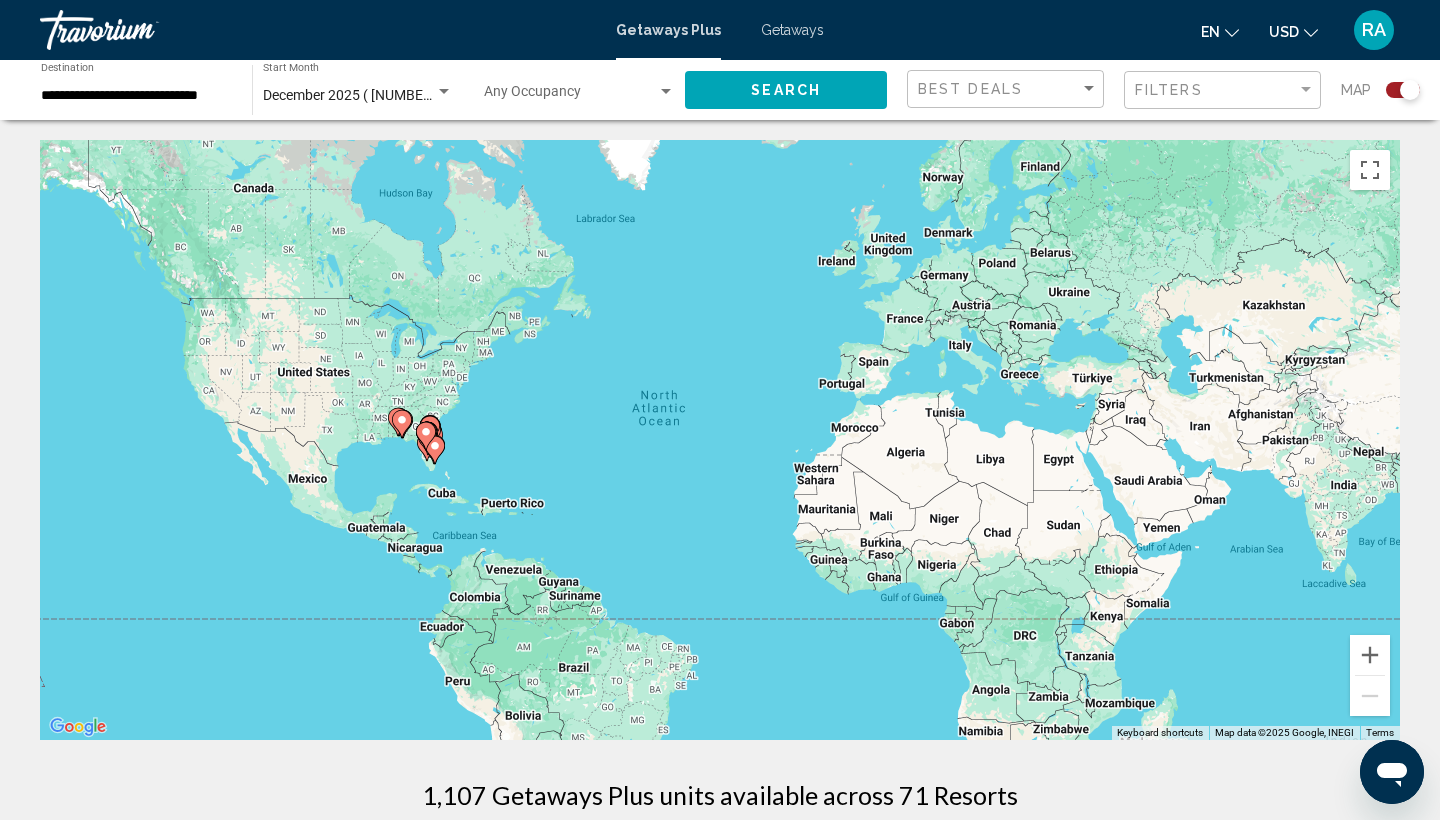 click on "Best Deals Filters Map" 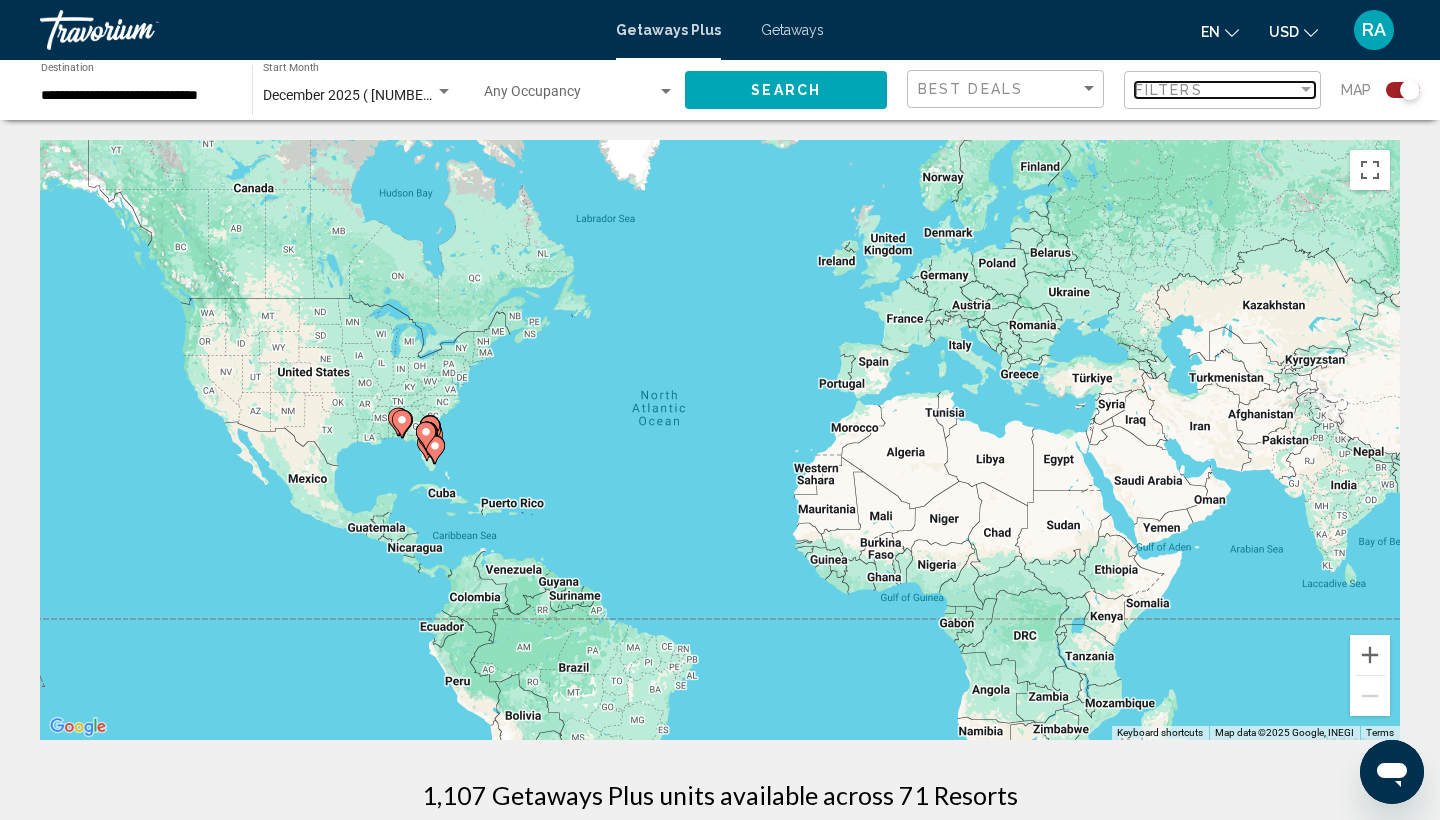 click on "Filters" at bounding box center [1216, 90] 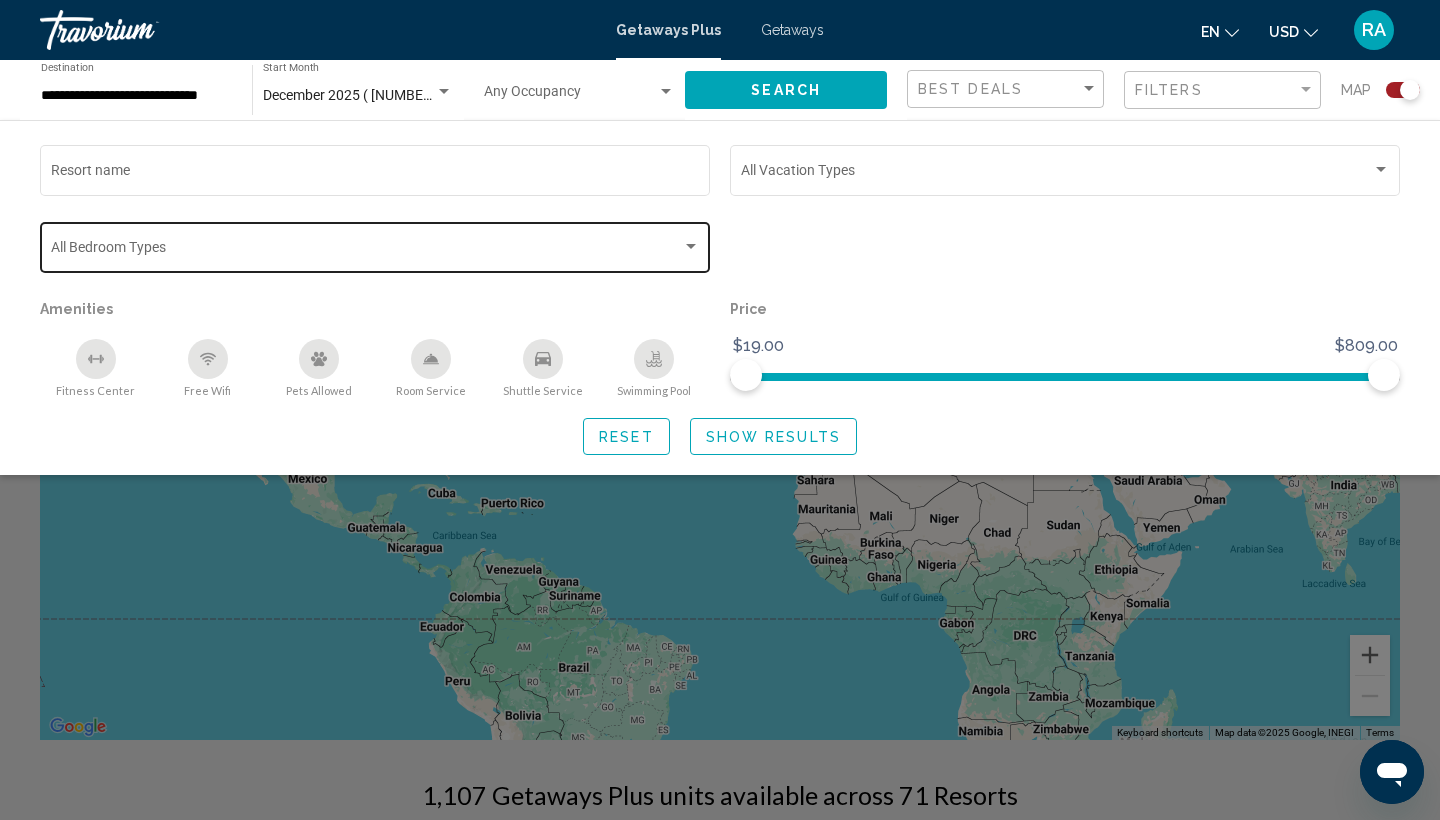 click at bounding box center (691, 247) 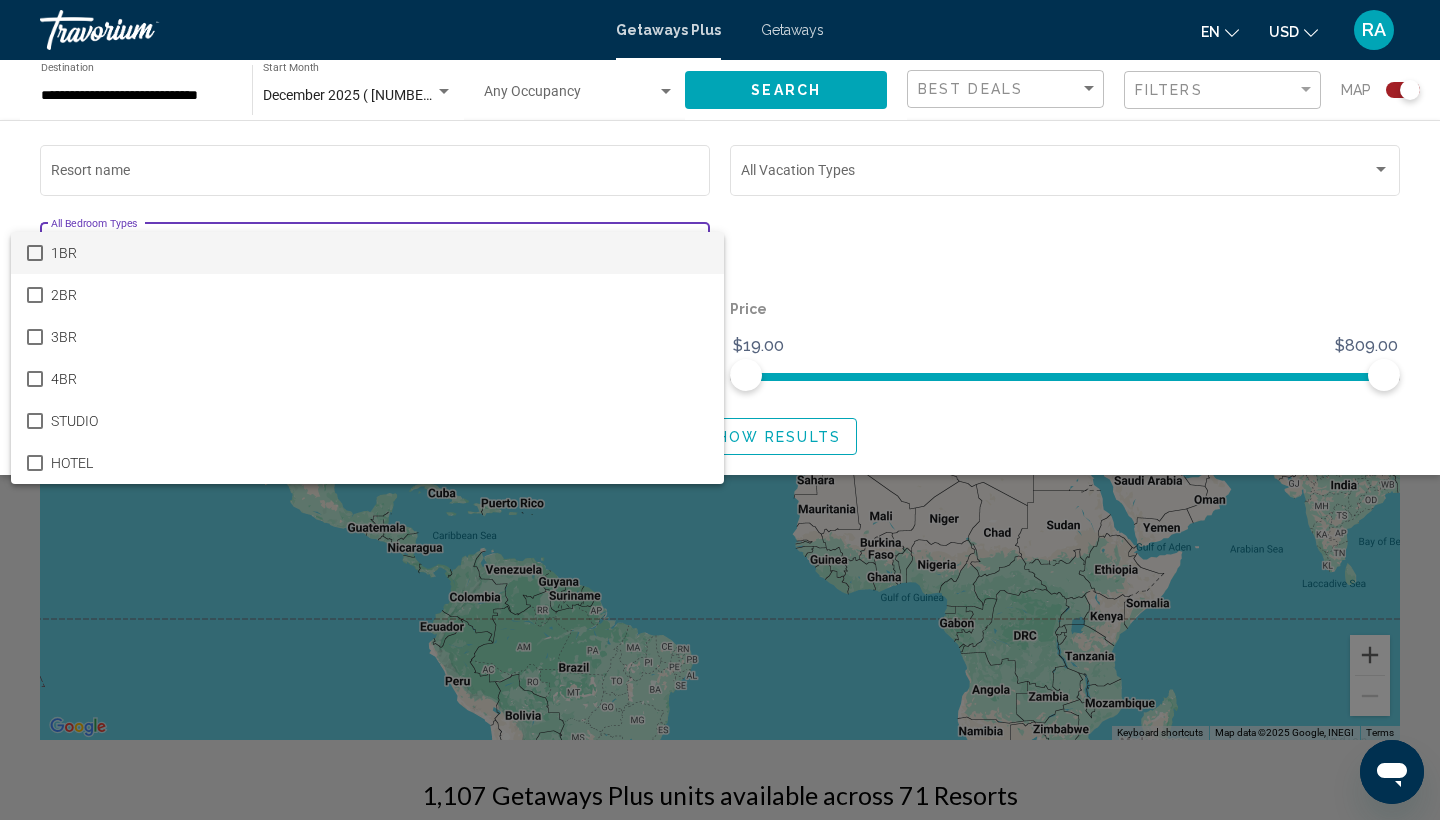 click at bounding box center (720, 410) 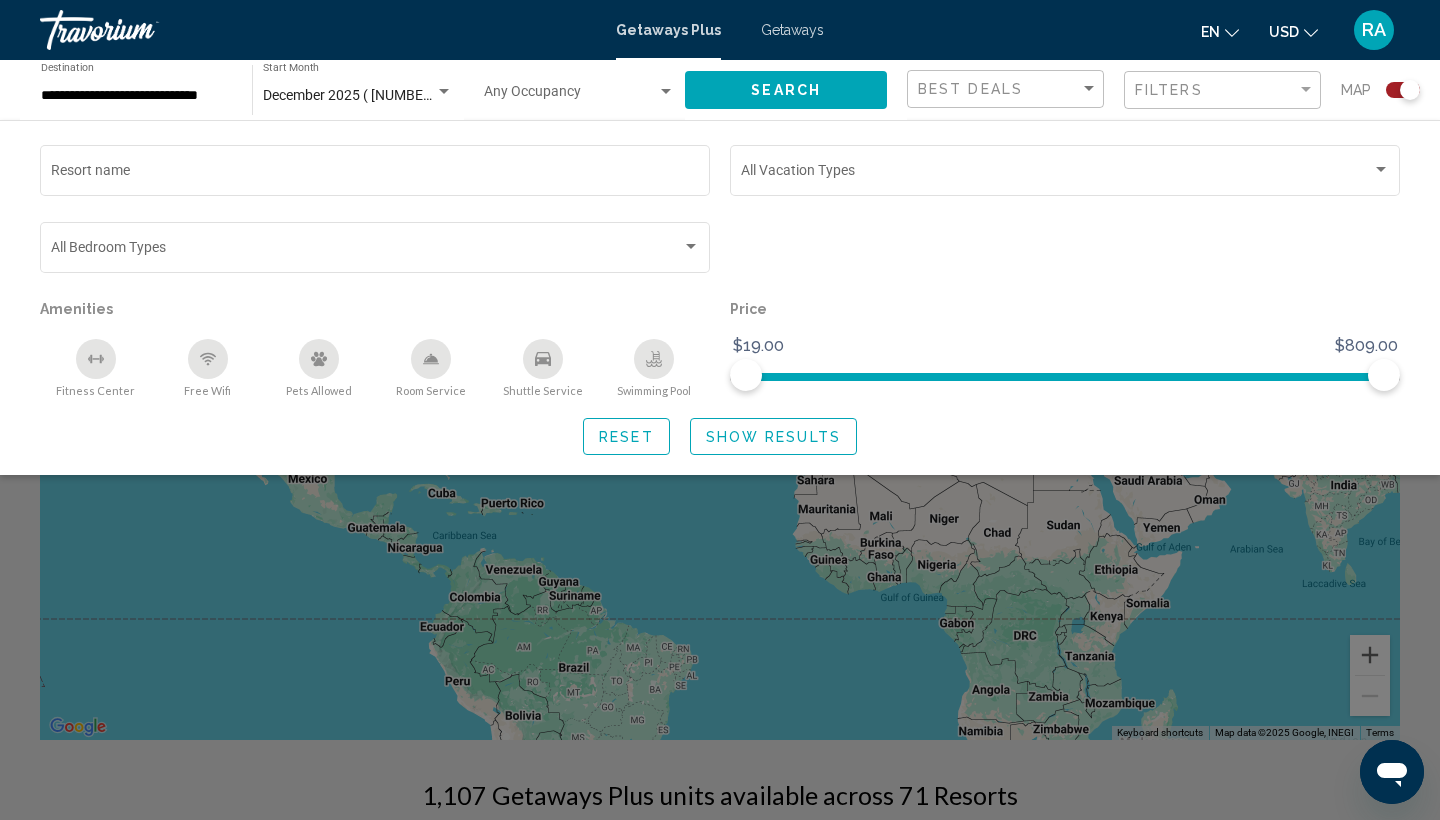 click on "Show Results" 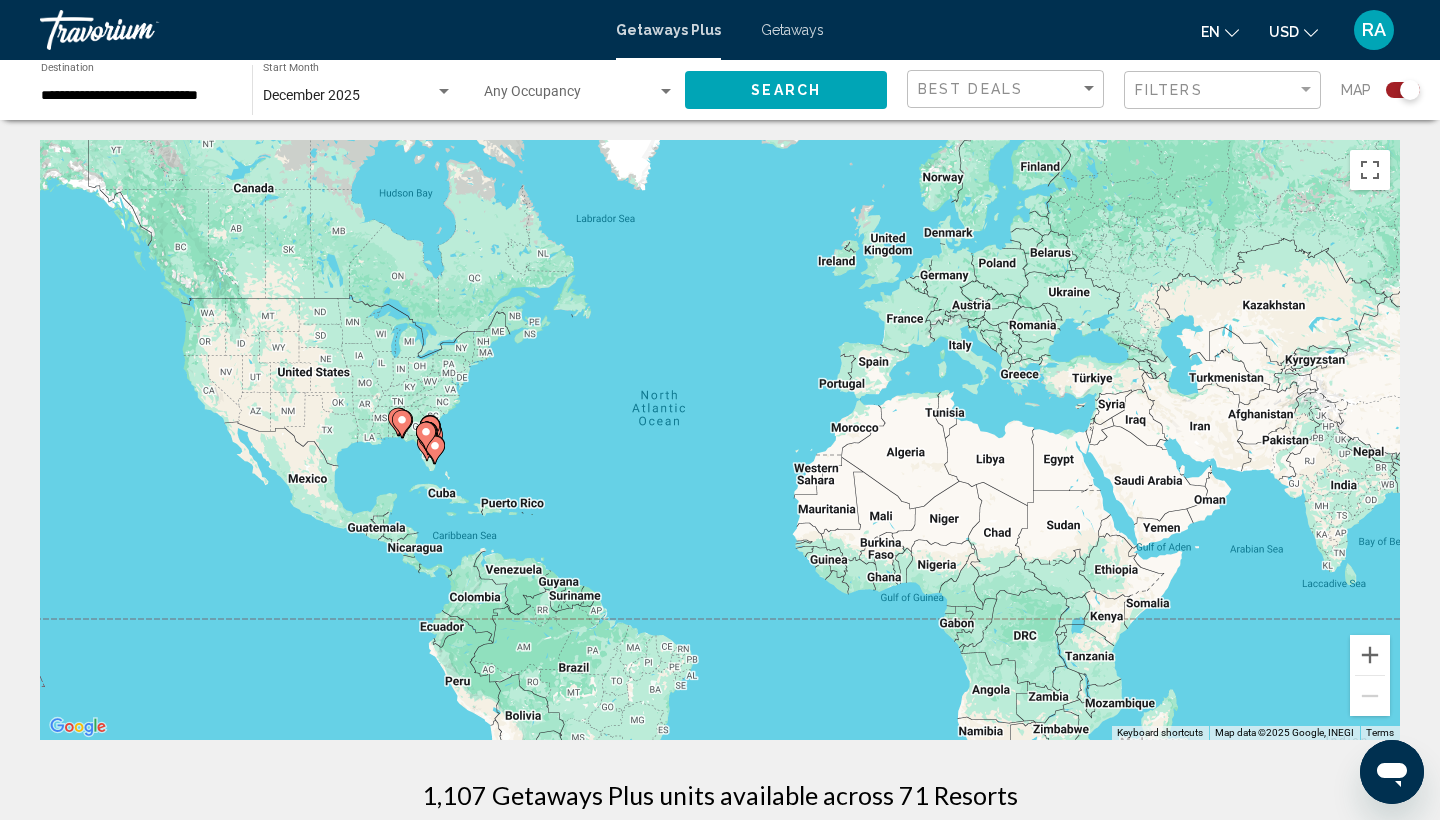 click at bounding box center (426, 436) 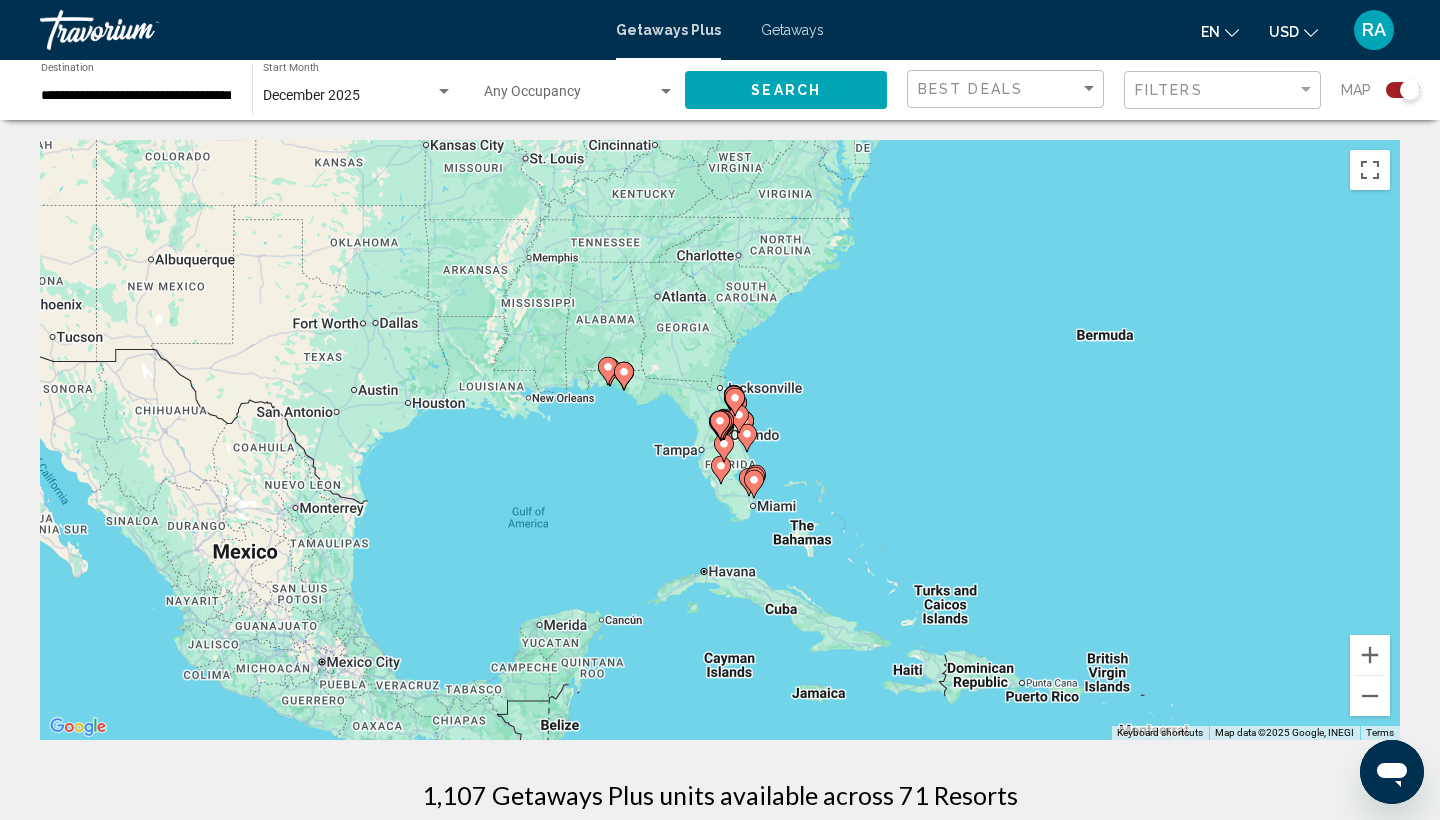 click 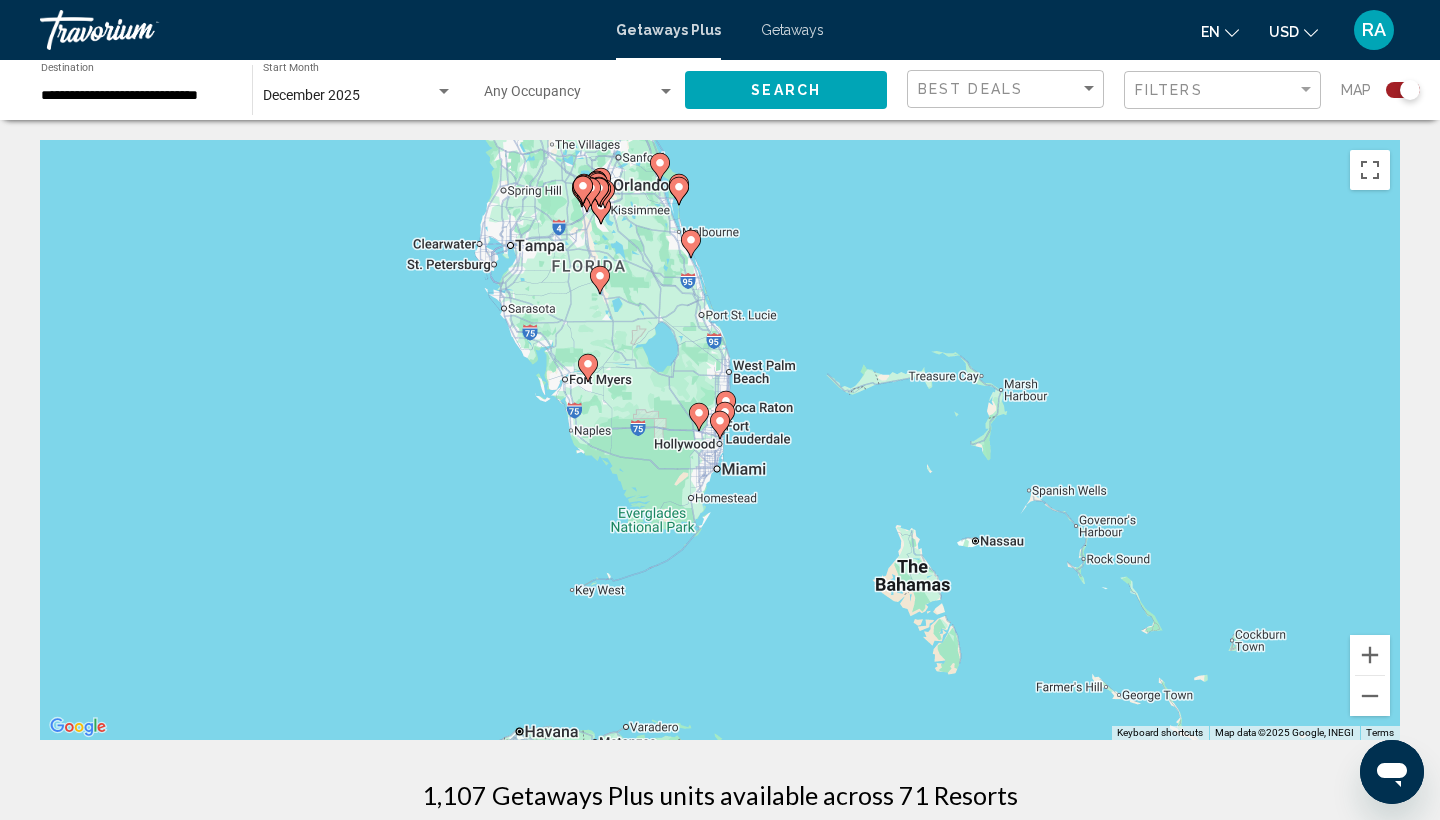 click 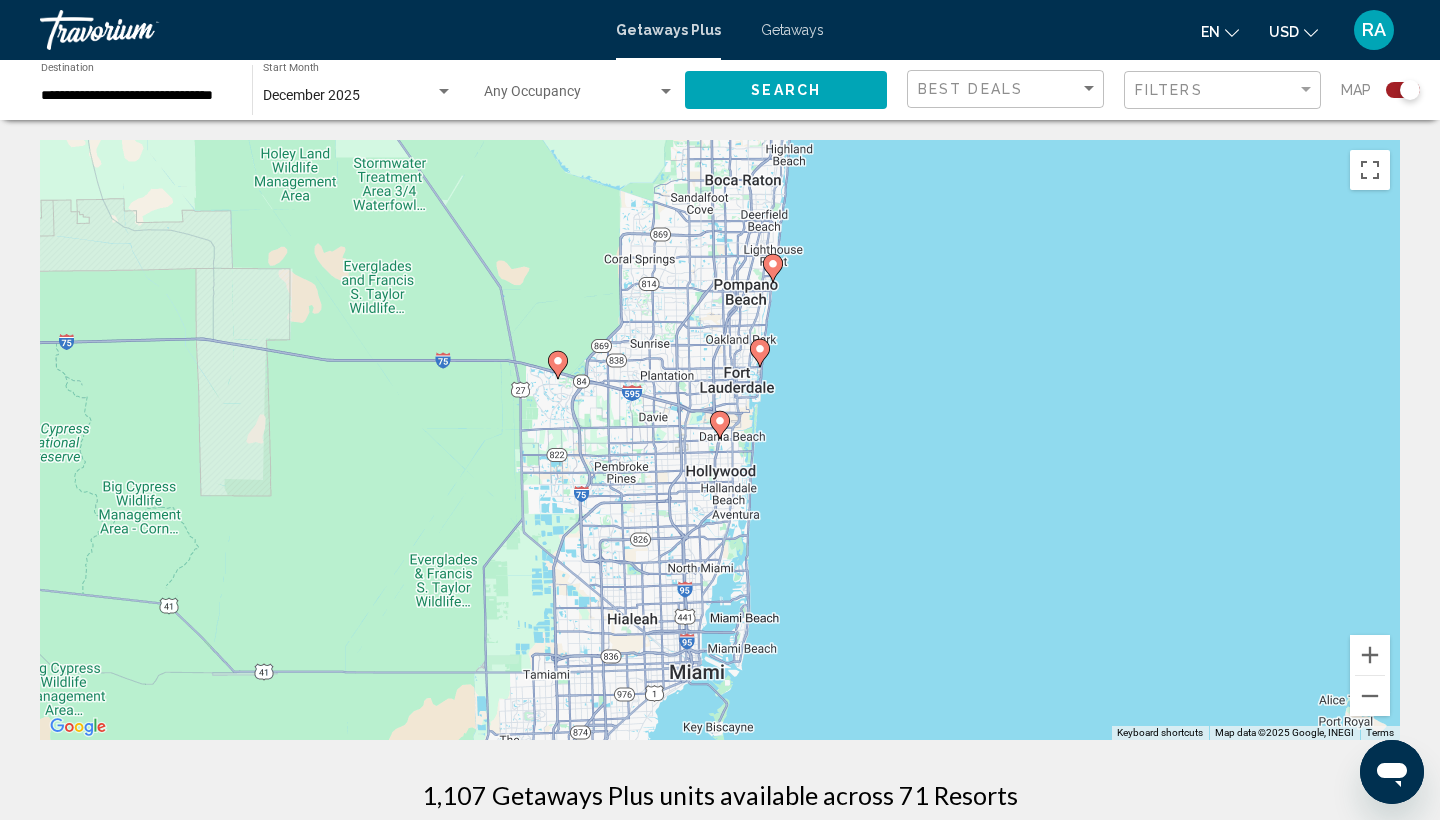 click 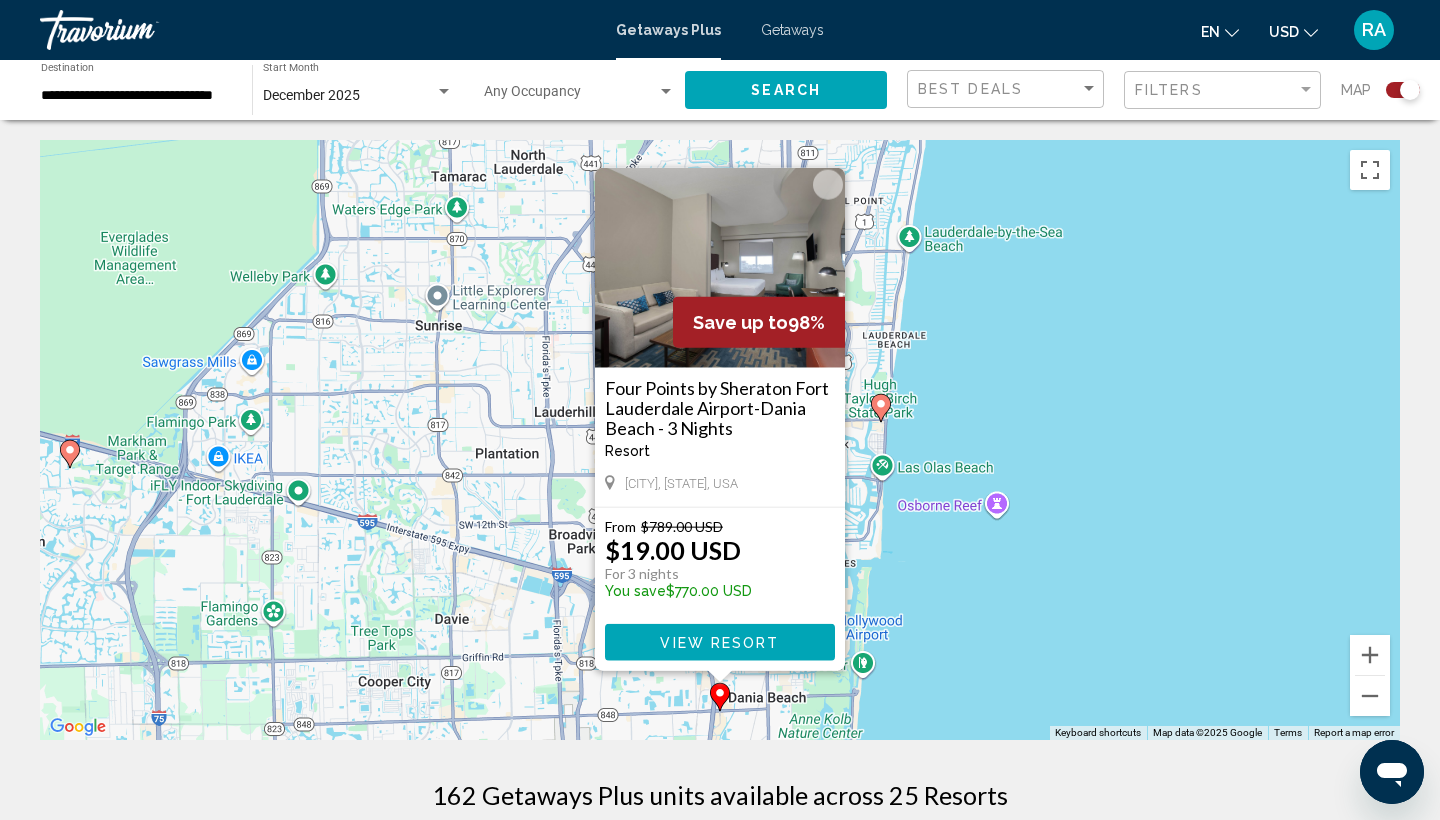 click at bounding box center (828, 185) 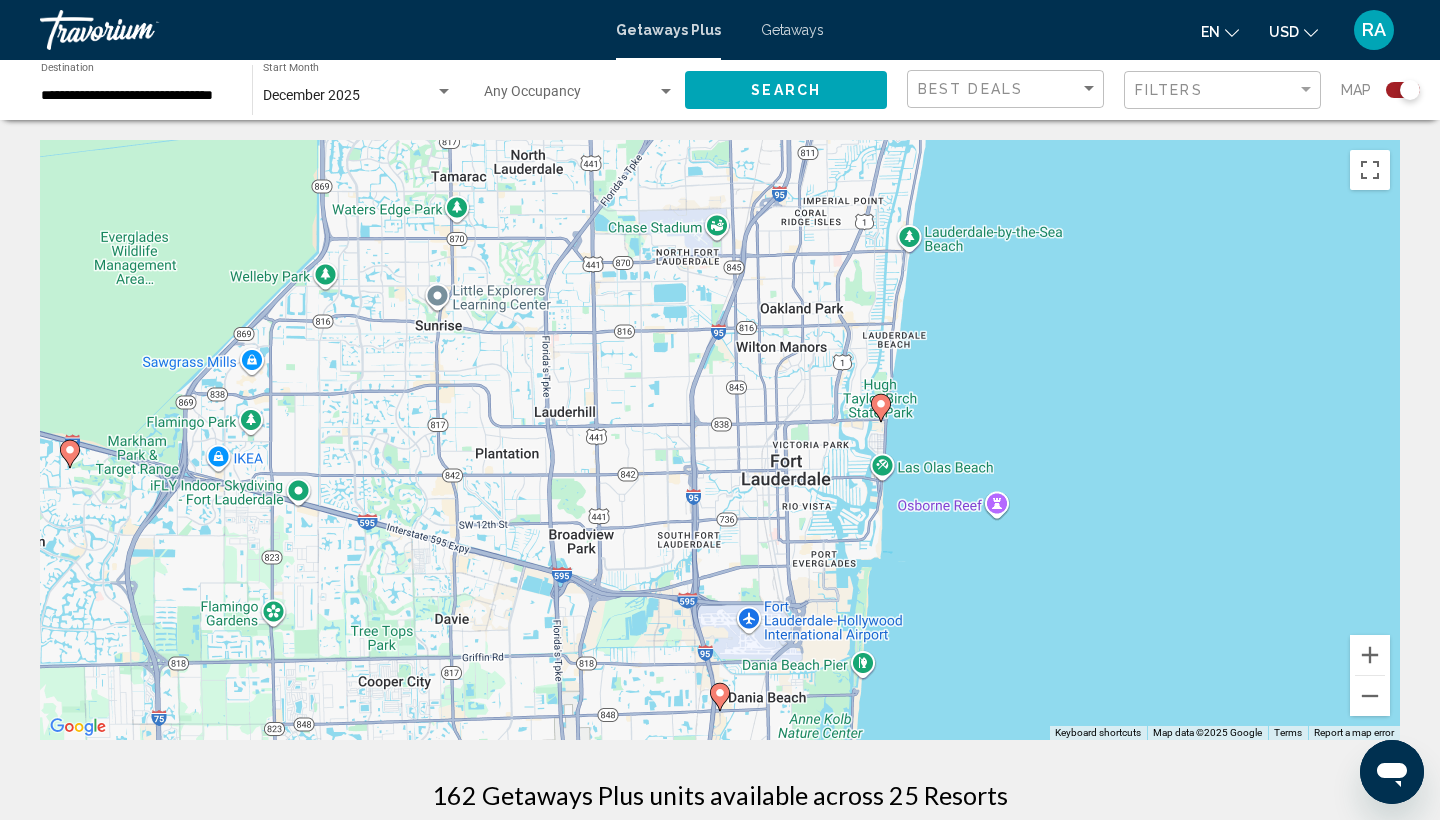 click 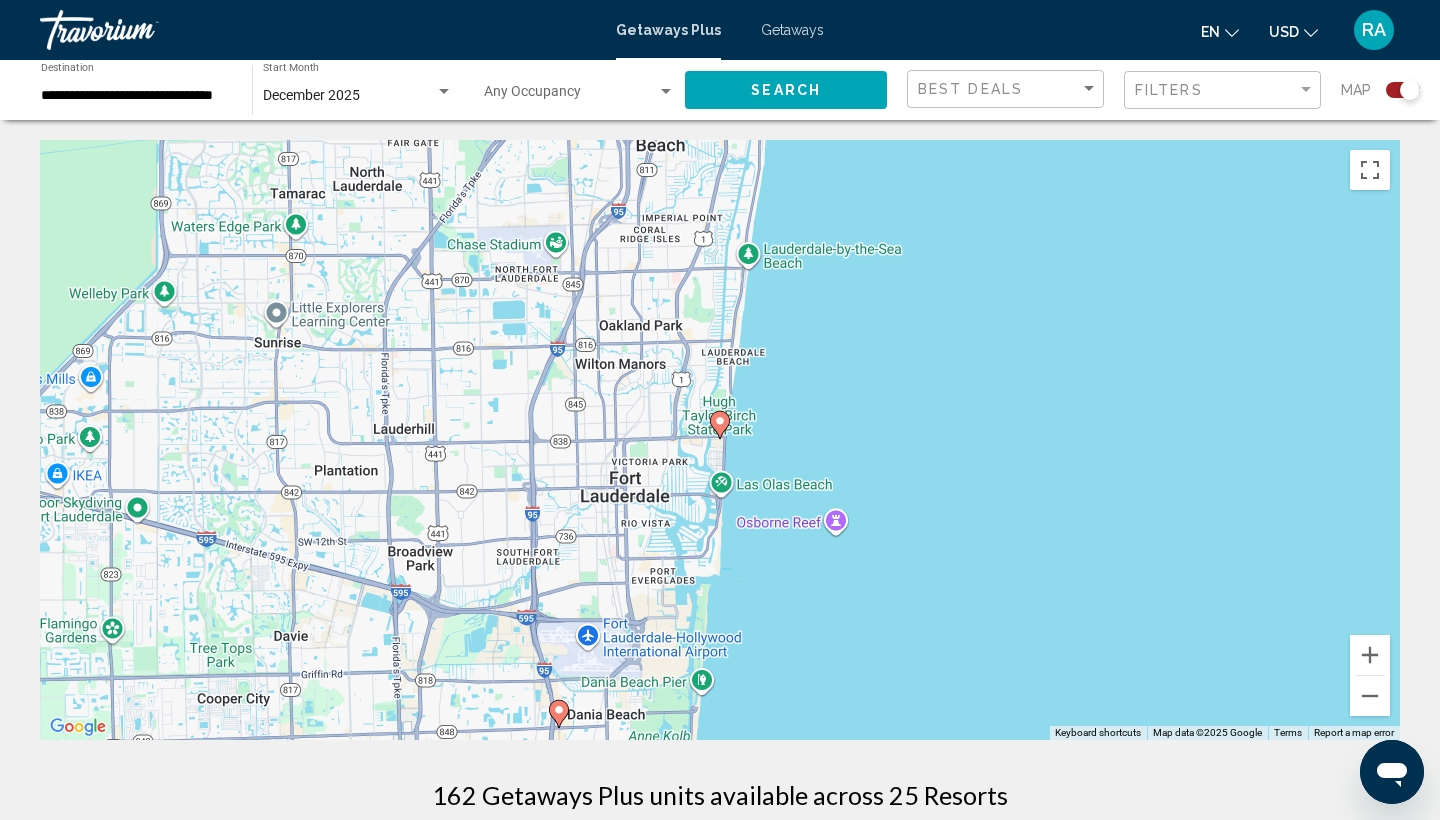 scroll, scrollTop: 0, scrollLeft: 0, axis: both 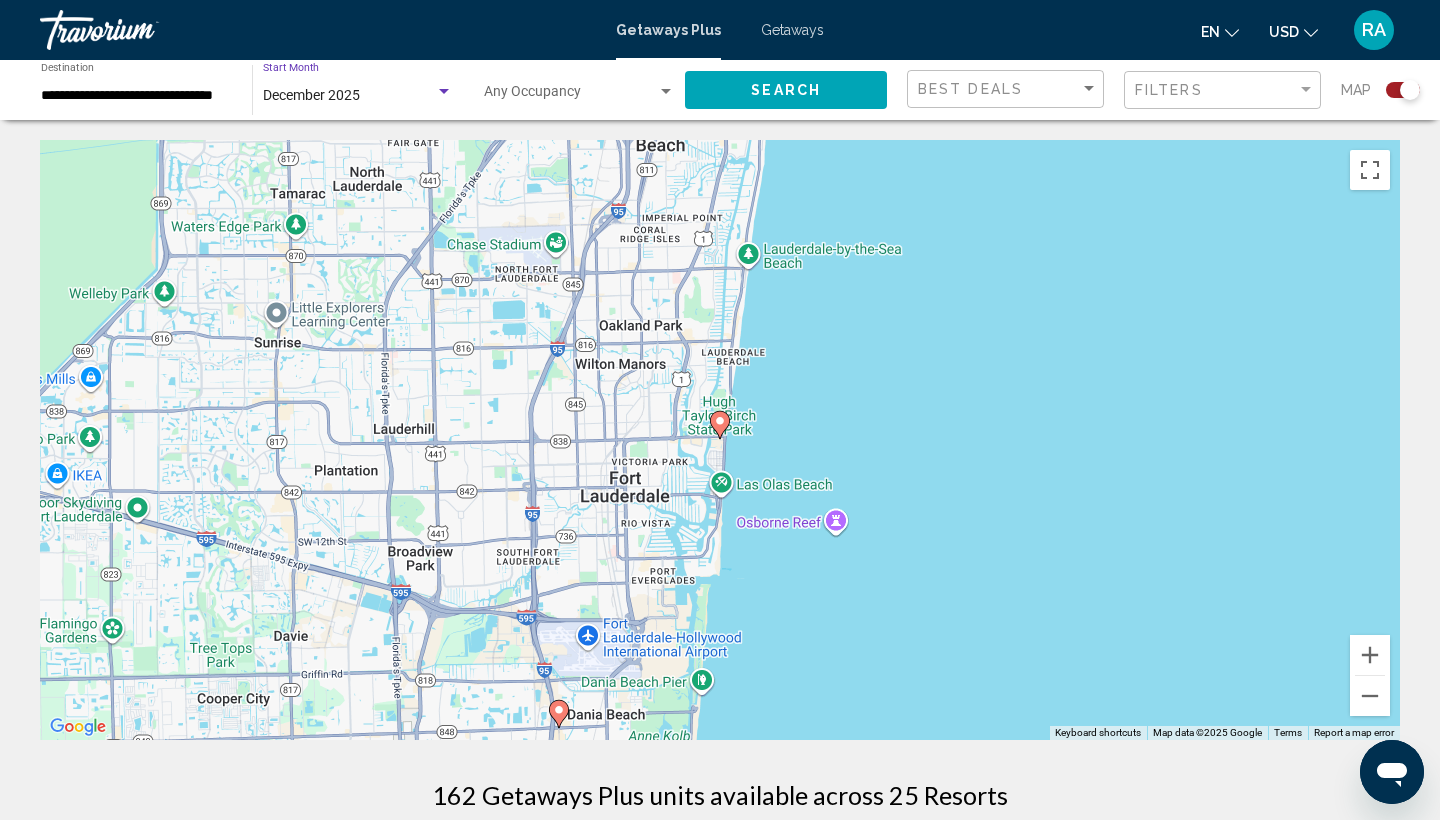 click on "December 2025" at bounding box center (349, 96) 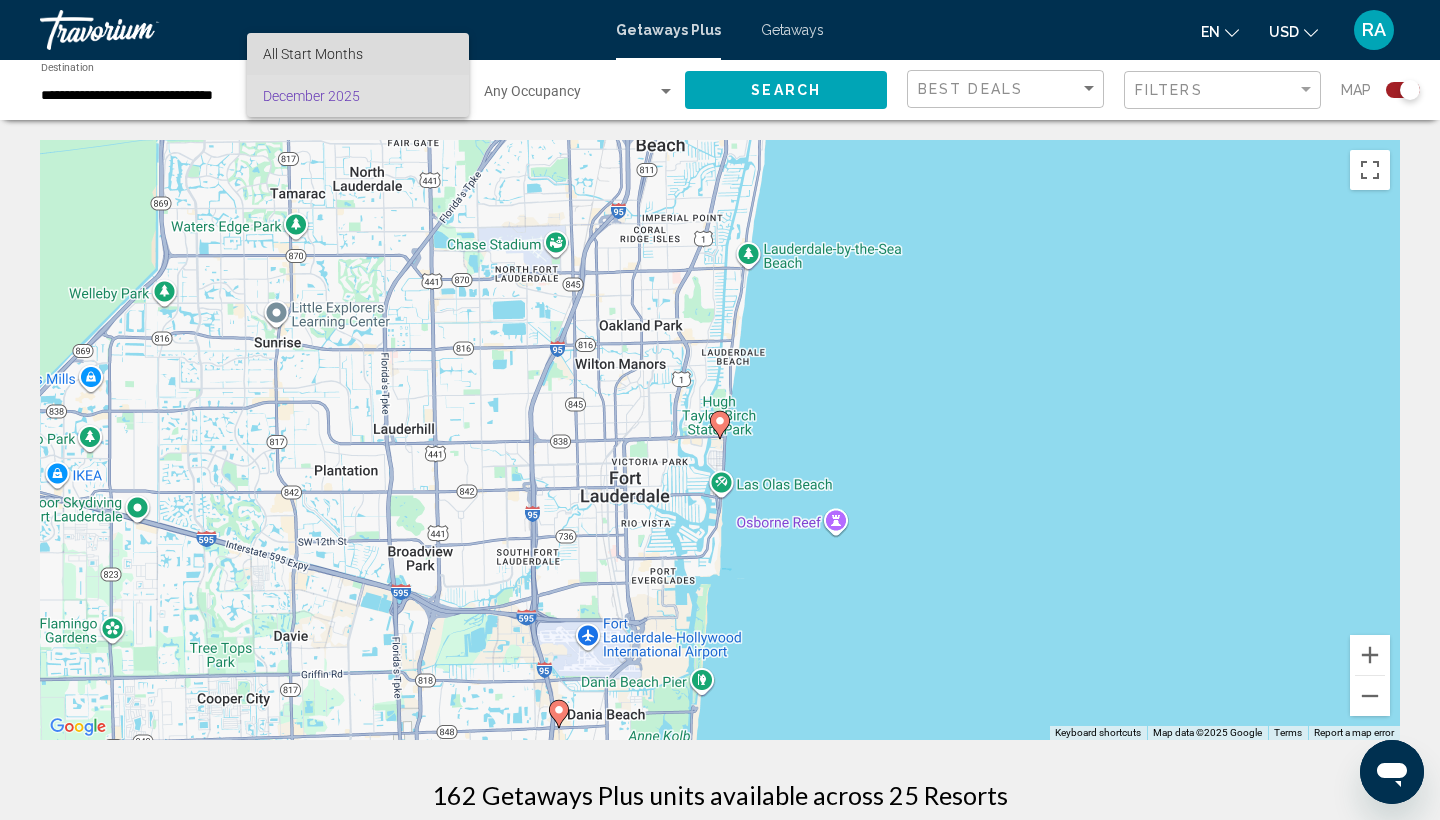 click on "All Start Months" at bounding box center [313, 54] 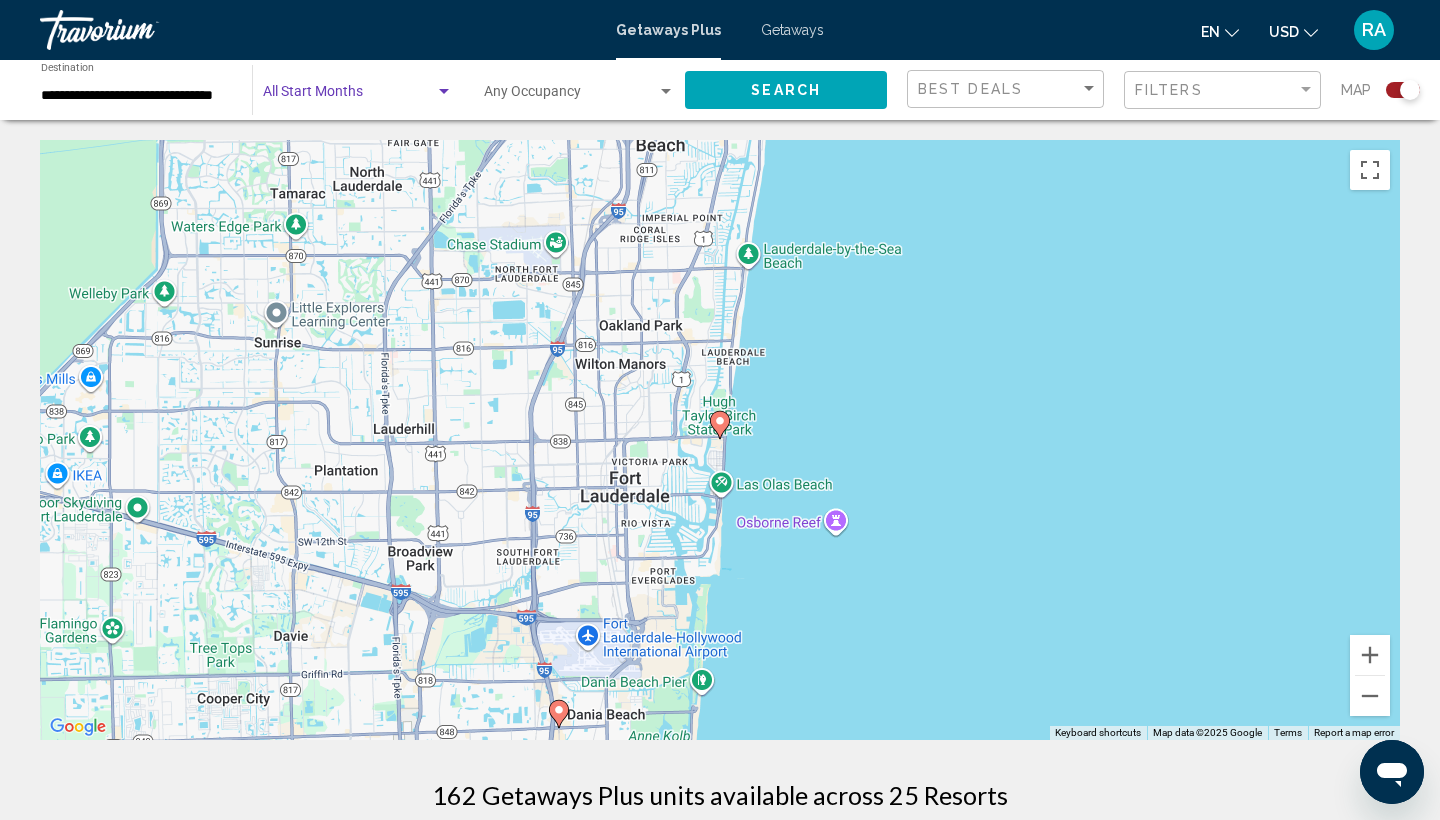 click at bounding box center (349, 96) 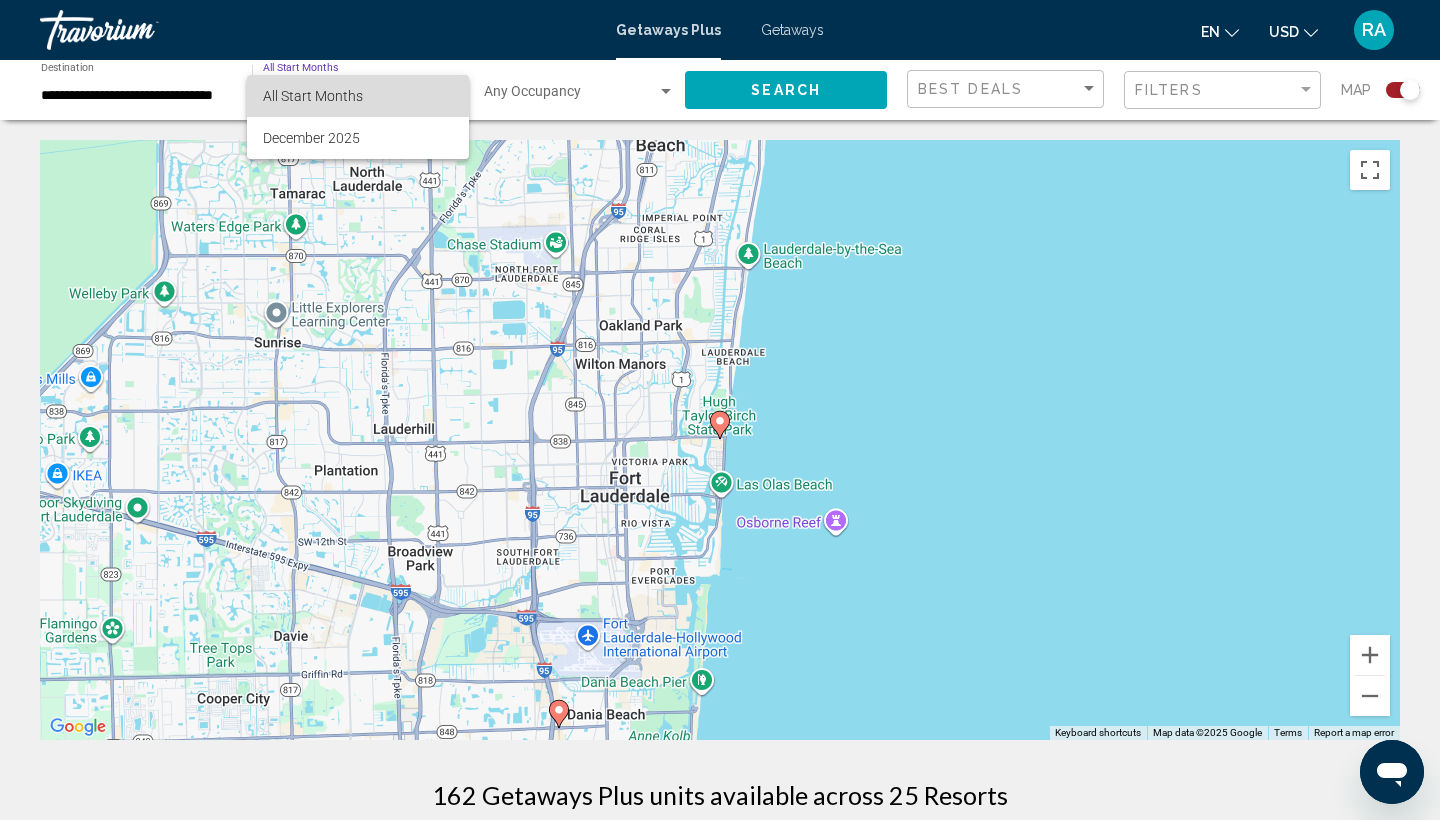 click on "All Start Months" at bounding box center (358, 96) 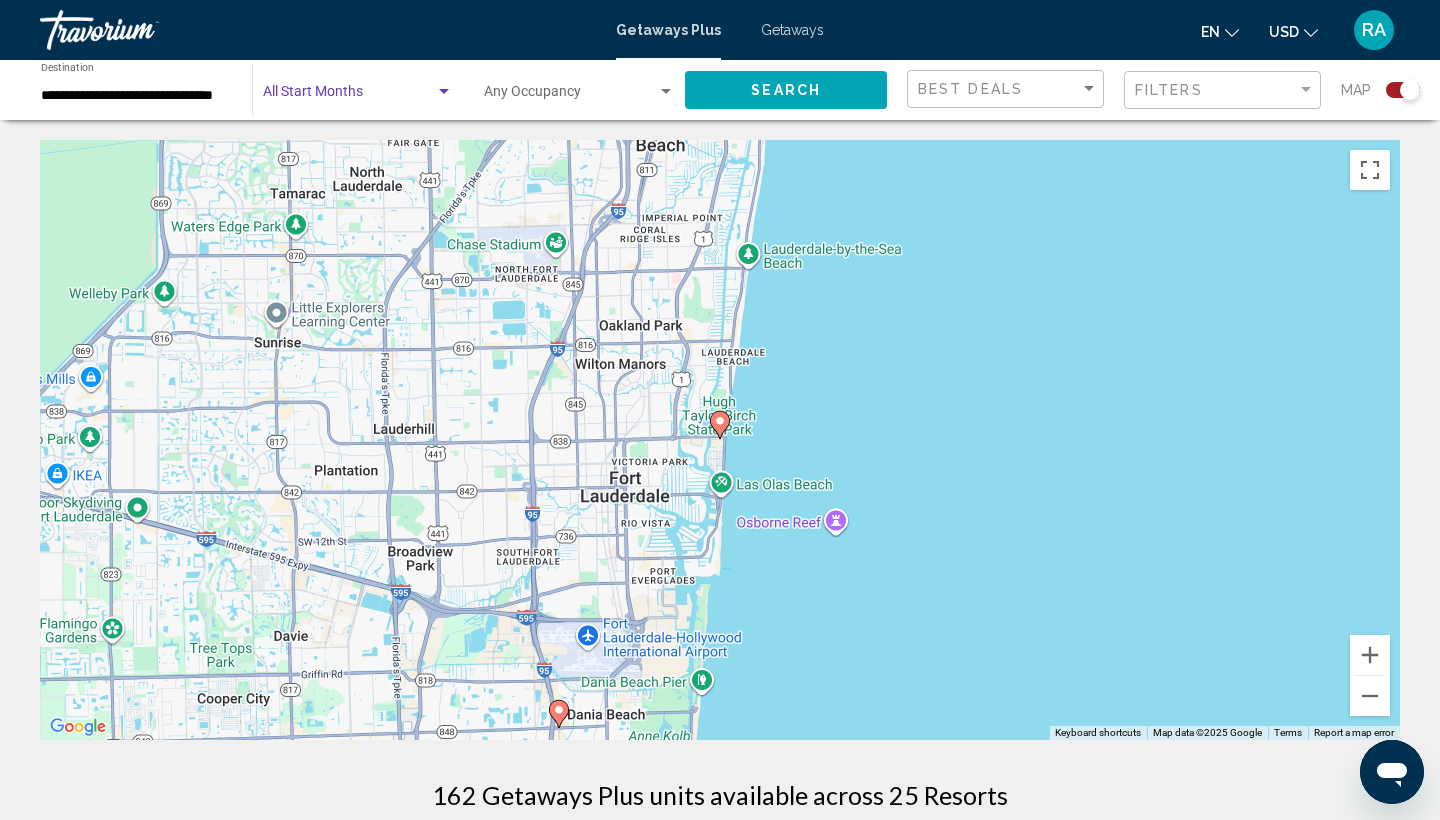 click at bounding box center [570, 96] 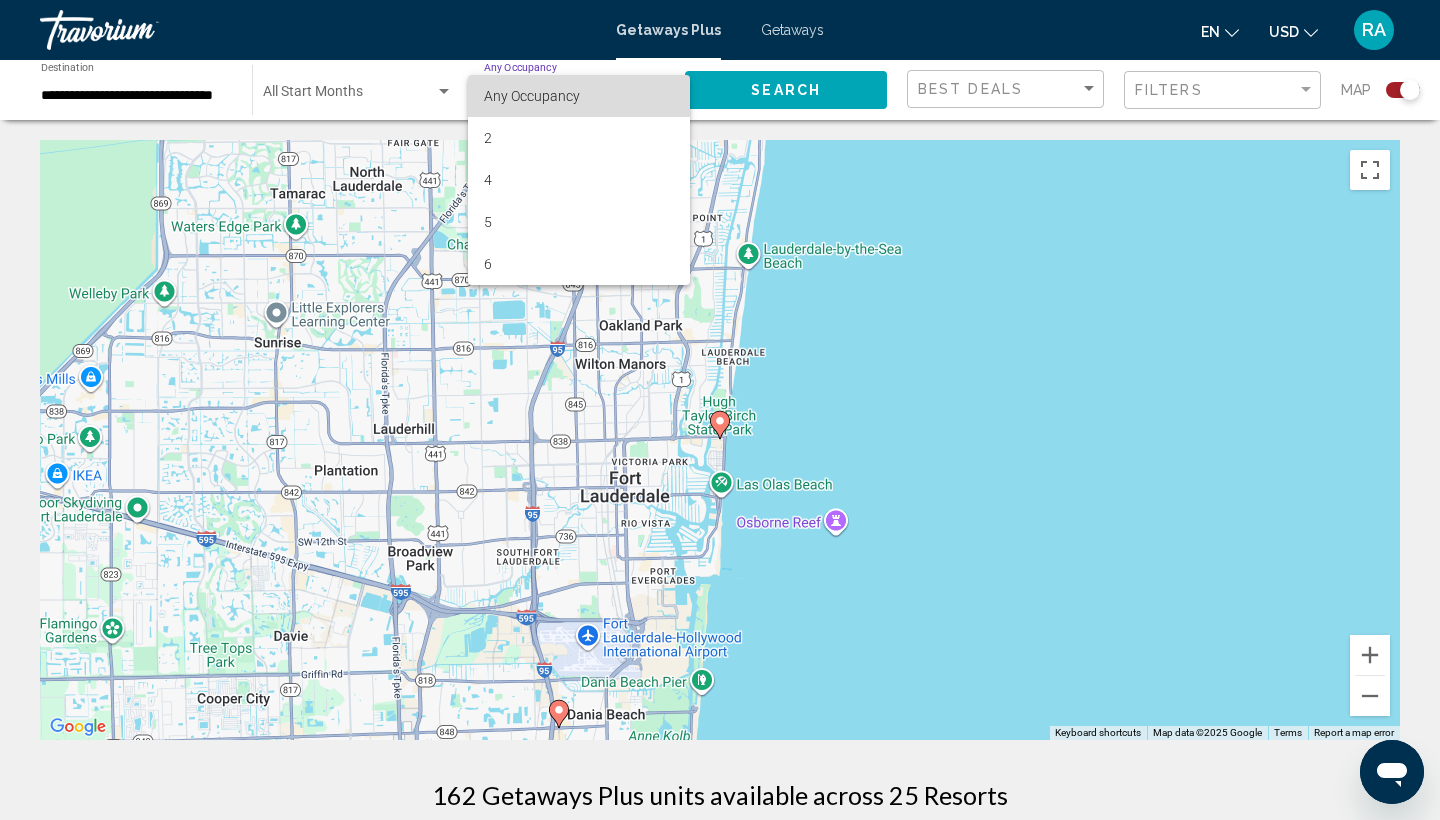 click on "Any Occupancy" at bounding box center [532, 96] 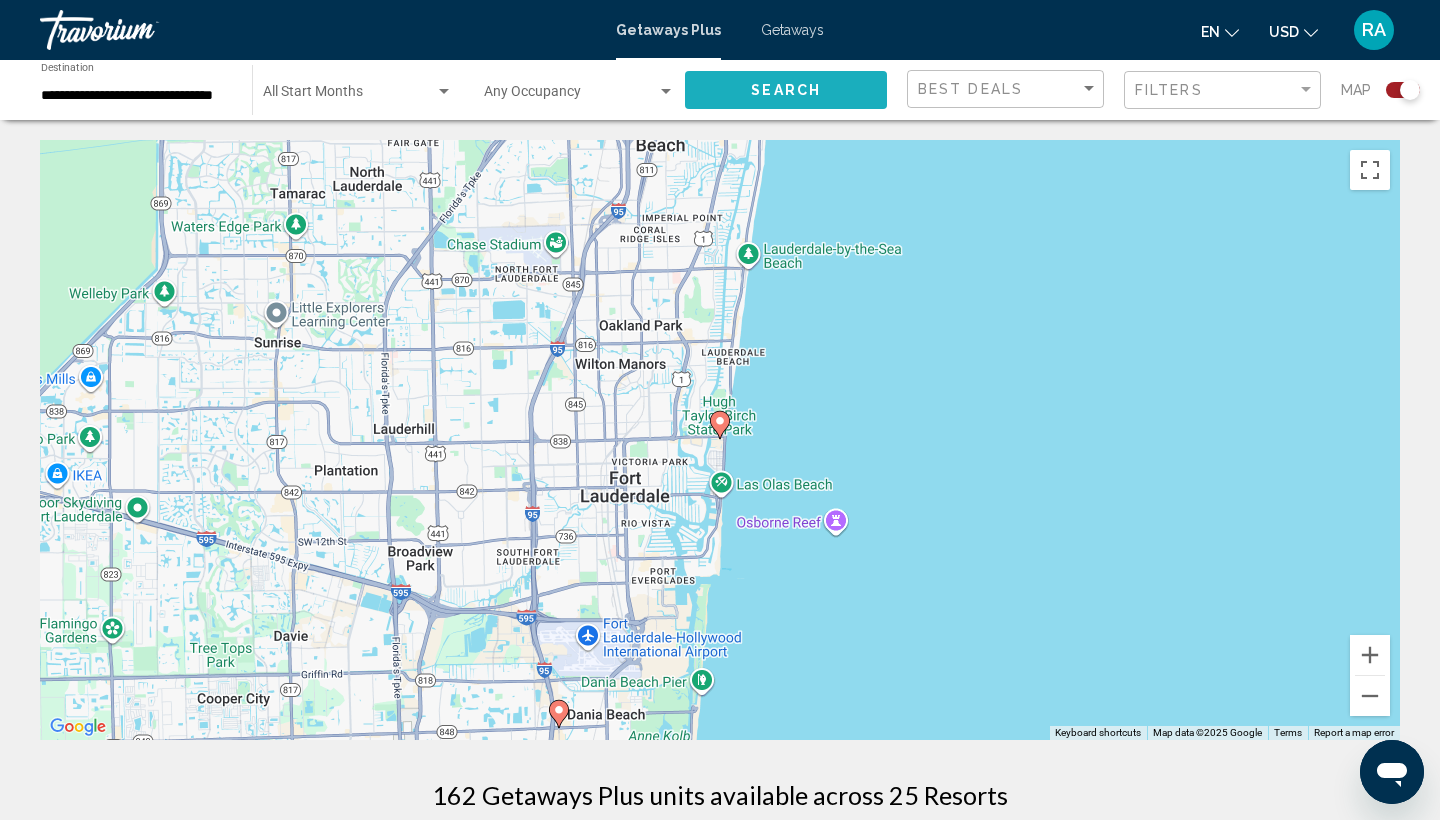 click on "Search" 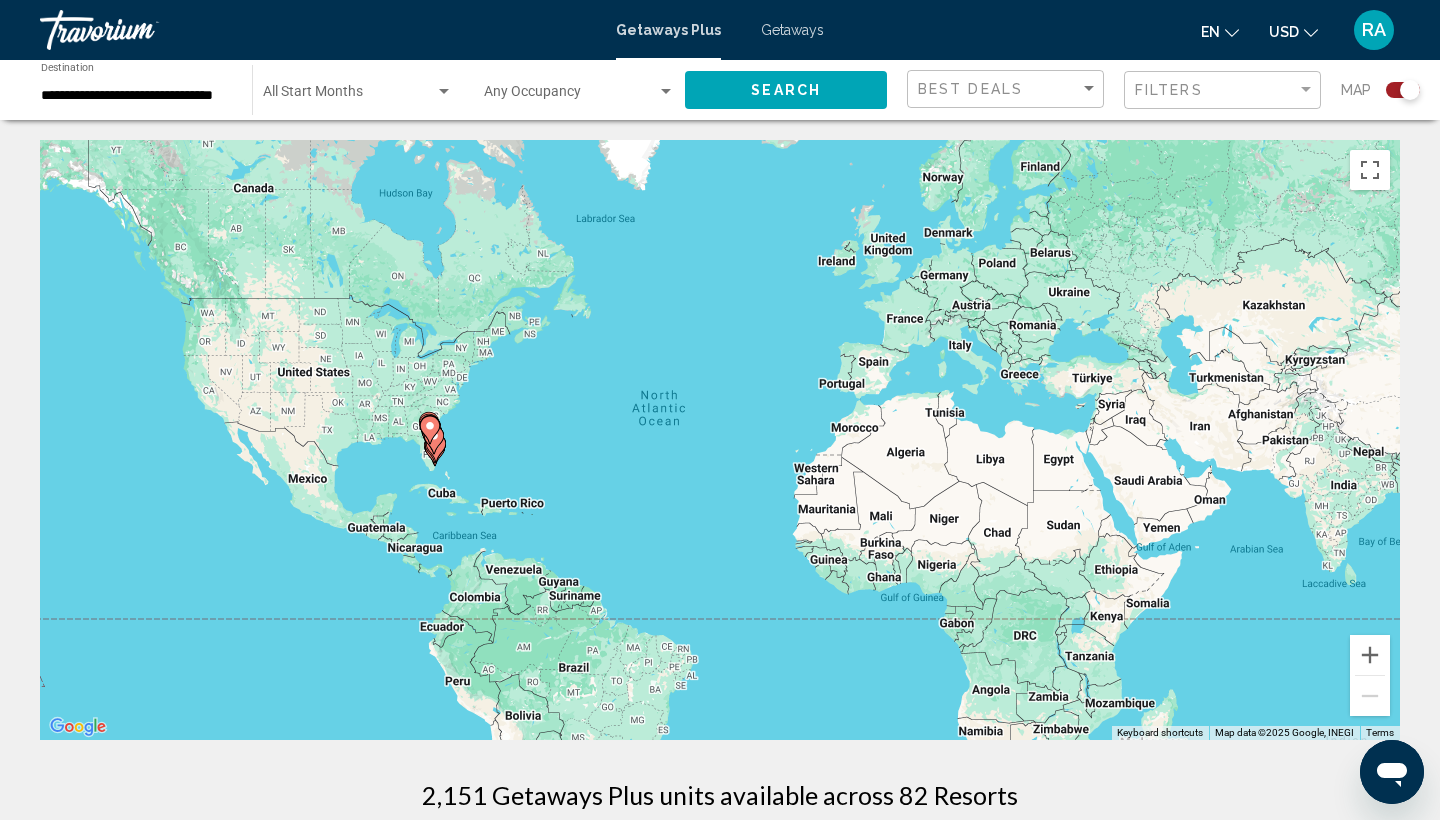 click at bounding box center (349, 96) 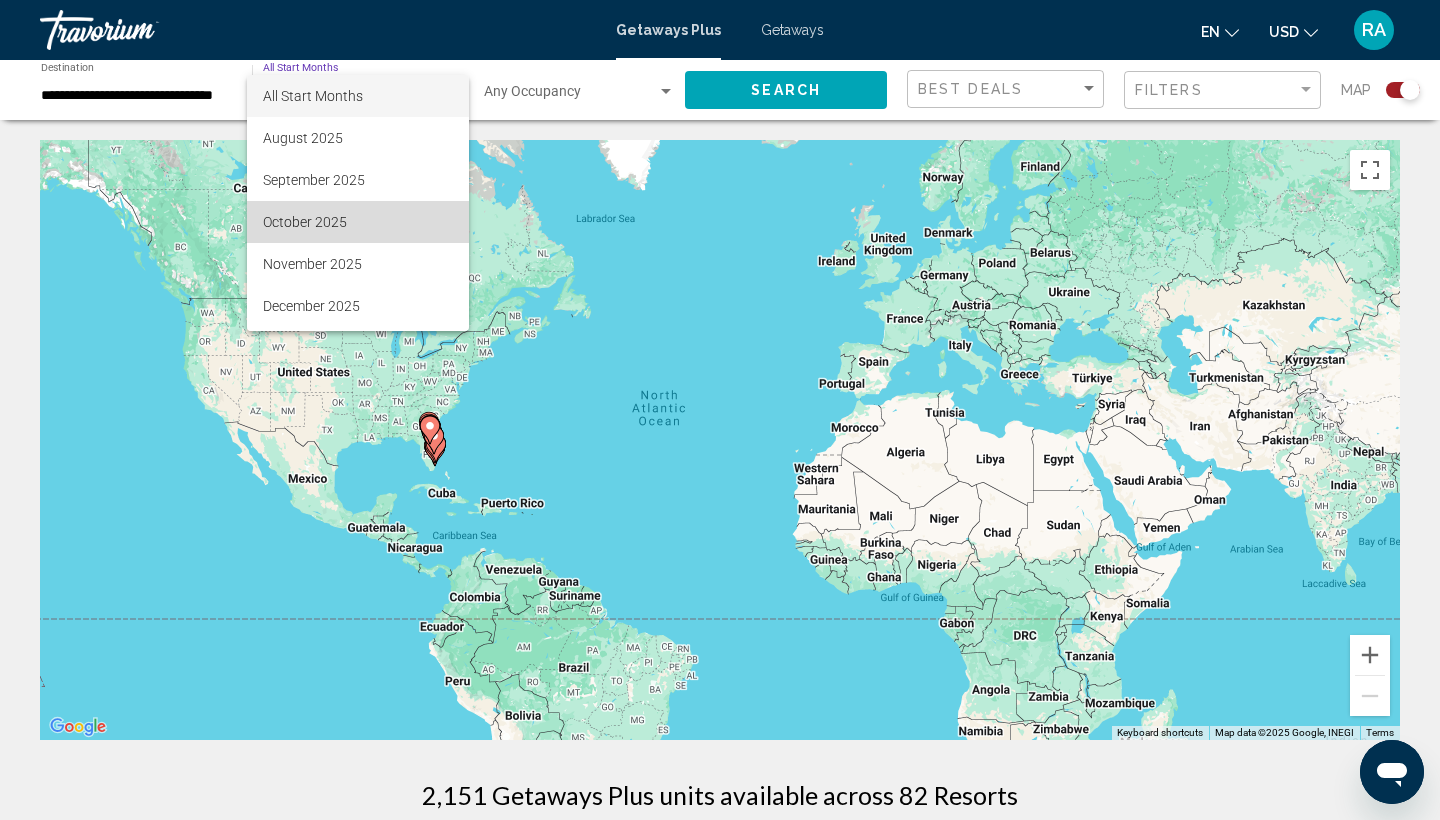 click on "October 2025" at bounding box center [358, 222] 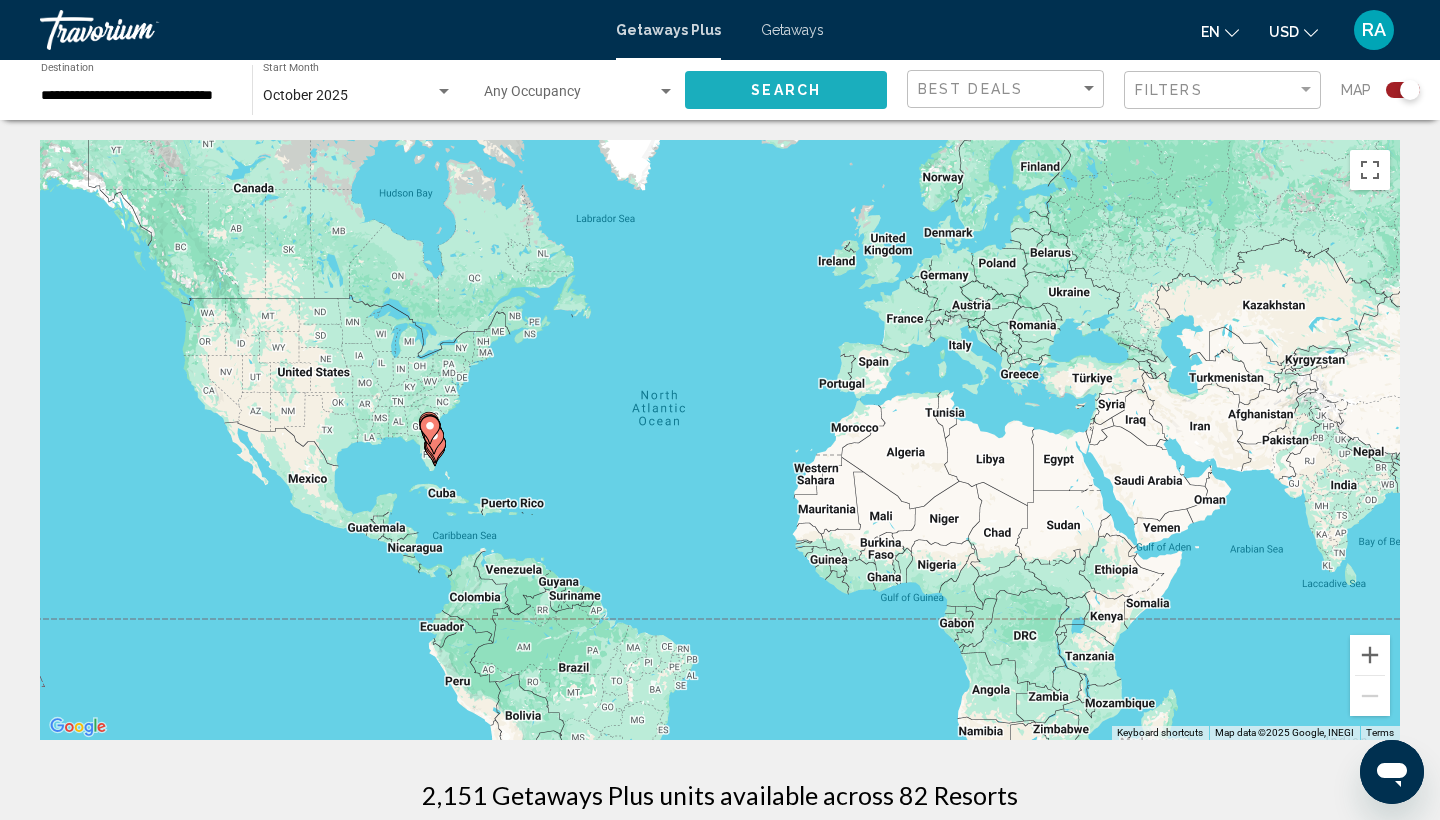click on "Search" 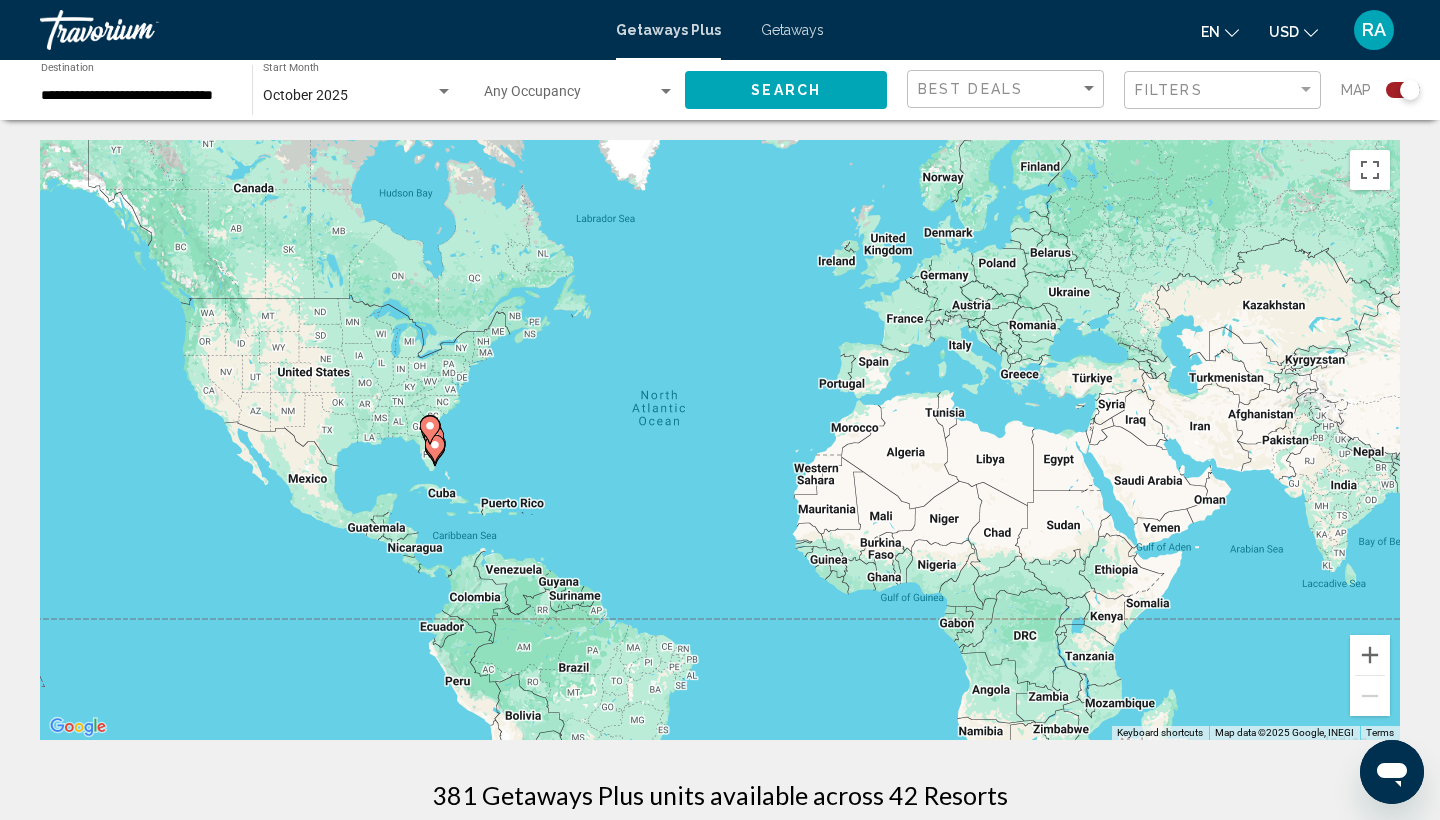 click 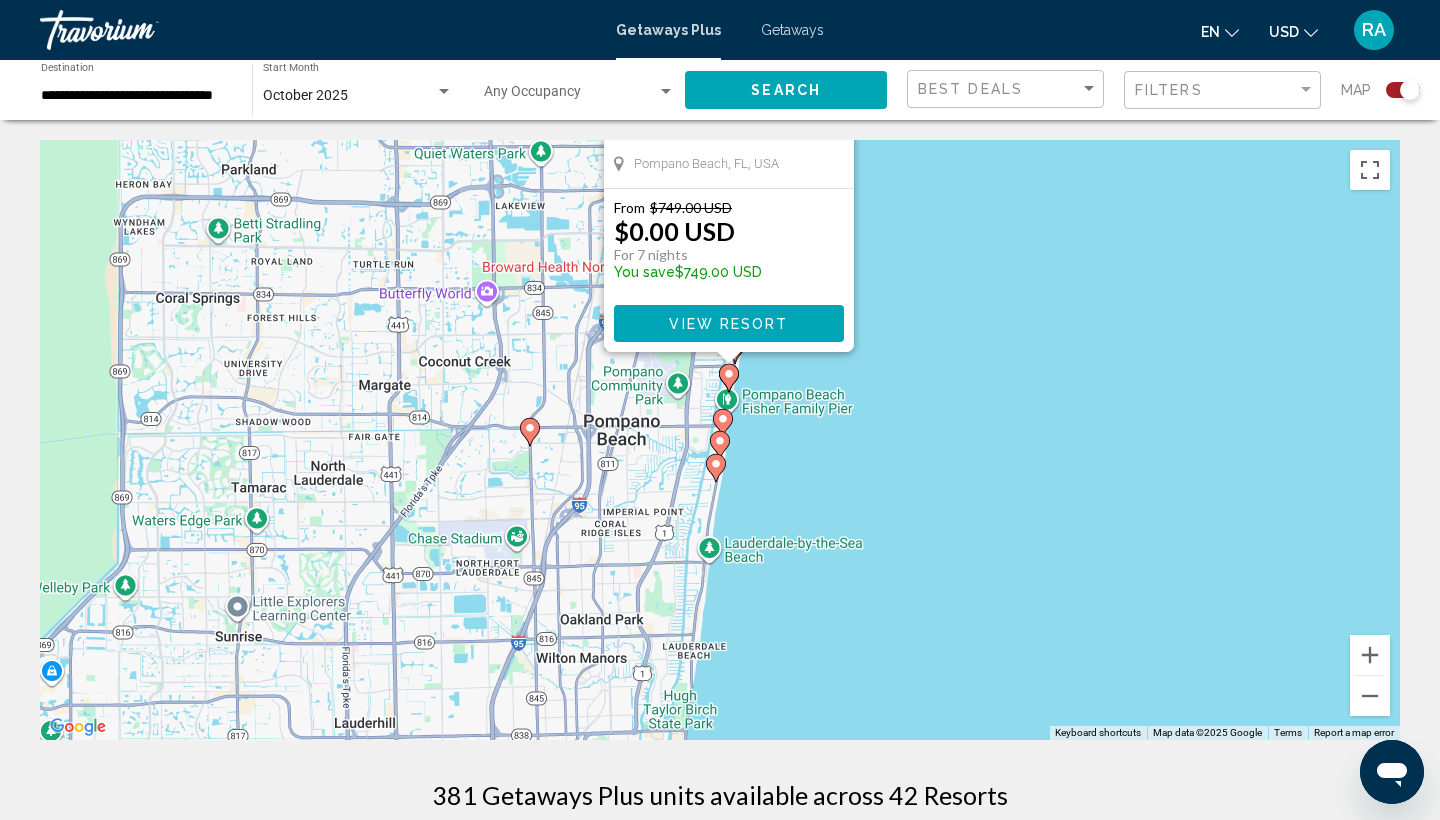 drag, startPoint x: 972, startPoint y: 517, endPoint x: 981, endPoint y: 192, distance: 325.1246 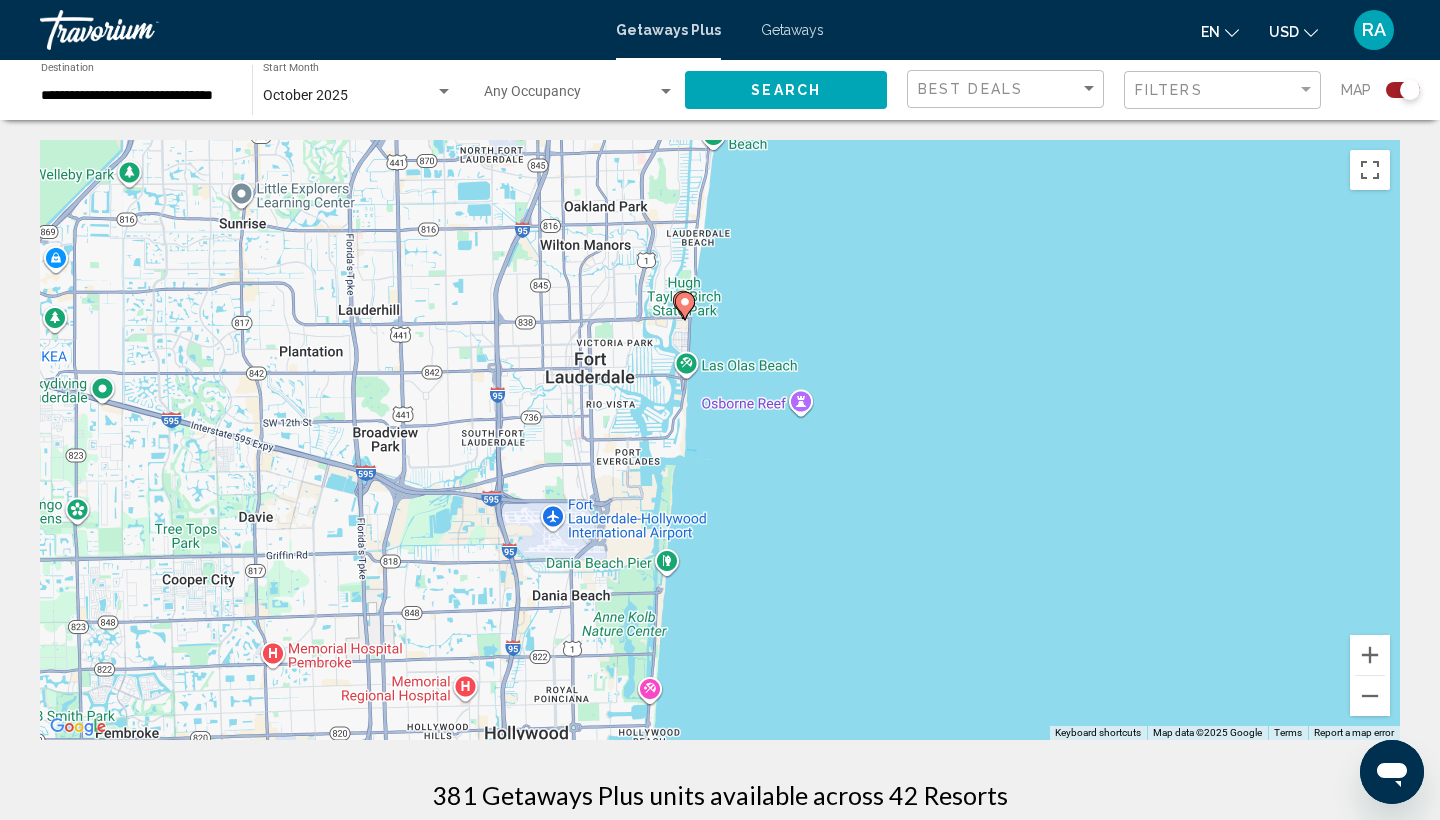 drag, startPoint x: 754, startPoint y: 647, endPoint x: 759, endPoint y: 234, distance: 413.03027 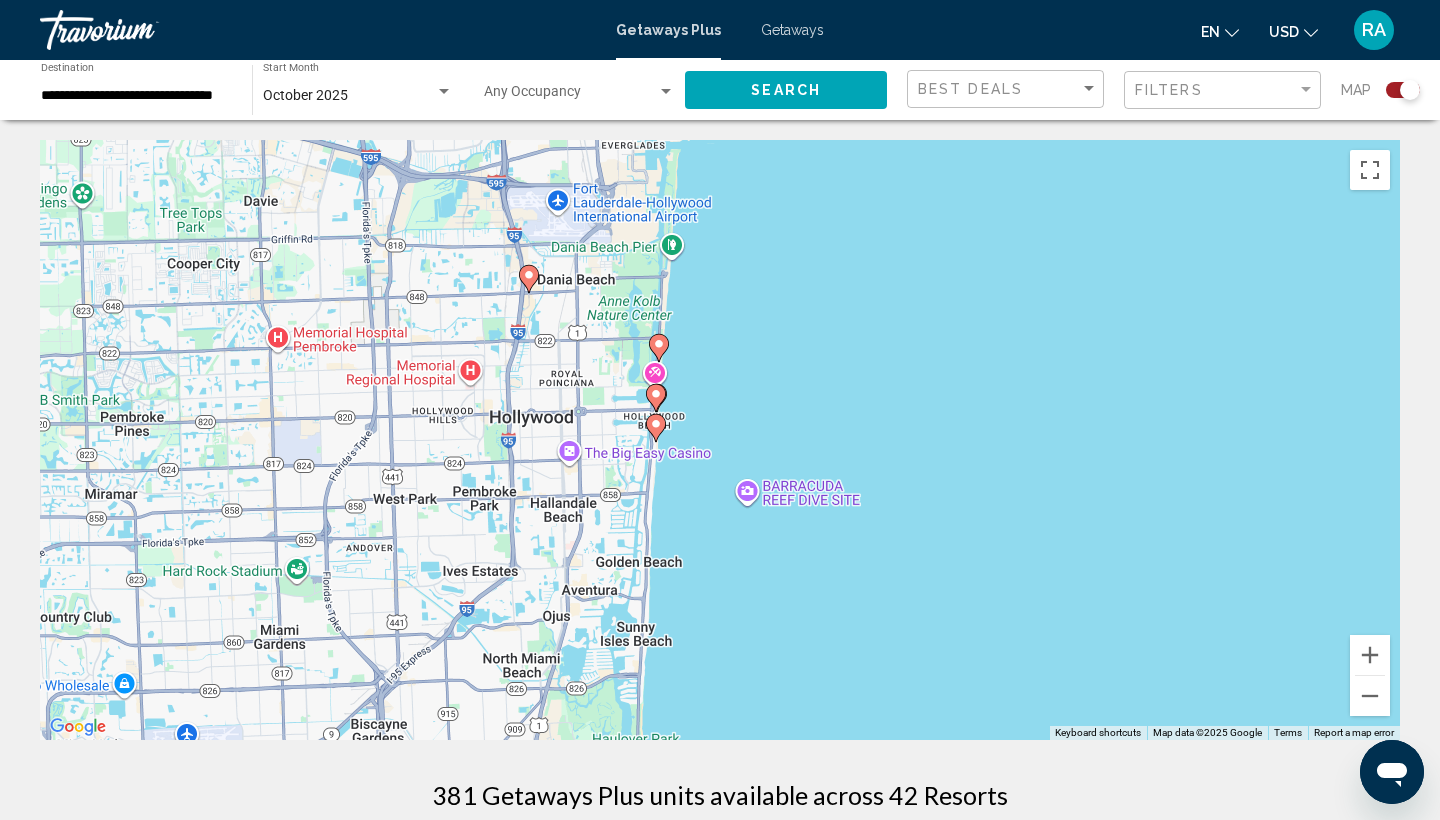 drag, startPoint x: 692, startPoint y: 613, endPoint x: 696, endPoint y: 339, distance: 274.0292 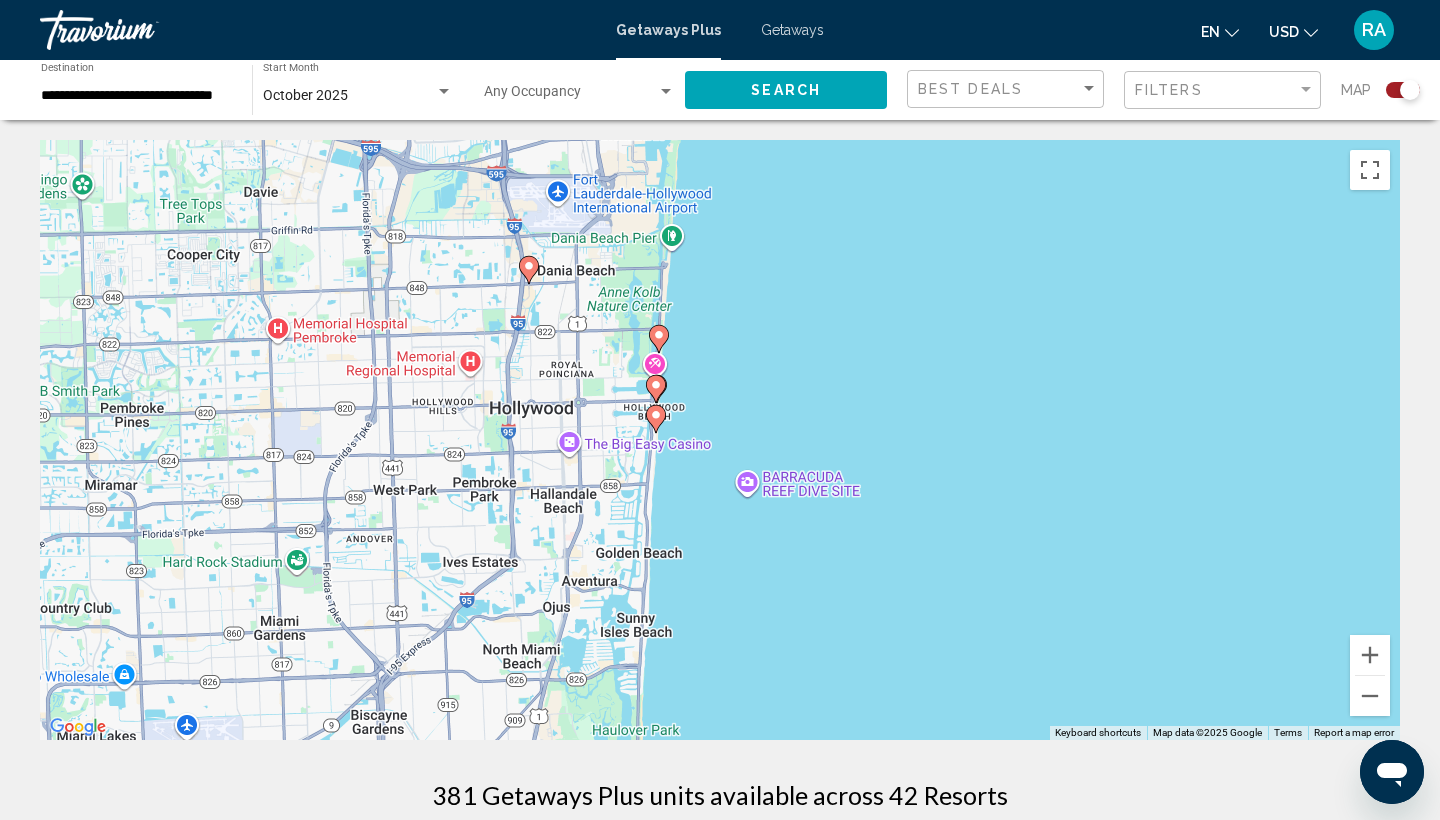 click 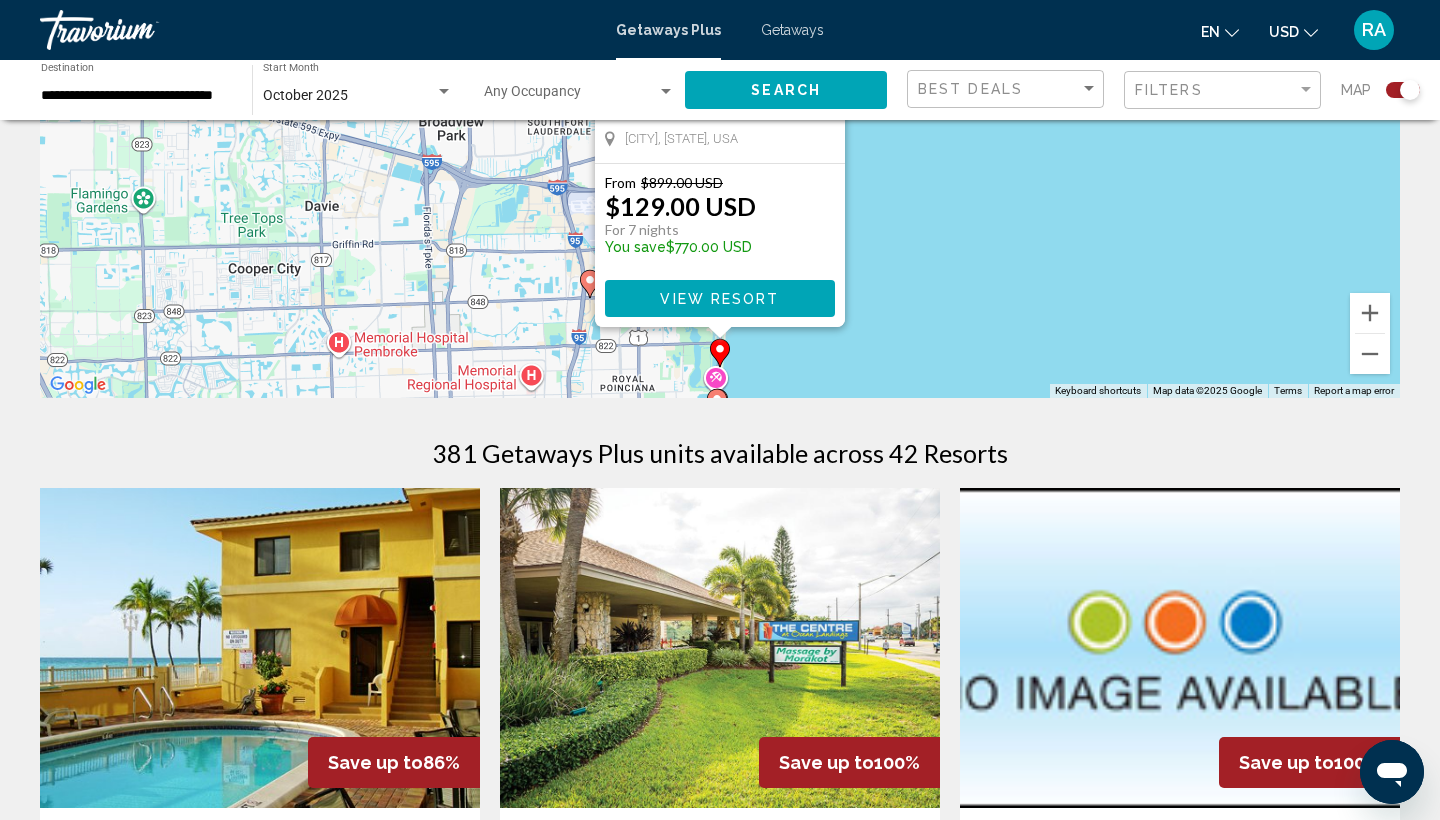 scroll, scrollTop: 40, scrollLeft: 0, axis: vertical 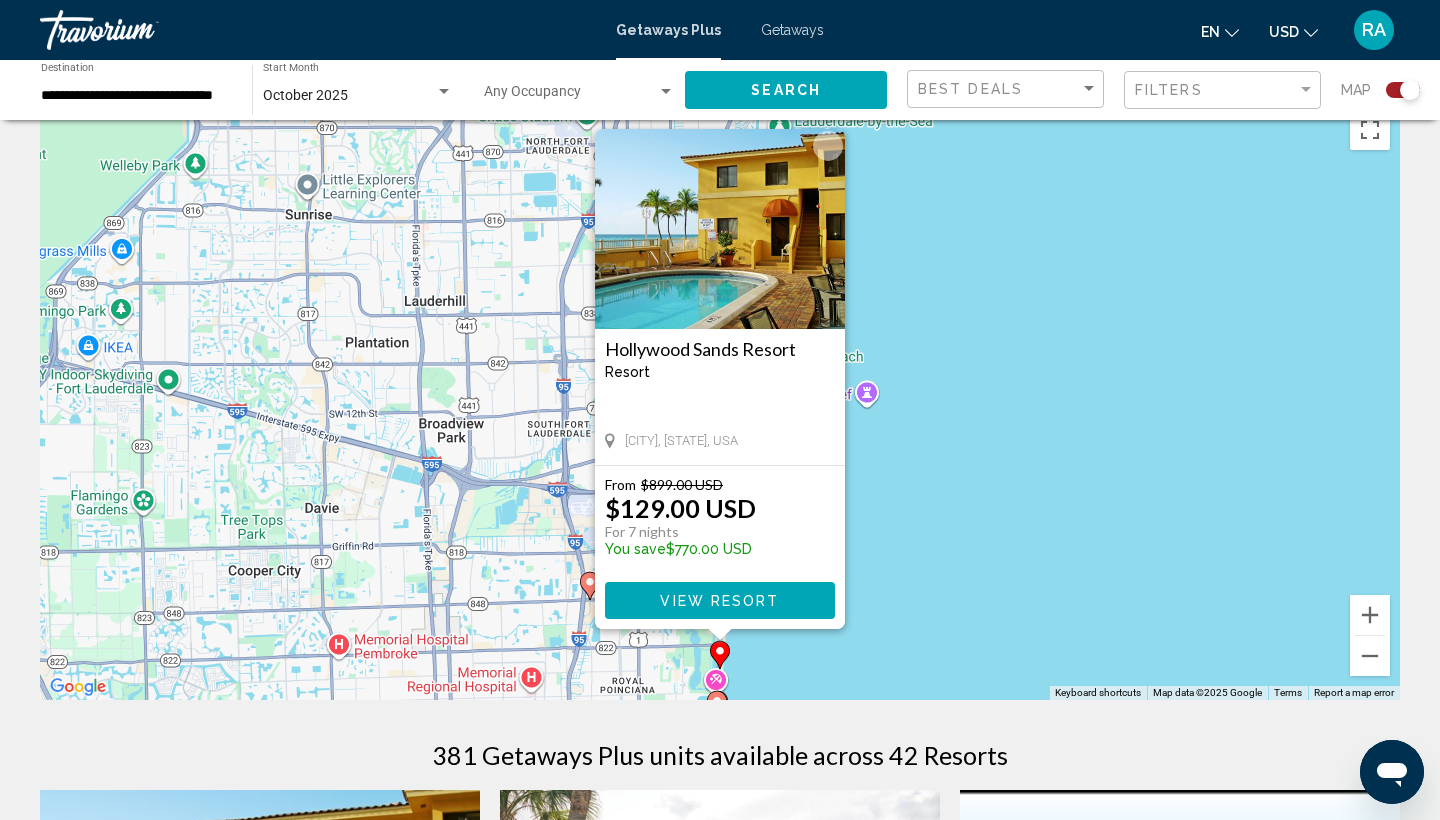 click on "To activate drag with keyboard, press Alt + Enter. Once in keyboard drag state, use the arrow keys to move the marker. To complete the drag, press the Enter key. To cancel, press Escape.  Hollywood Sands Resort  Resort  -  This is an adults only resort
[CITY], [STATE], USA From $899.00 USD $129.00 USD For 7 nights You save  $770.00 USD  View Resort" at bounding box center (720, 400) 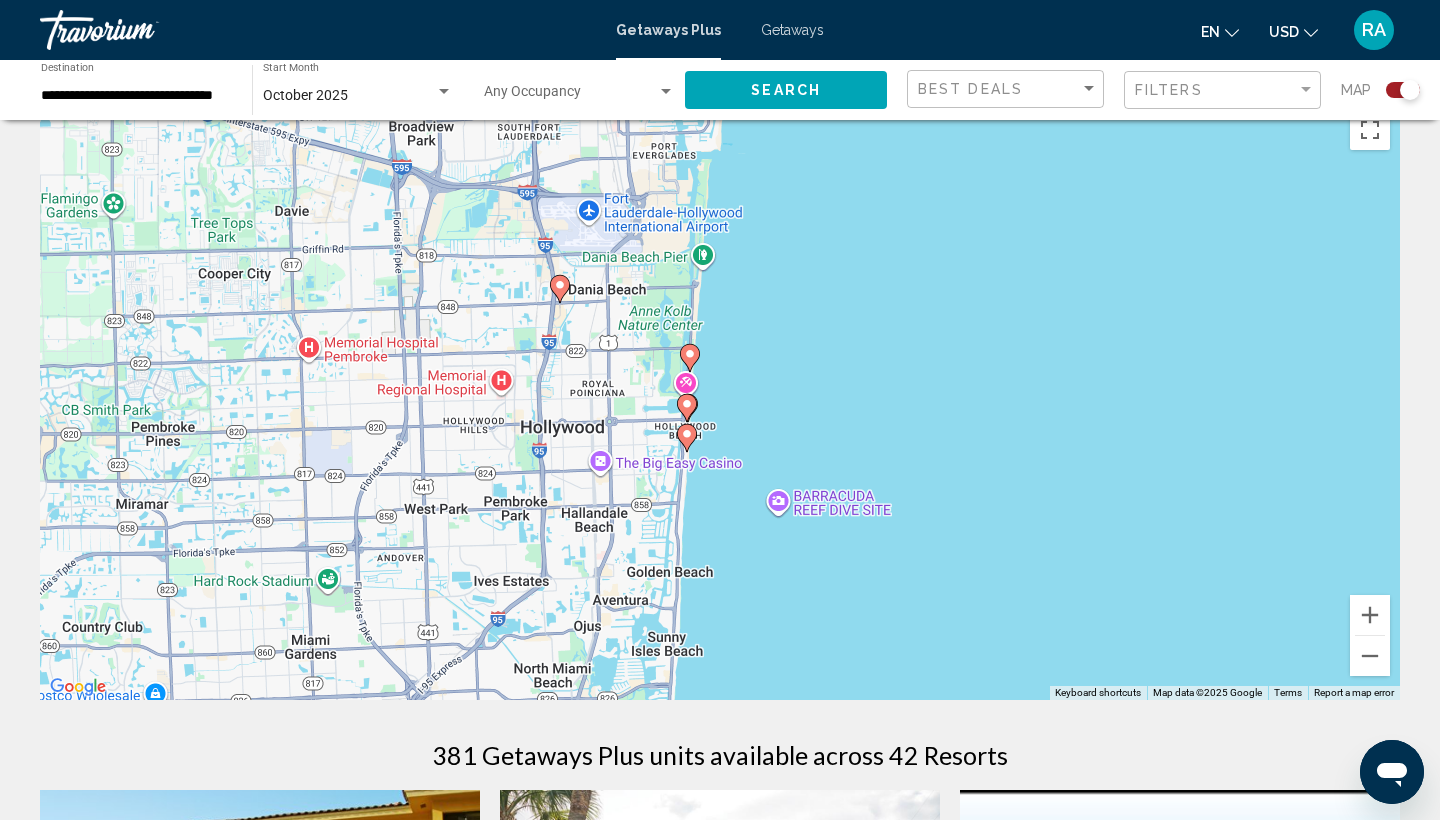 drag, startPoint x: 781, startPoint y: 649, endPoint x: 748, endPoint y: 350, distance: 300.81555 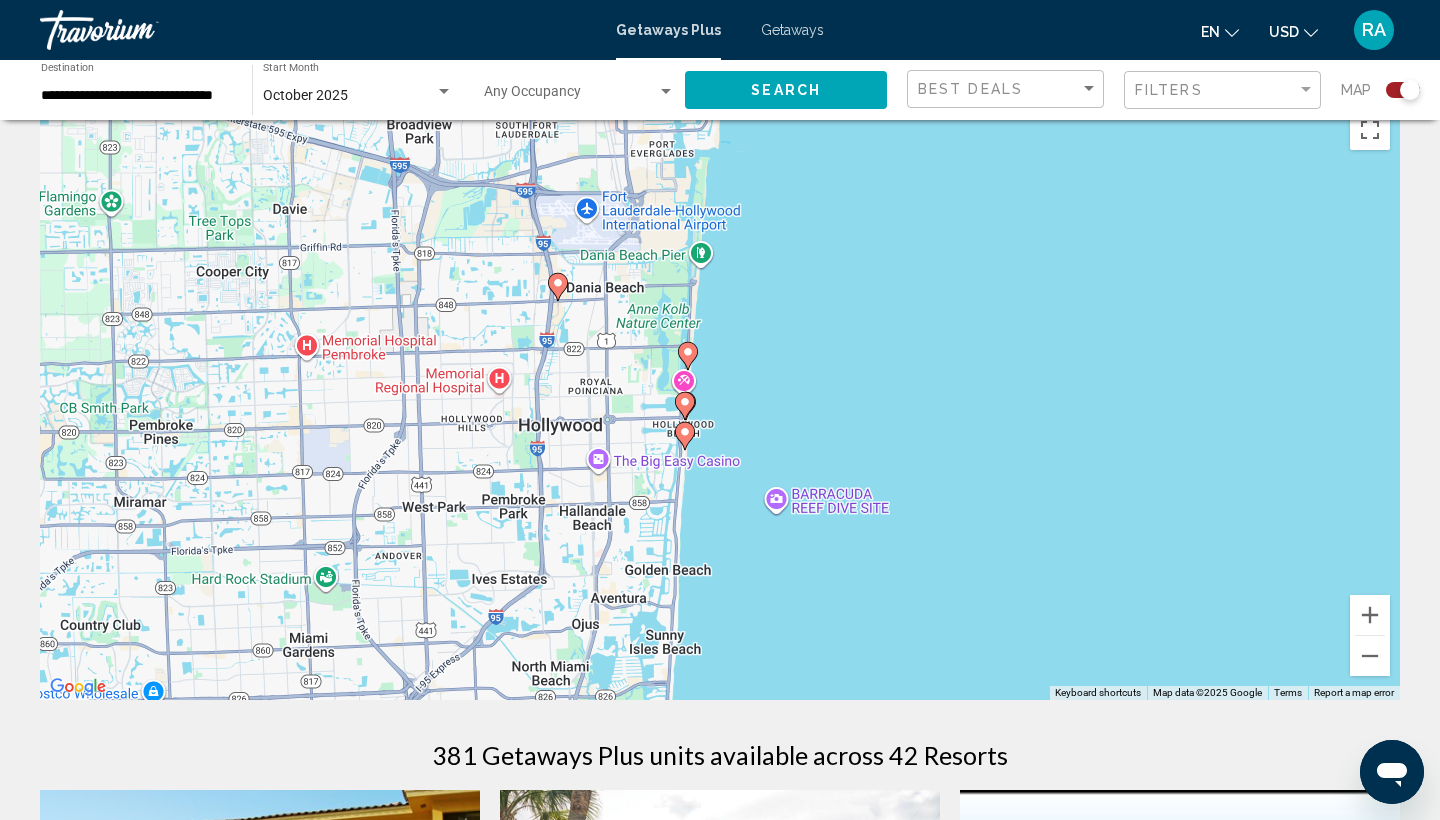 click 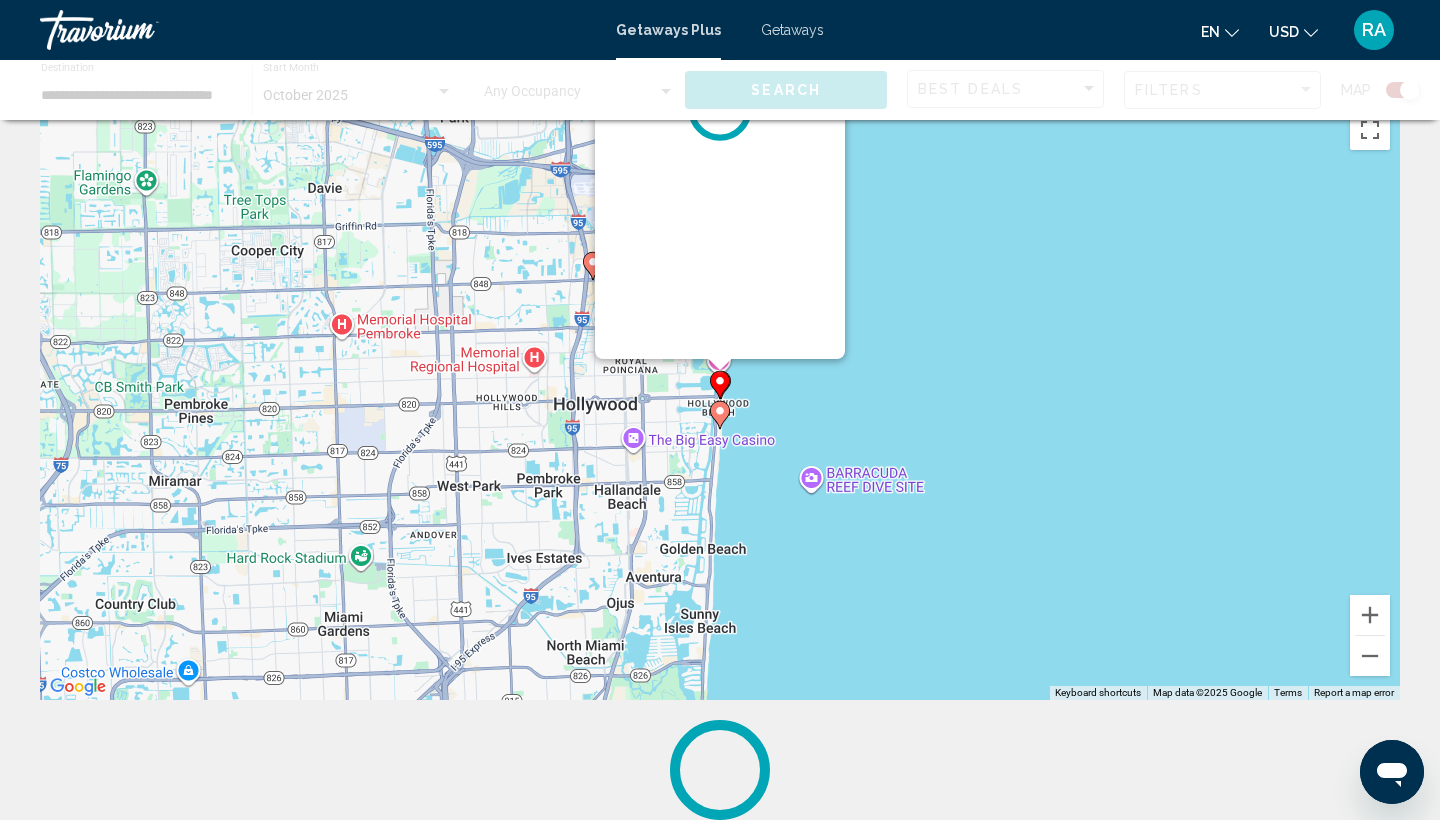 scroll, scrollTop: 0, scrollLeft: 0, axis: both 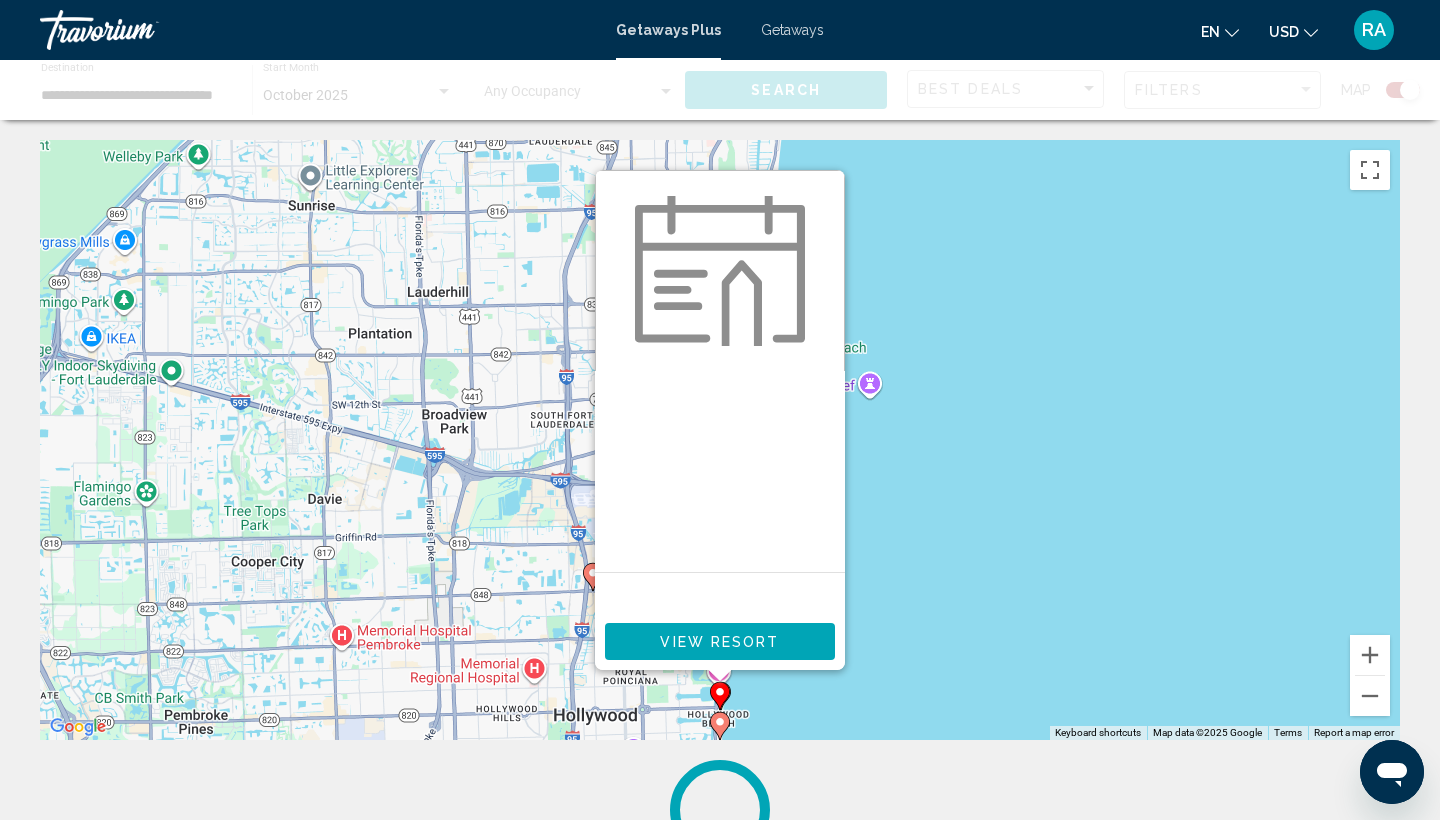 click on "To activate drag with keyboard, press Alt + Enter. Once in keyboard drag state, use the arrow keys to move the marker. To complete the drag, press the Enter key. To cancel, press Escape.    From You save    View Resort" at bounding box center (720, 440) 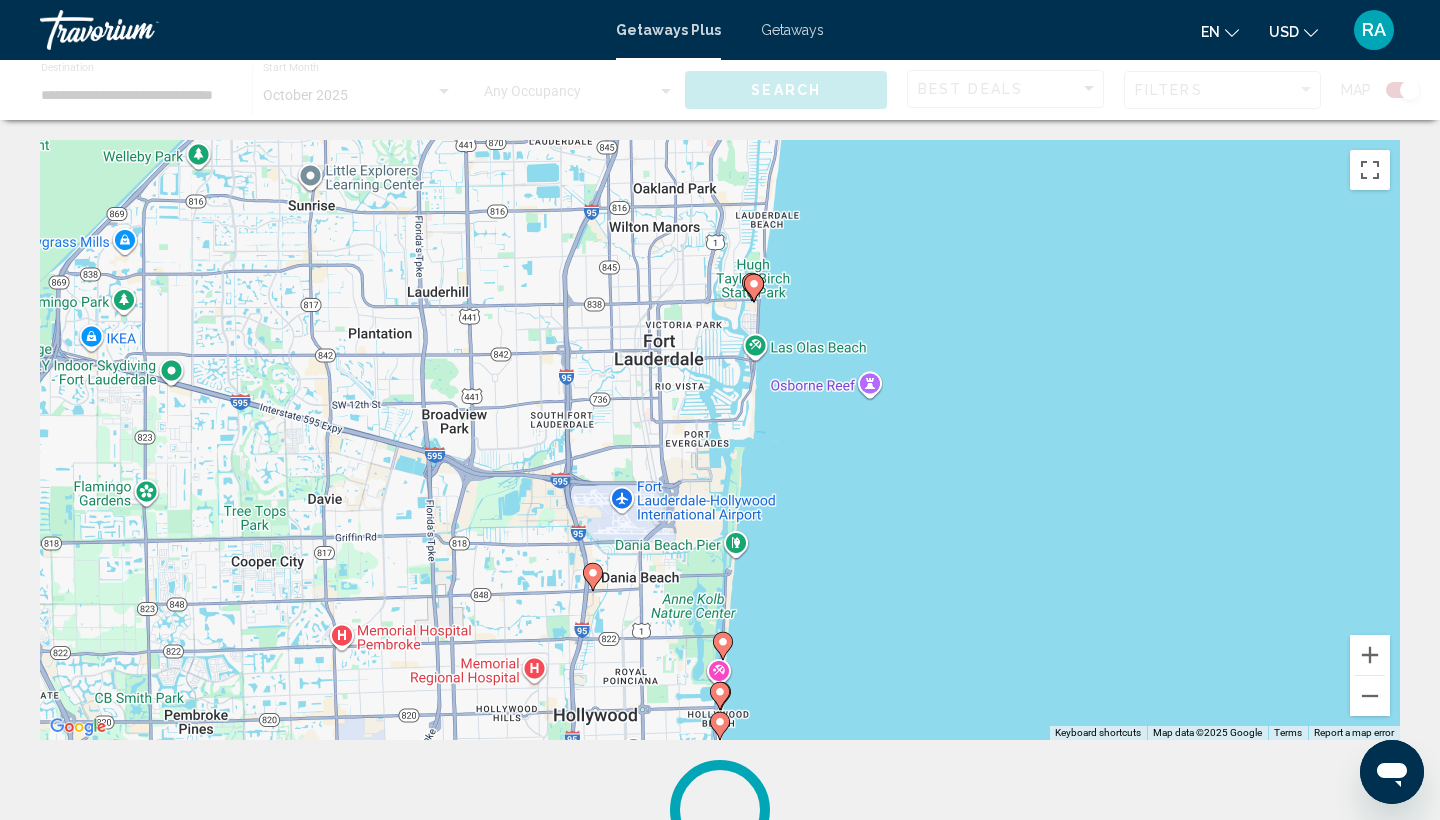 click 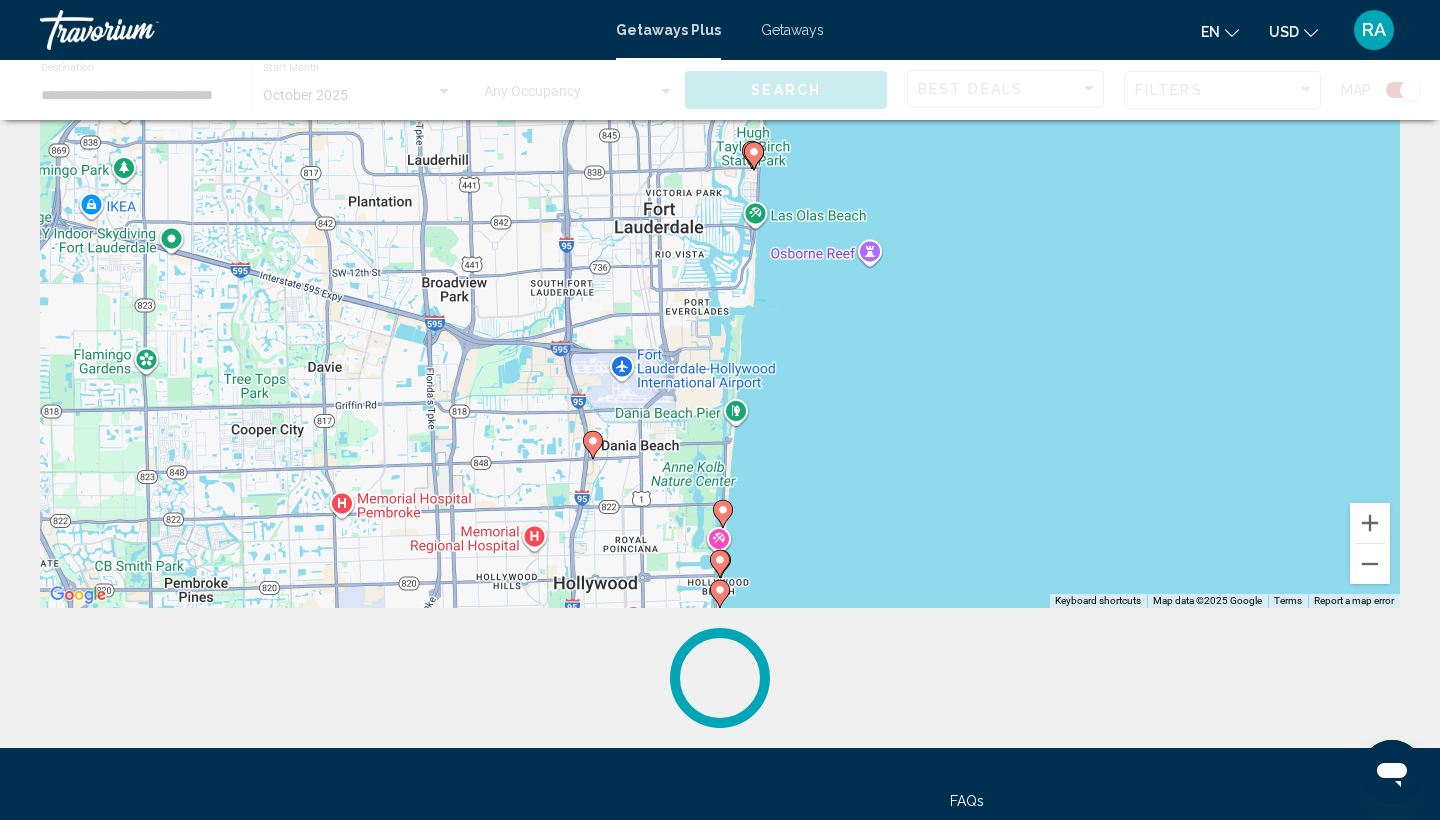 scroll, scrollTop: 133, scrollLeft: 0, axis: vertical 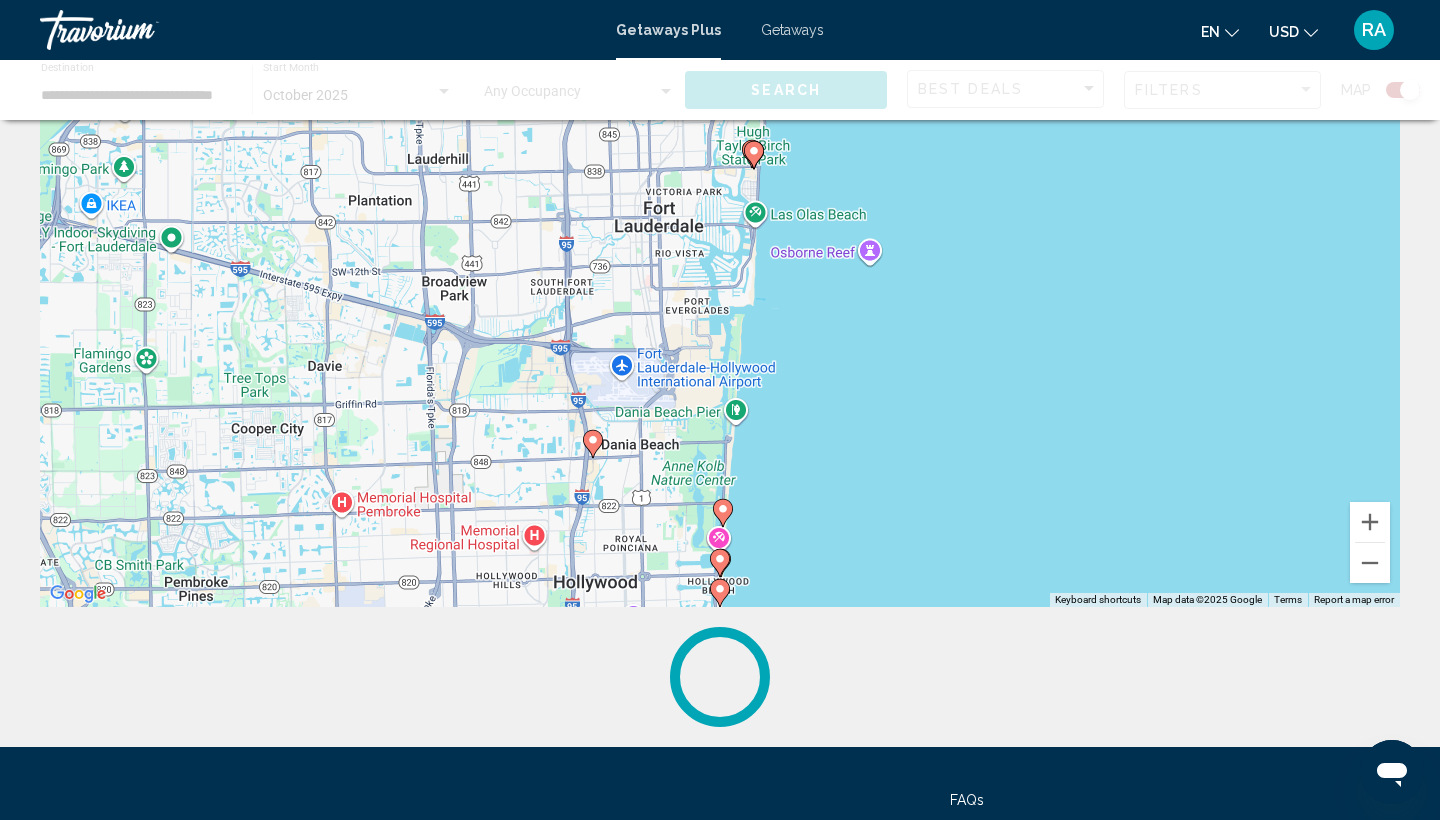 click 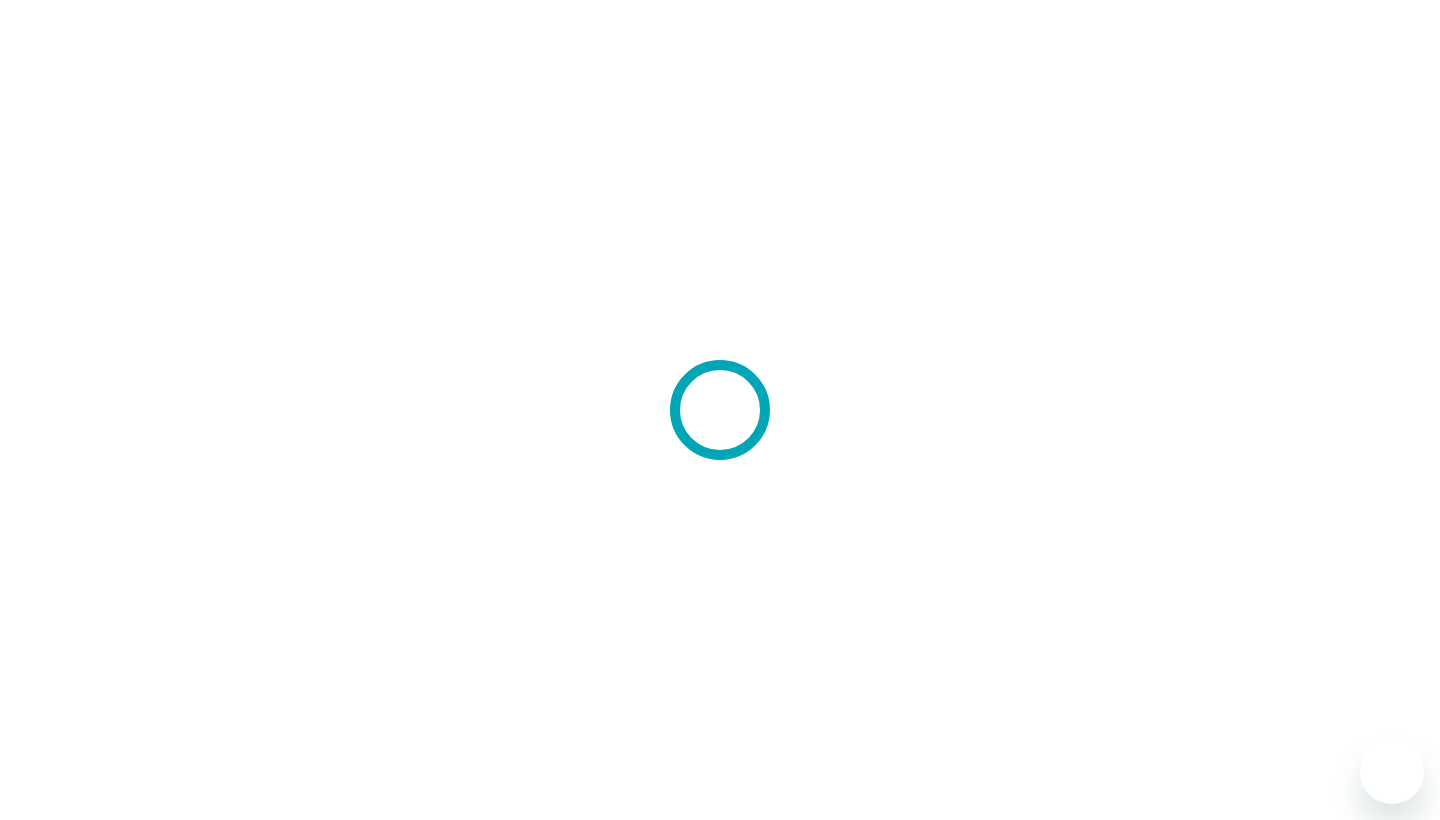scroll, scrollTop: 0, scrollLeft: 0, axis: both 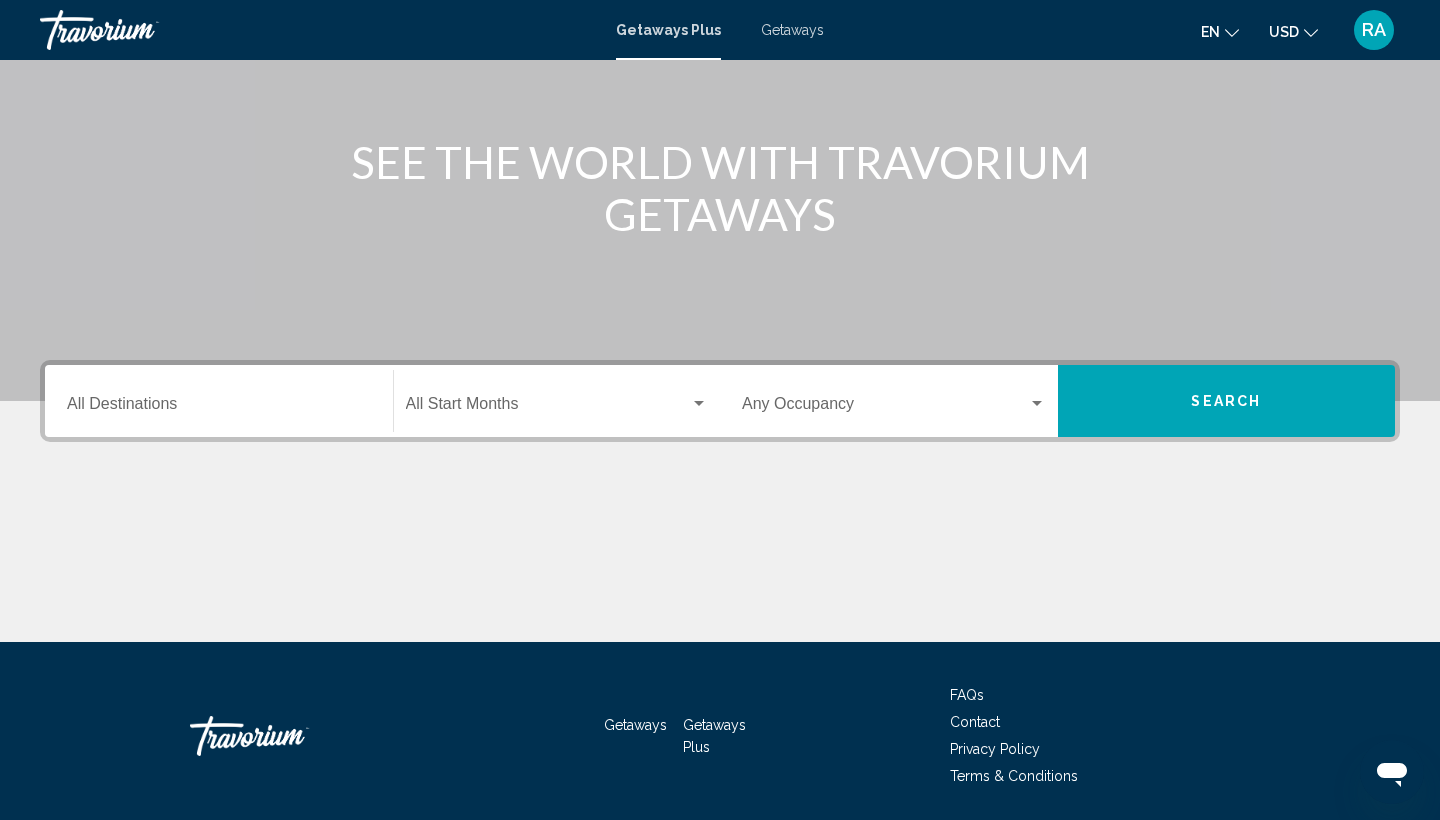 click on "Destination All Destinations" at bounding box center (219, 401) 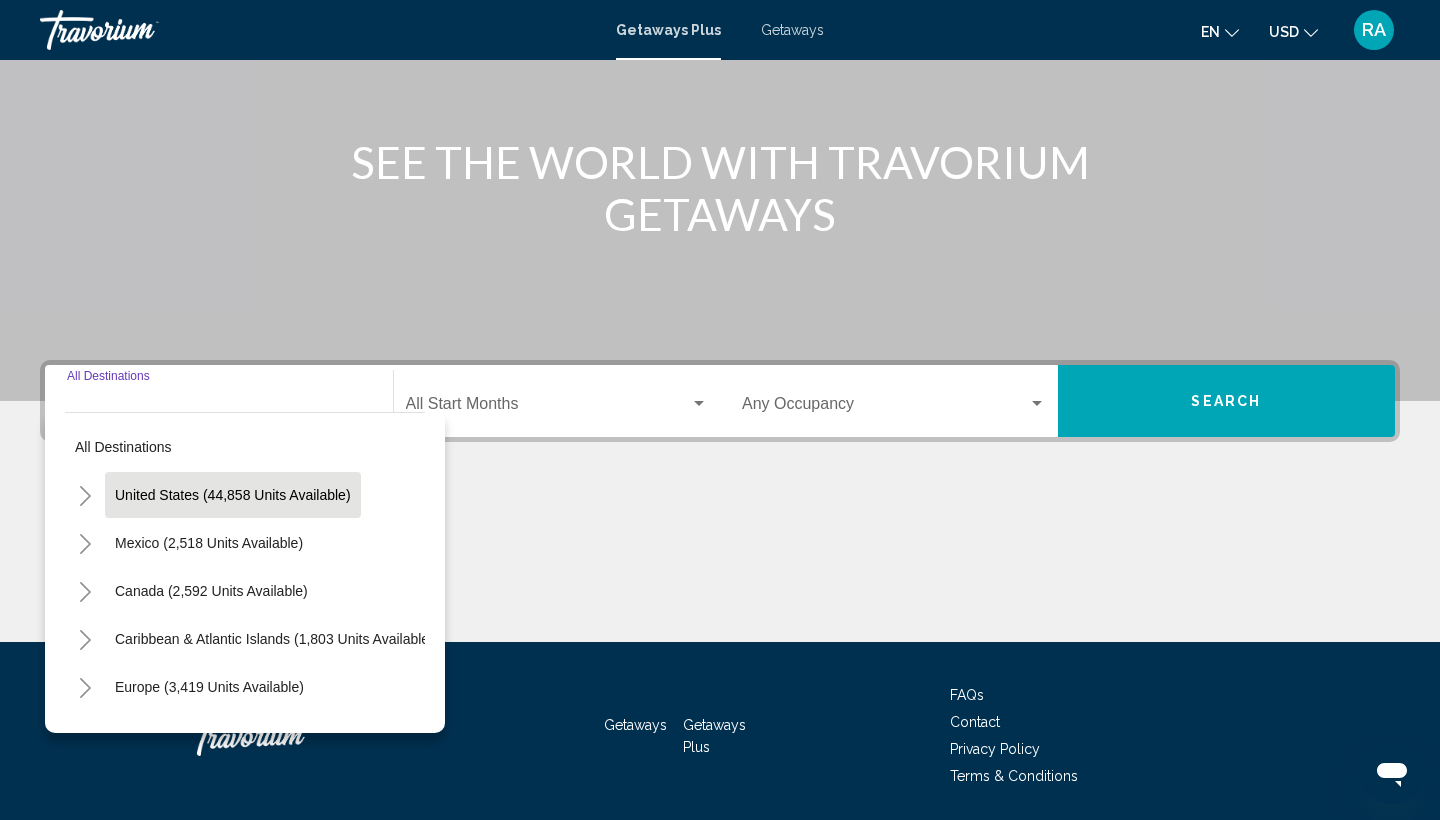scroll, scrollTop: 266, scrollLeft: 0, axis: vertical 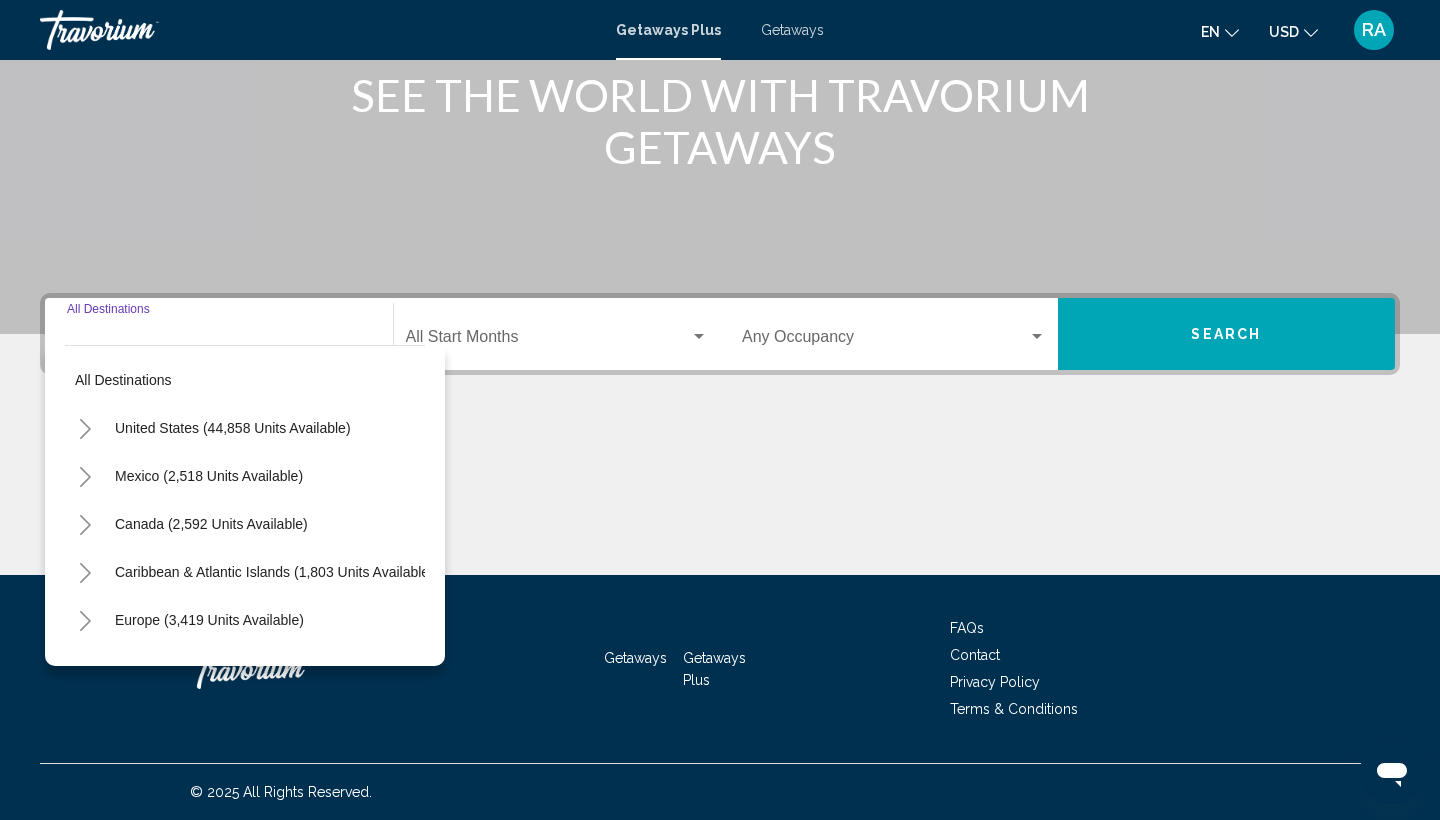 click 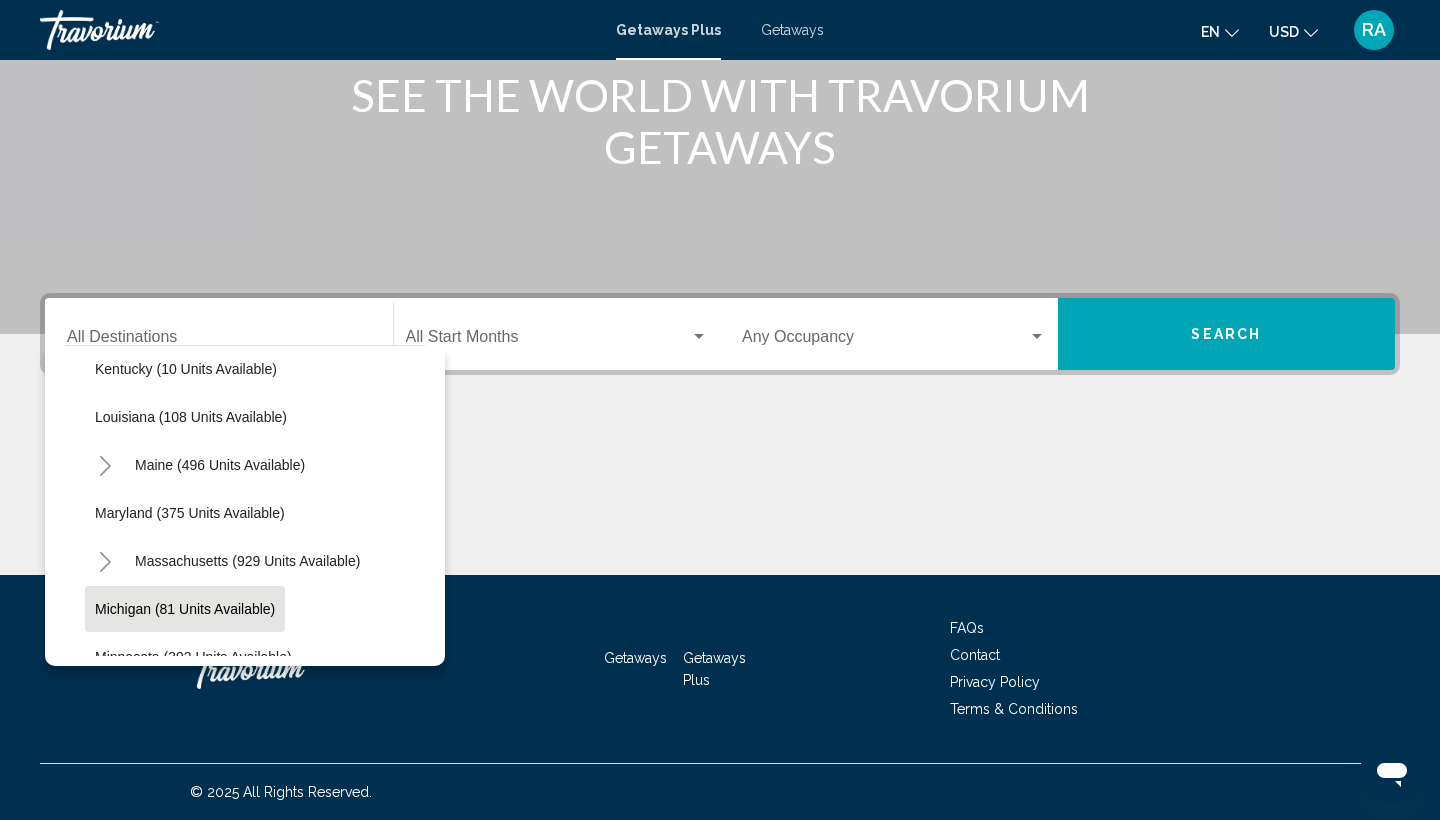 scroll, scrollTop: 678, scrollLeft: 0, axis: vertical 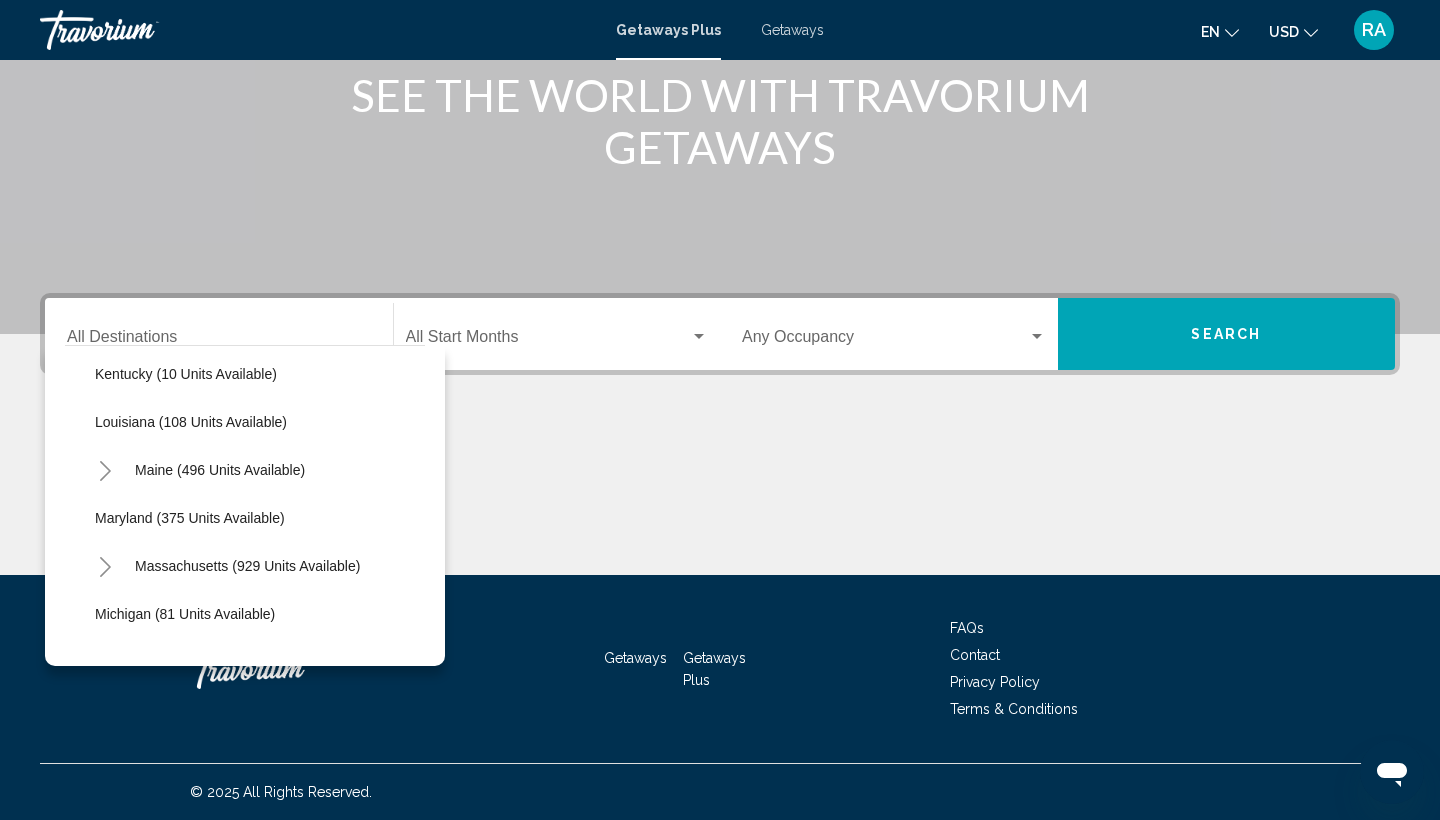 click at bounding box center [548, 341] 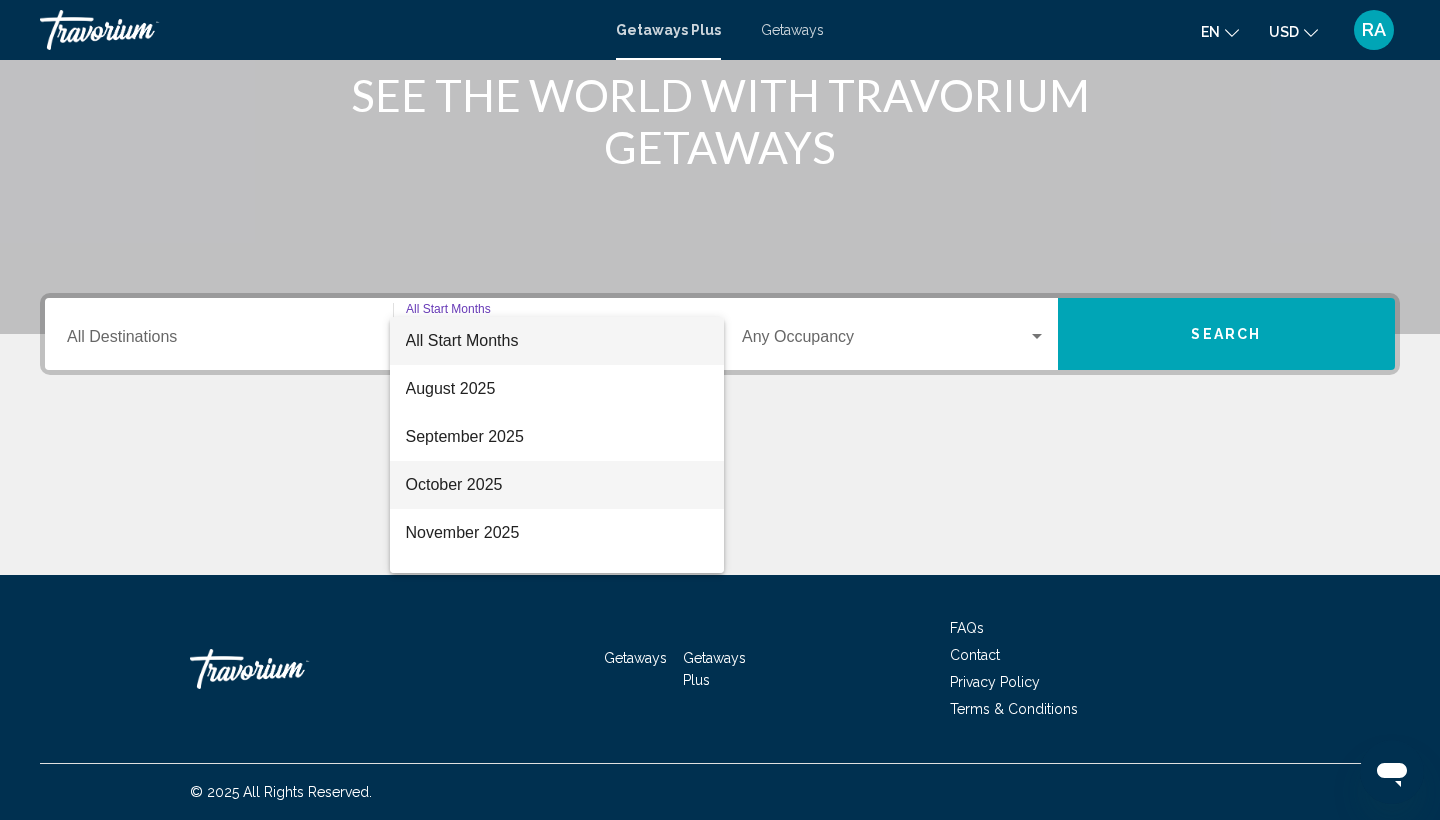 click on "October 2025" at bounding box center [557, 485] 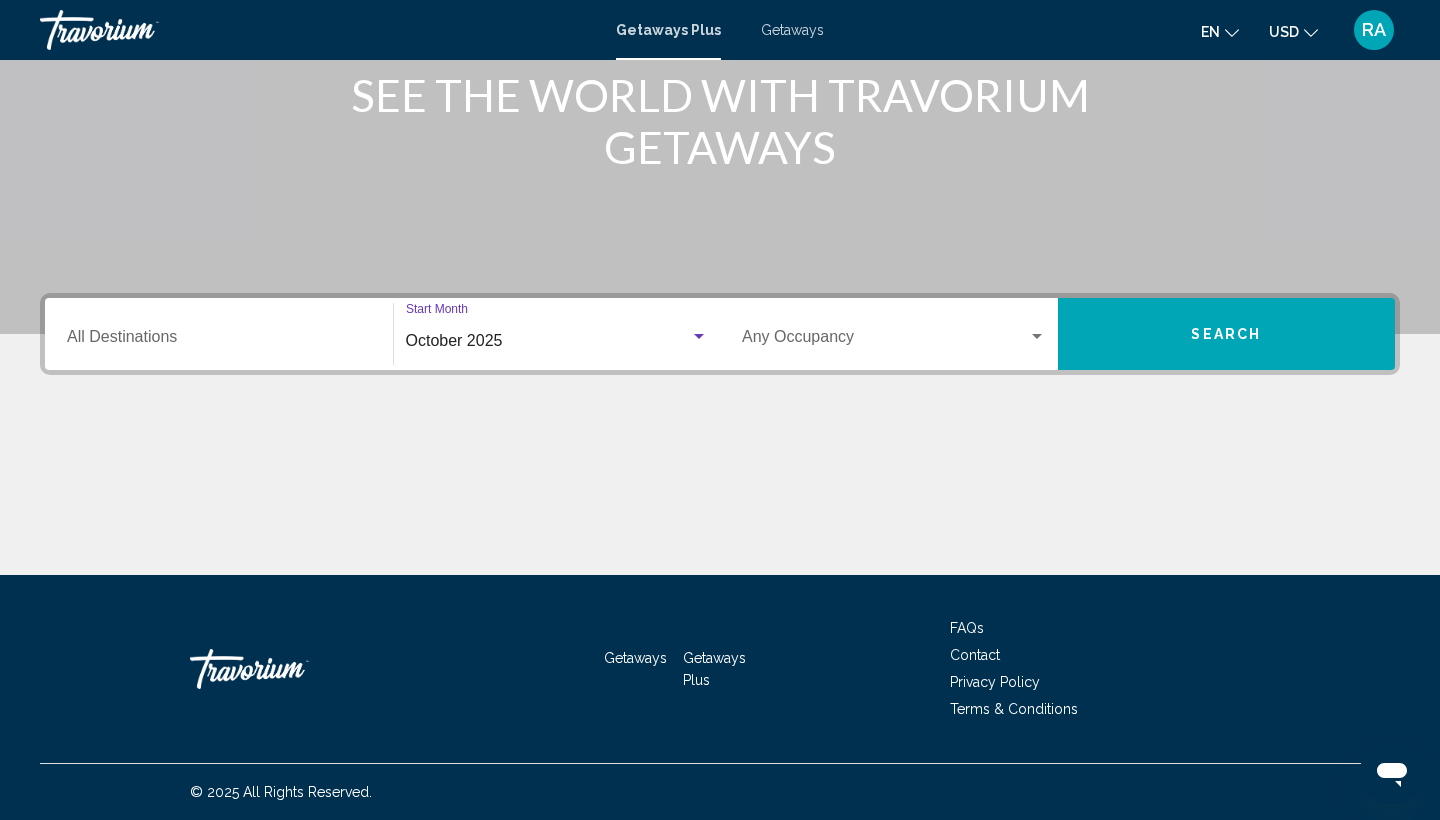 click on "Destination All Destinations" at bounding box center (219, 341) 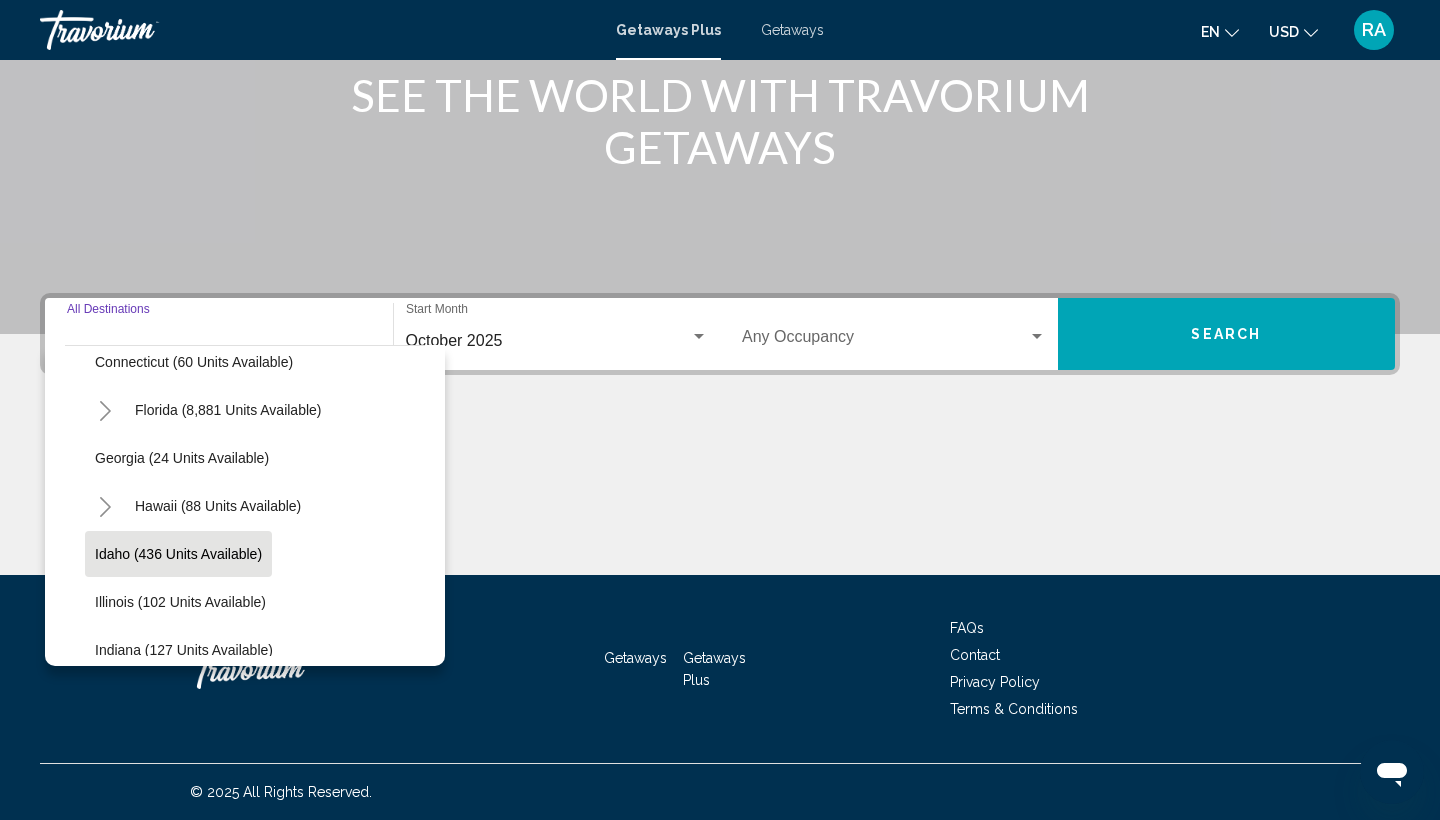 scroll, scrollTop: 305, scrollLeft: 0, axis: vertical 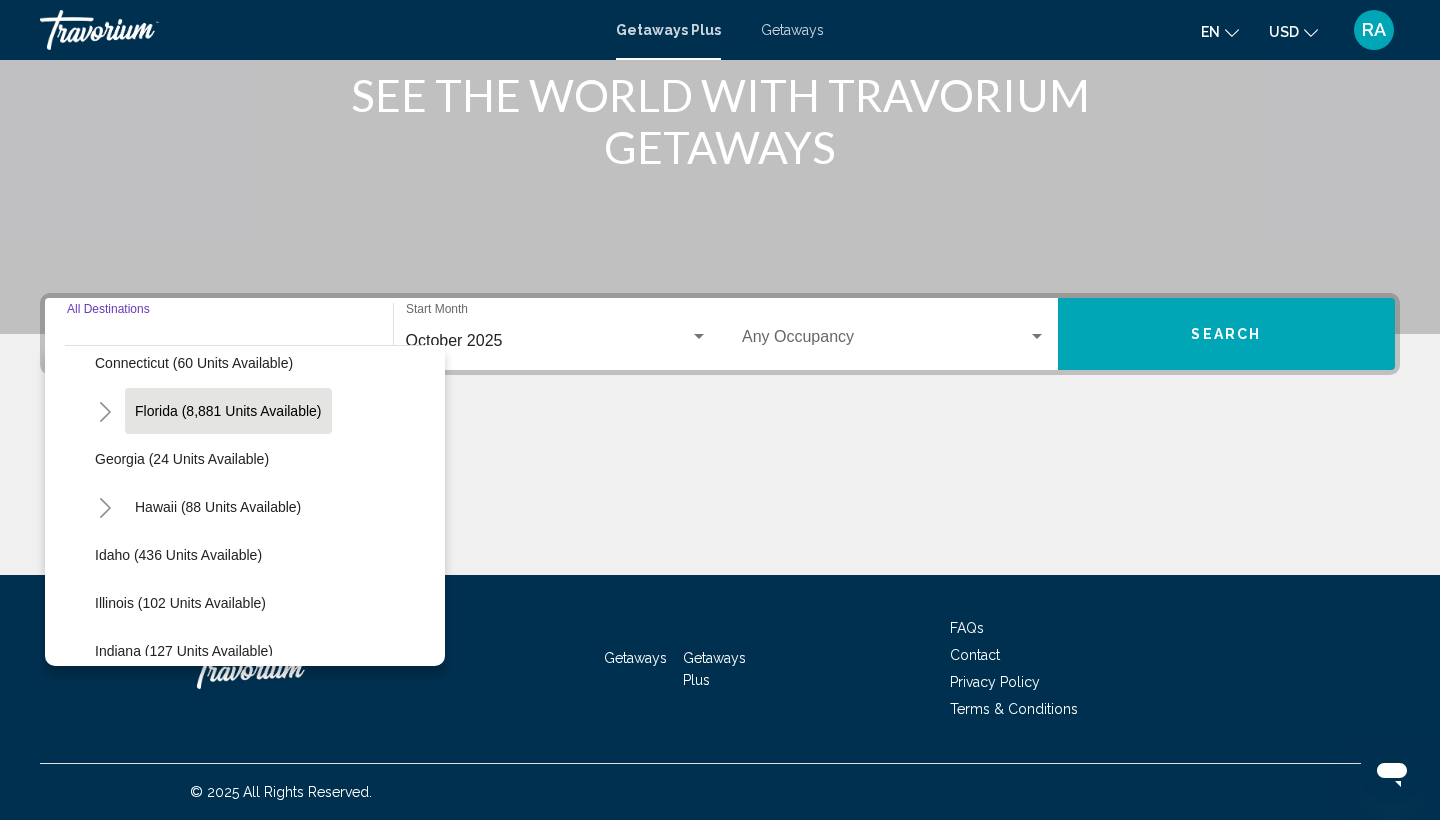 click on "Florida (8,881 units available)" 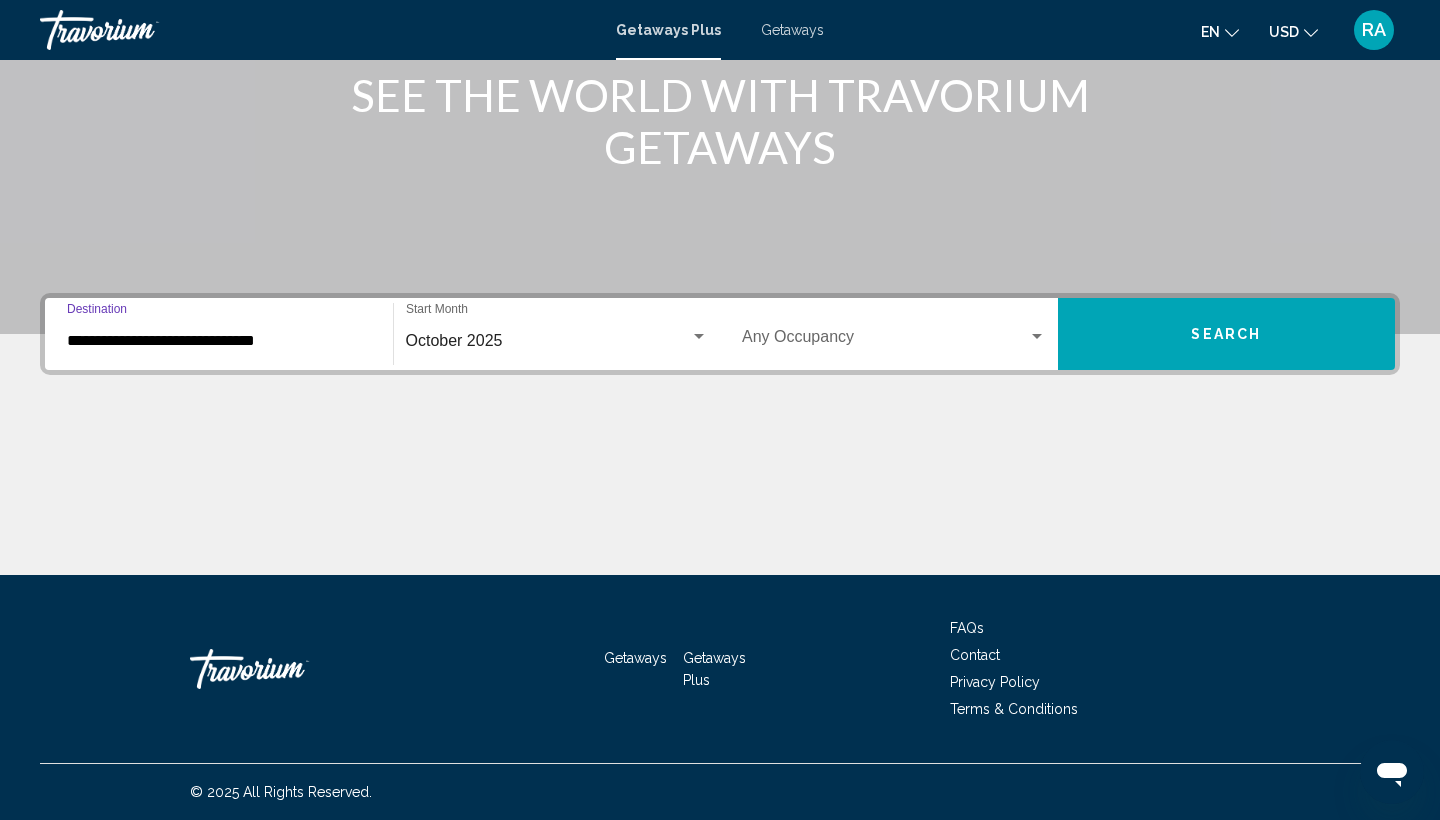 click at bounding box center (885, 341) 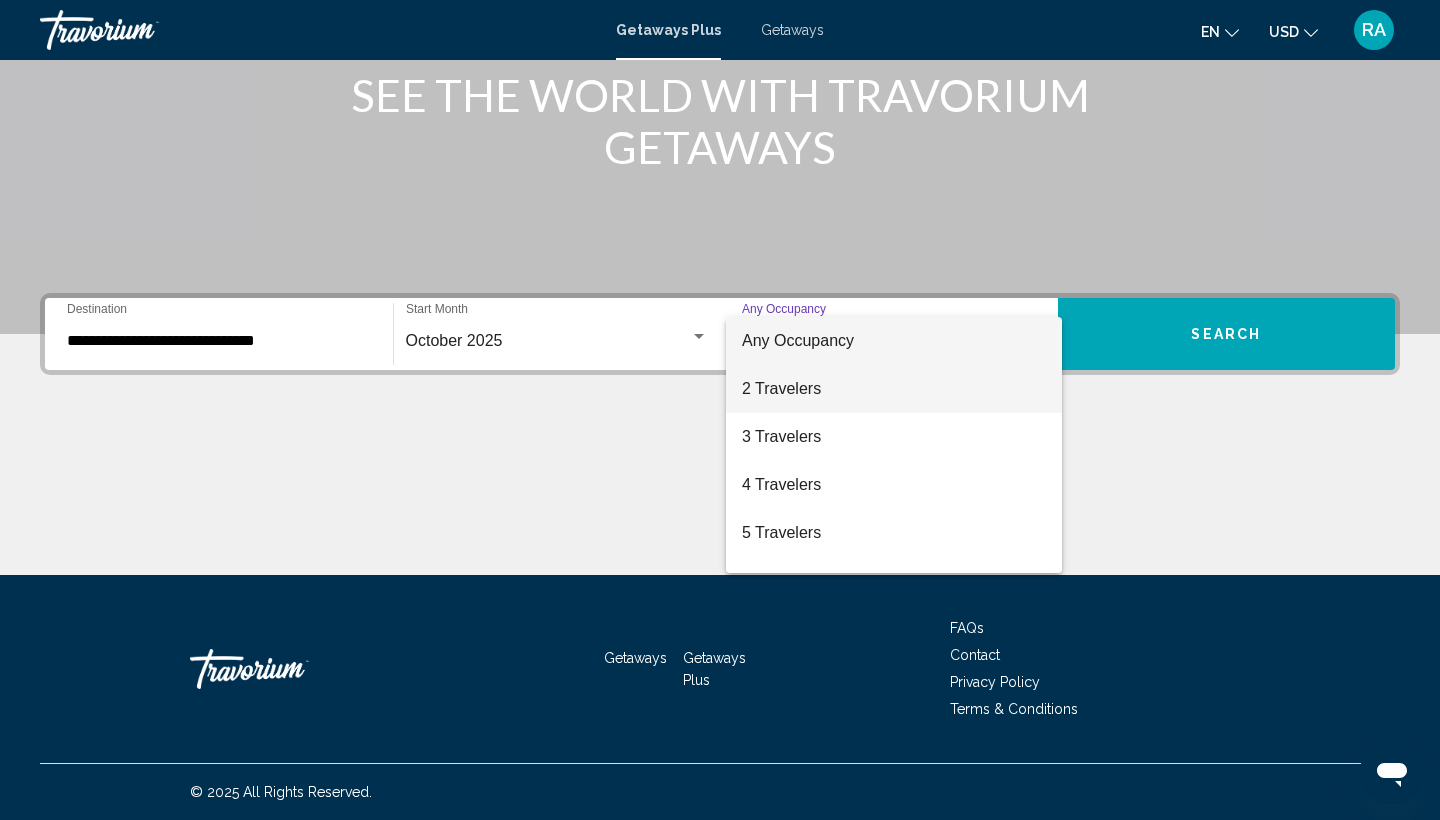 click on "2 Travelers" at bounding box center [894, 389] 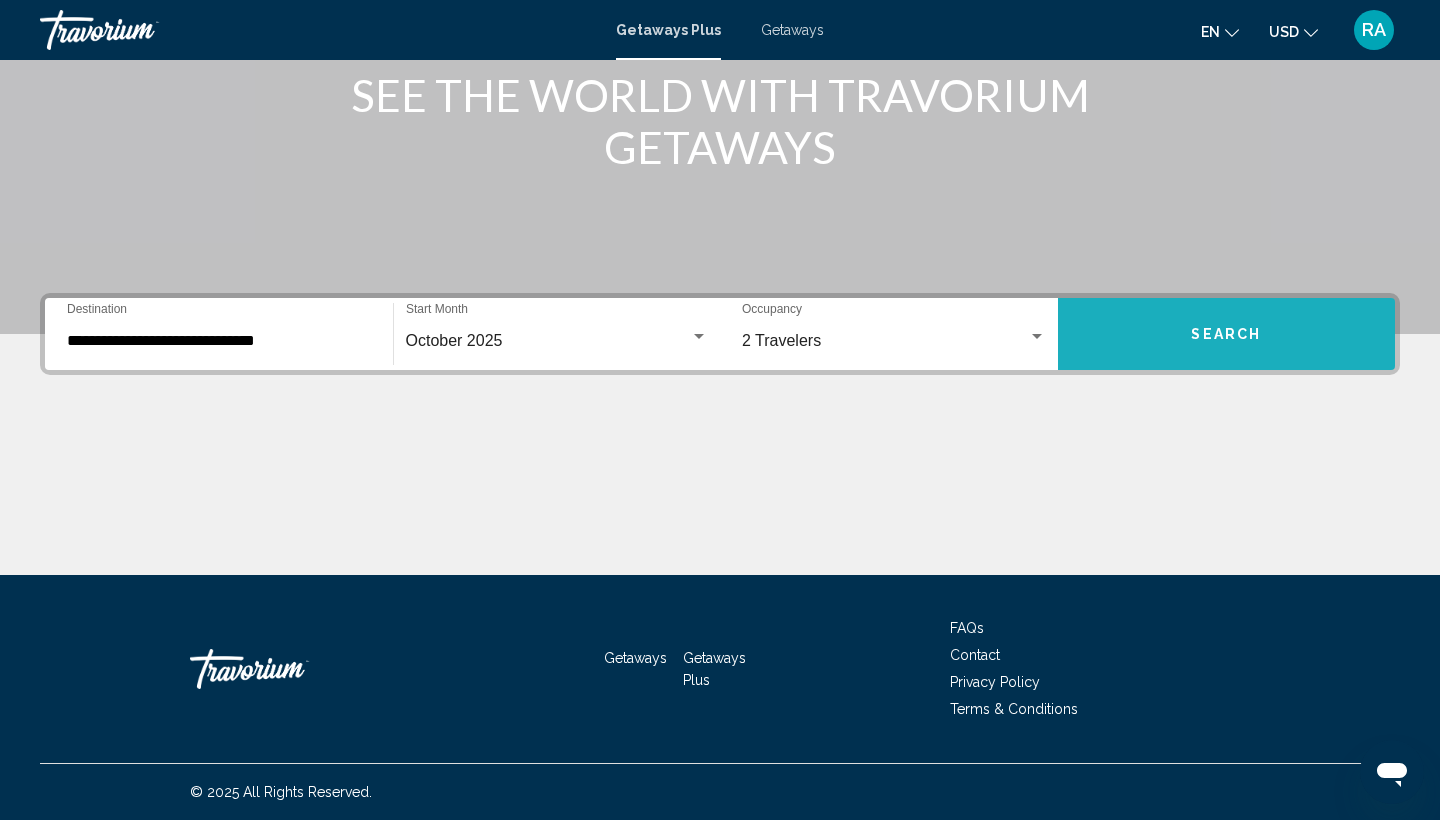 click on "Search" at bounding box center (1227, 334) 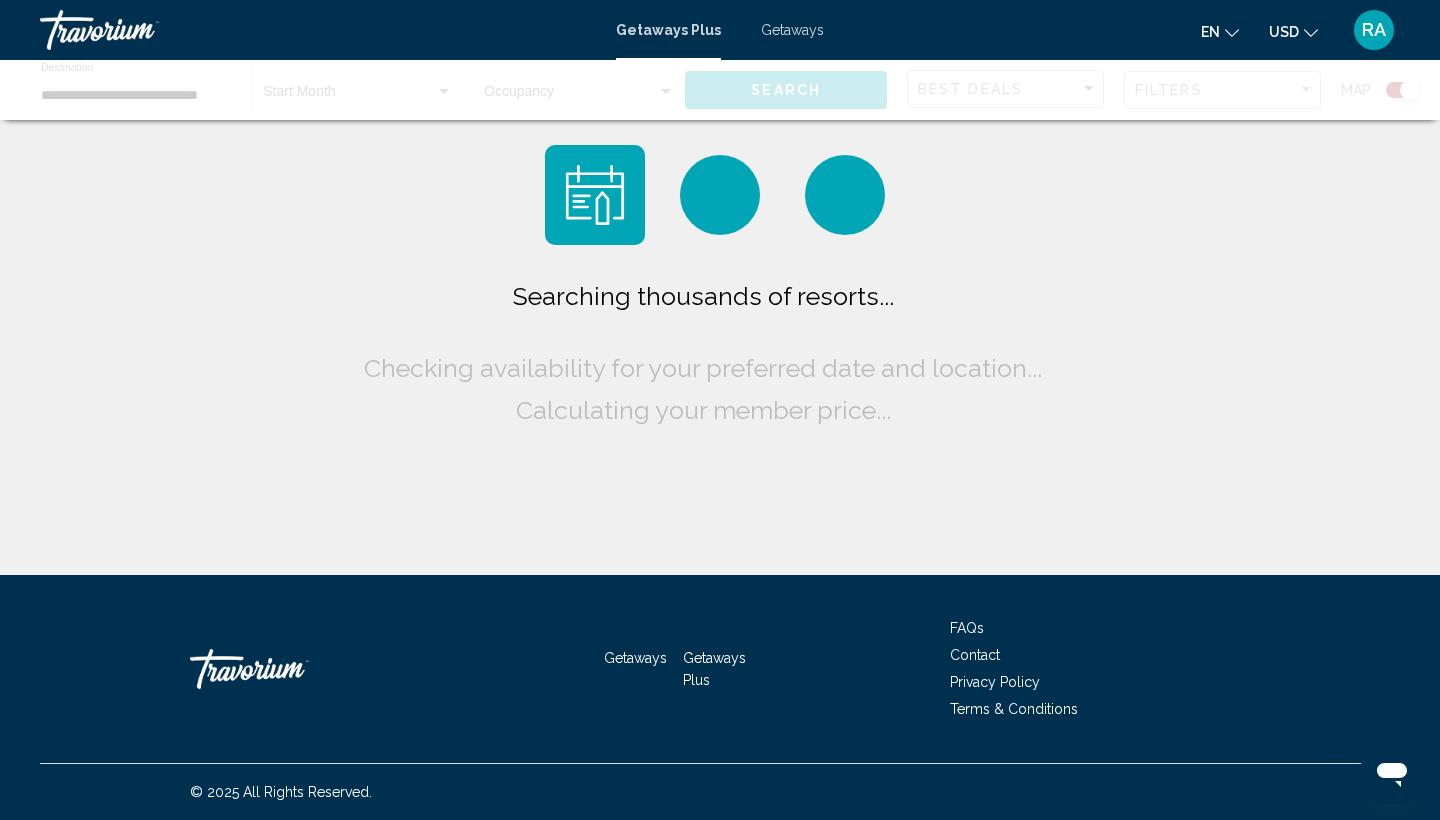 scroll, scrollTop: 0, scrollLeft: 0, axis: both 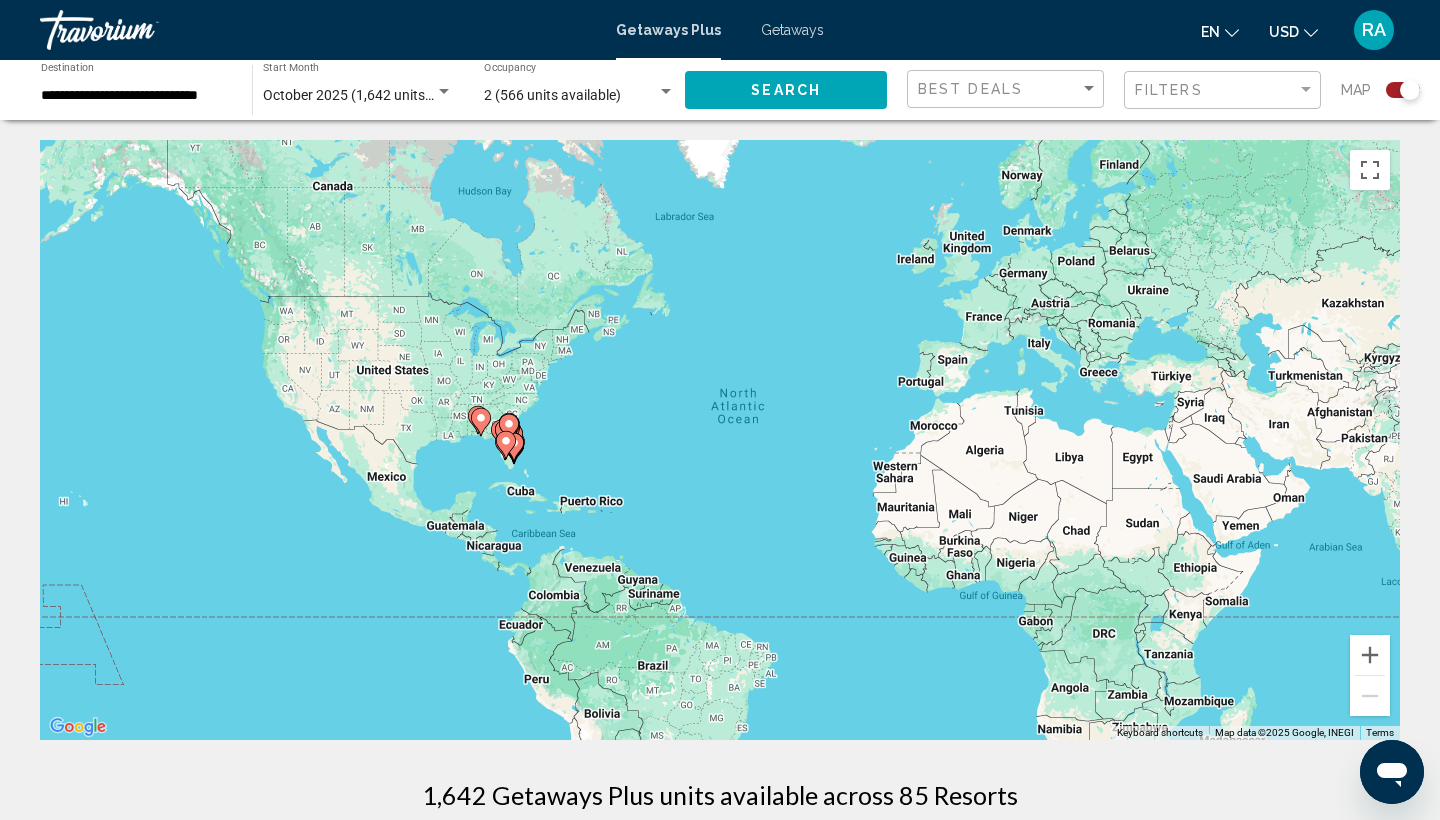 drag, startPoint x: 456, startPoint y: 464, endPoint x: 534, endPoint y: 461, distance: 78.05767 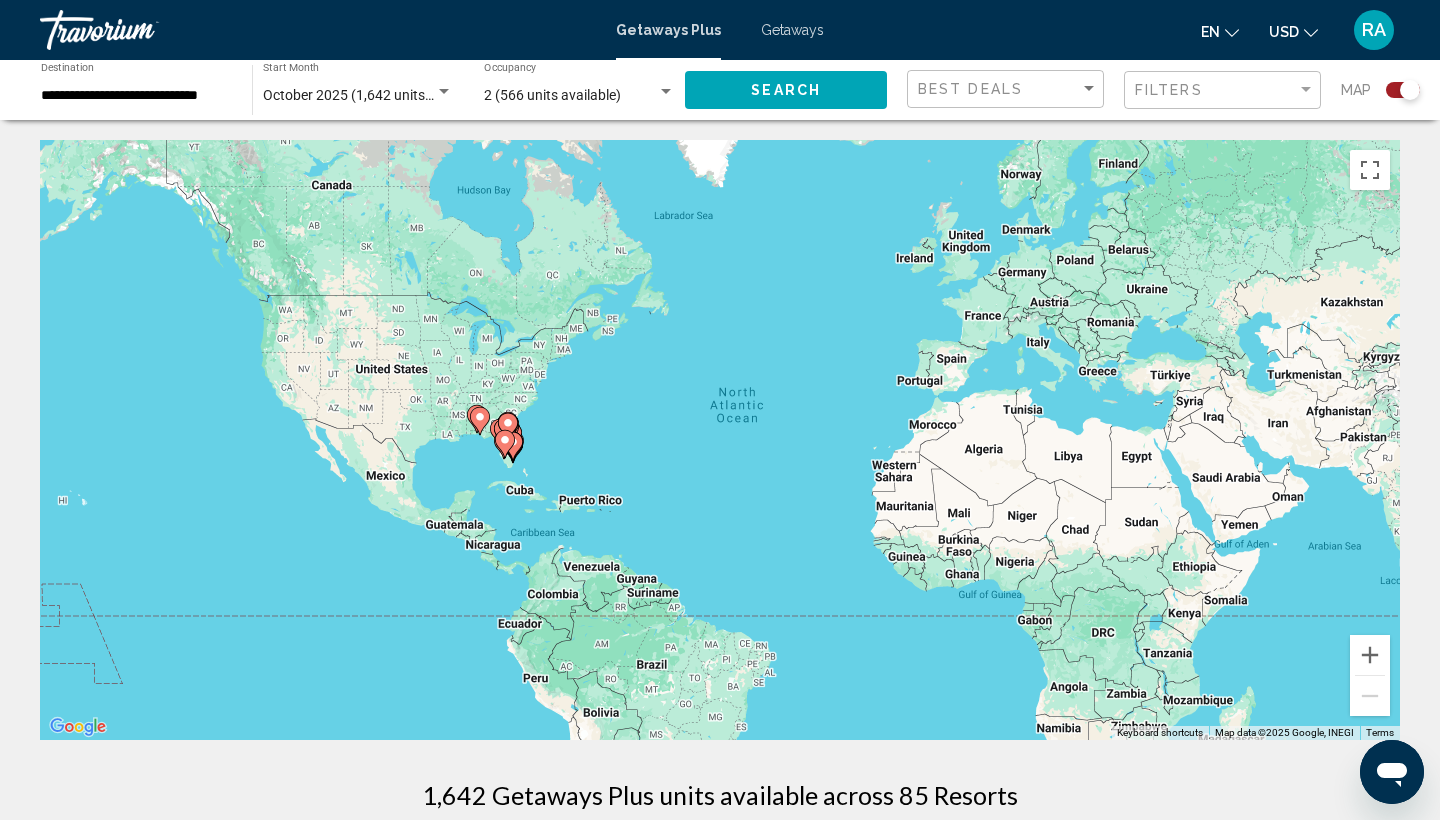 click 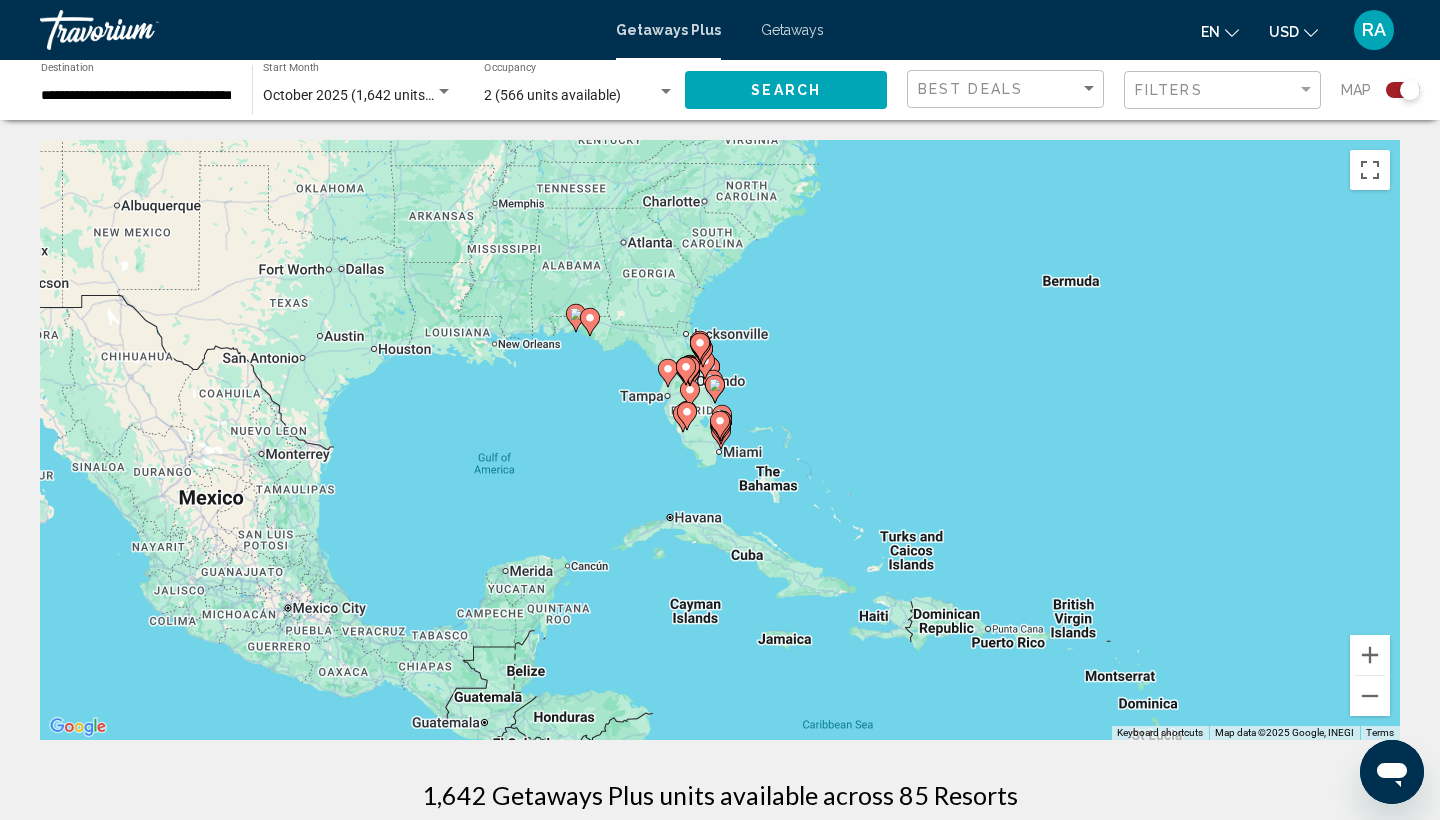 click 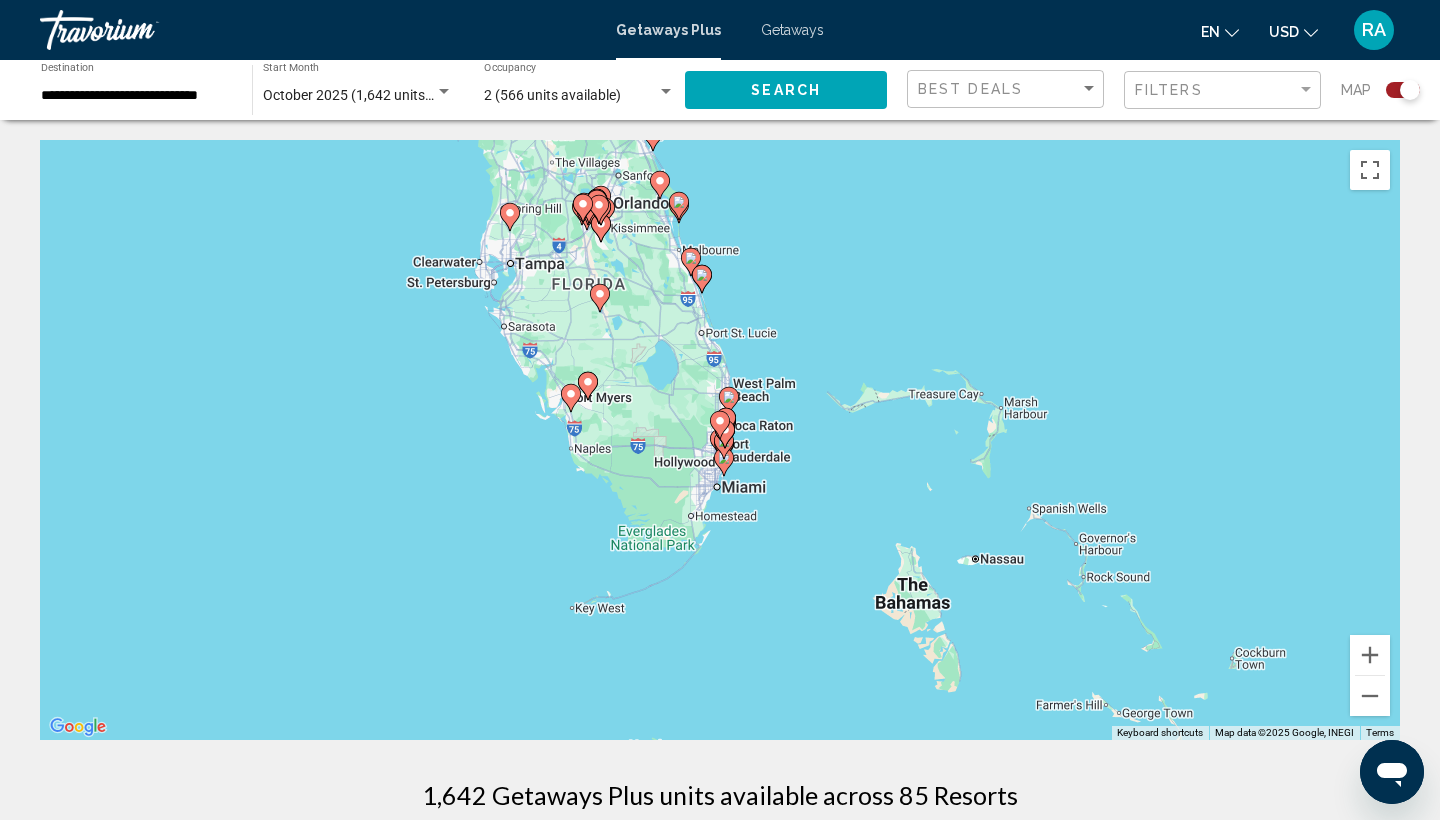 click at bounding box center (724, 462) 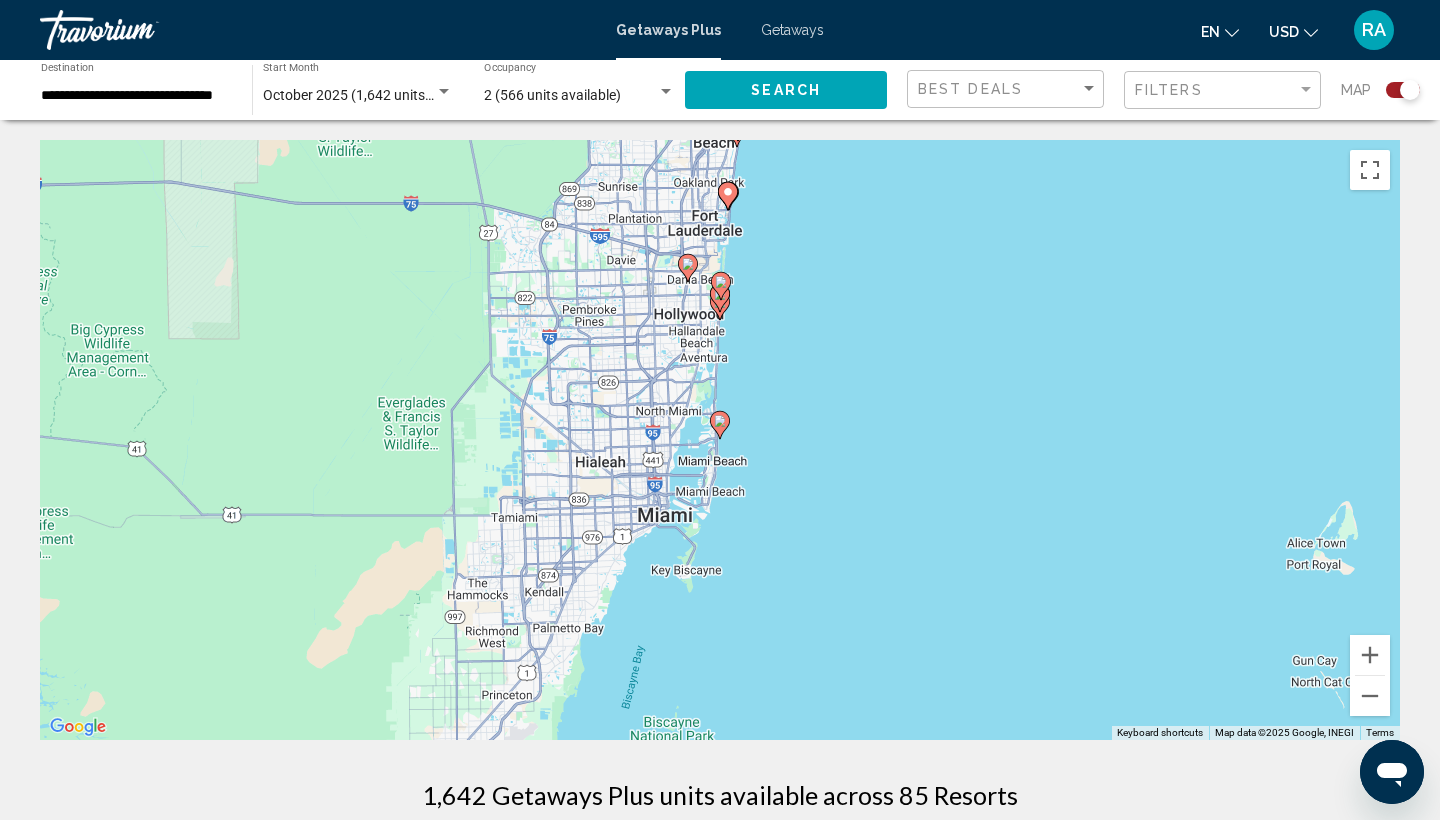 click at bounding box center [721, 286] 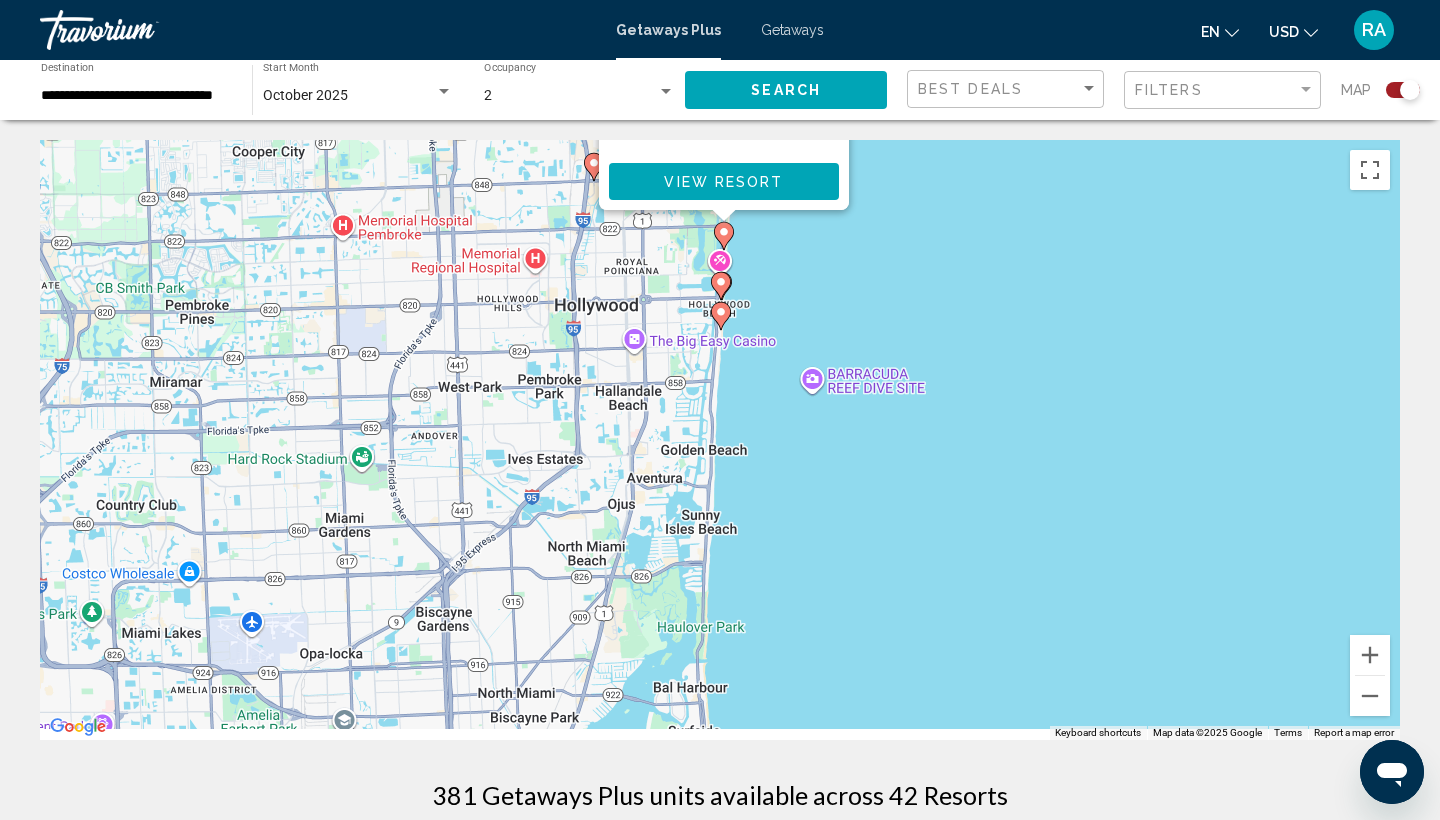 drag, startPoint x: 893, startPoint y: 644, endPoint x: 875, endPoint y: 127, distance: 517.31323 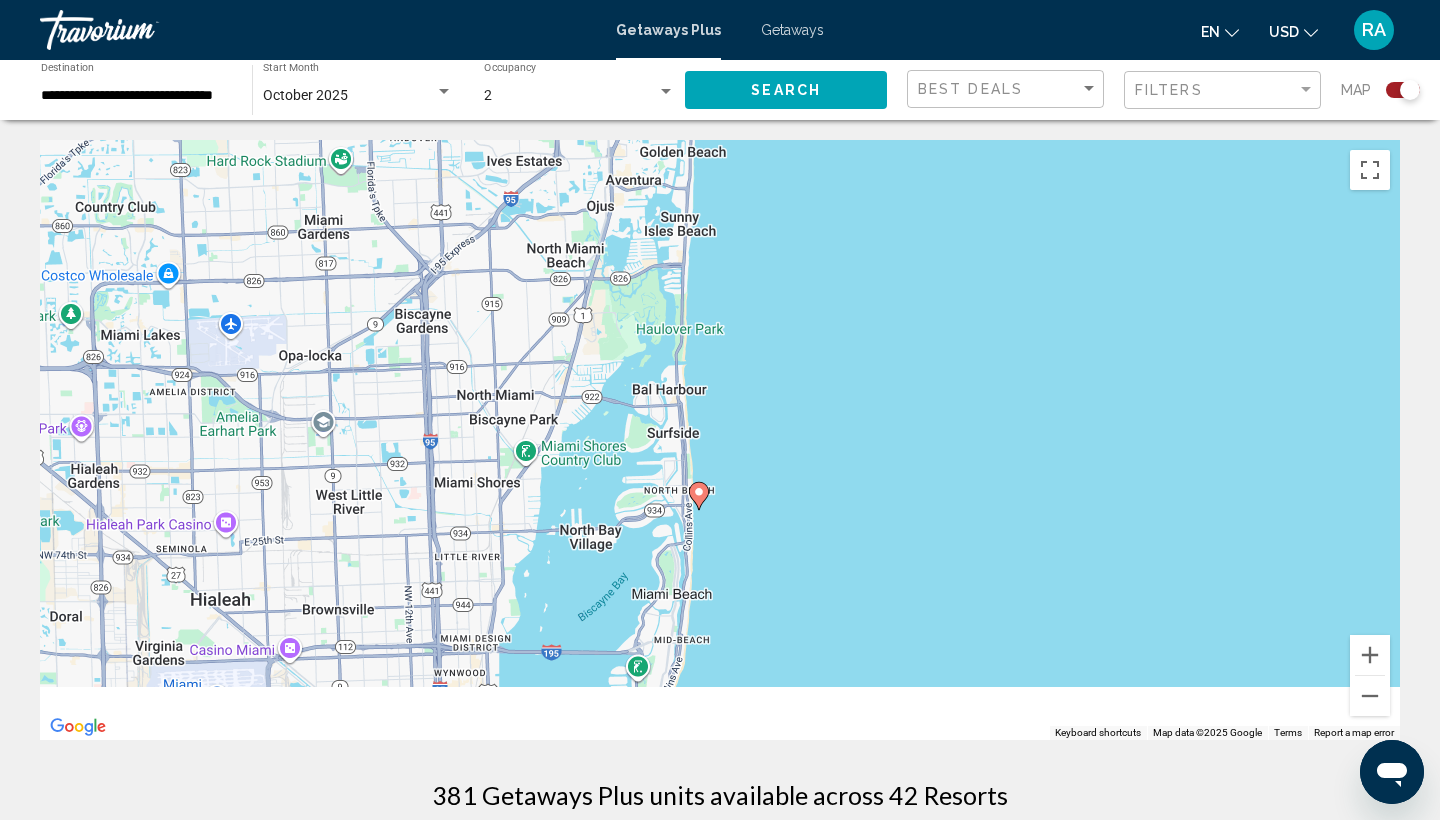 drag, startPoint x: 759, startPoint y: 504, endPoint x: 761, endPoint y: 203, distance: 301.00665 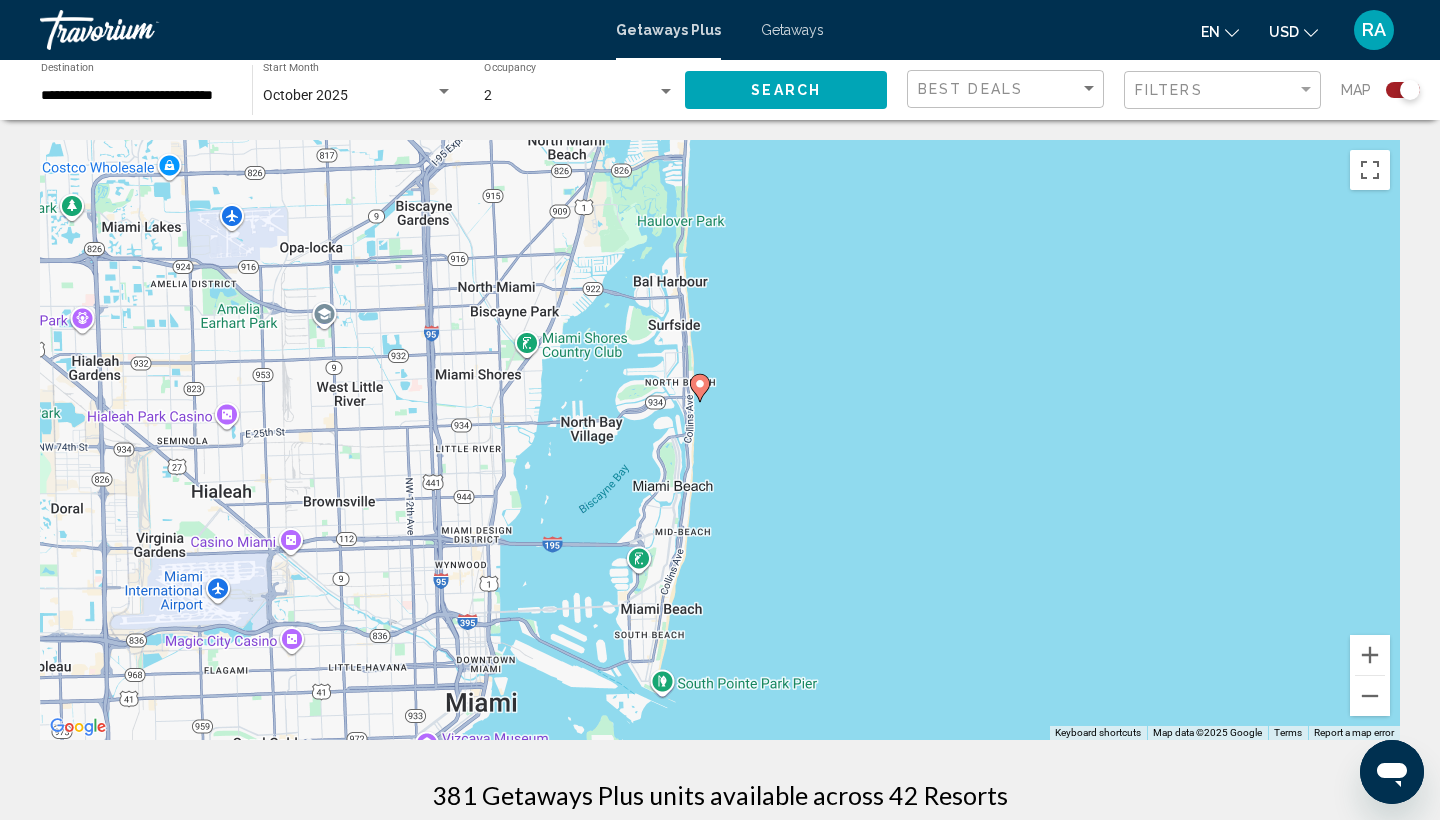 drag, startPoint x: 715, startPoint y: 515, endPoint x: 715, endPoint y: 477, distance: 38 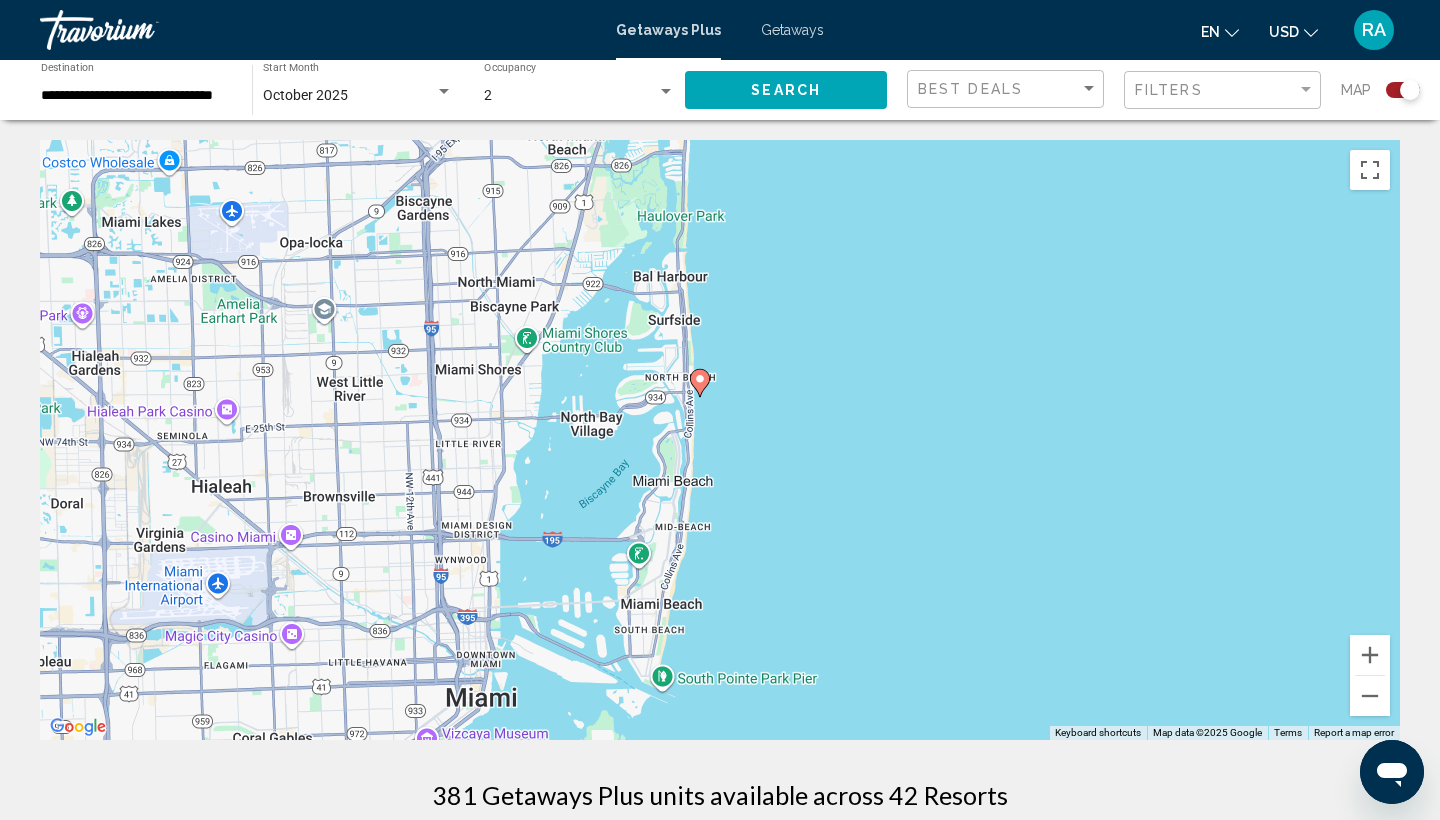 click 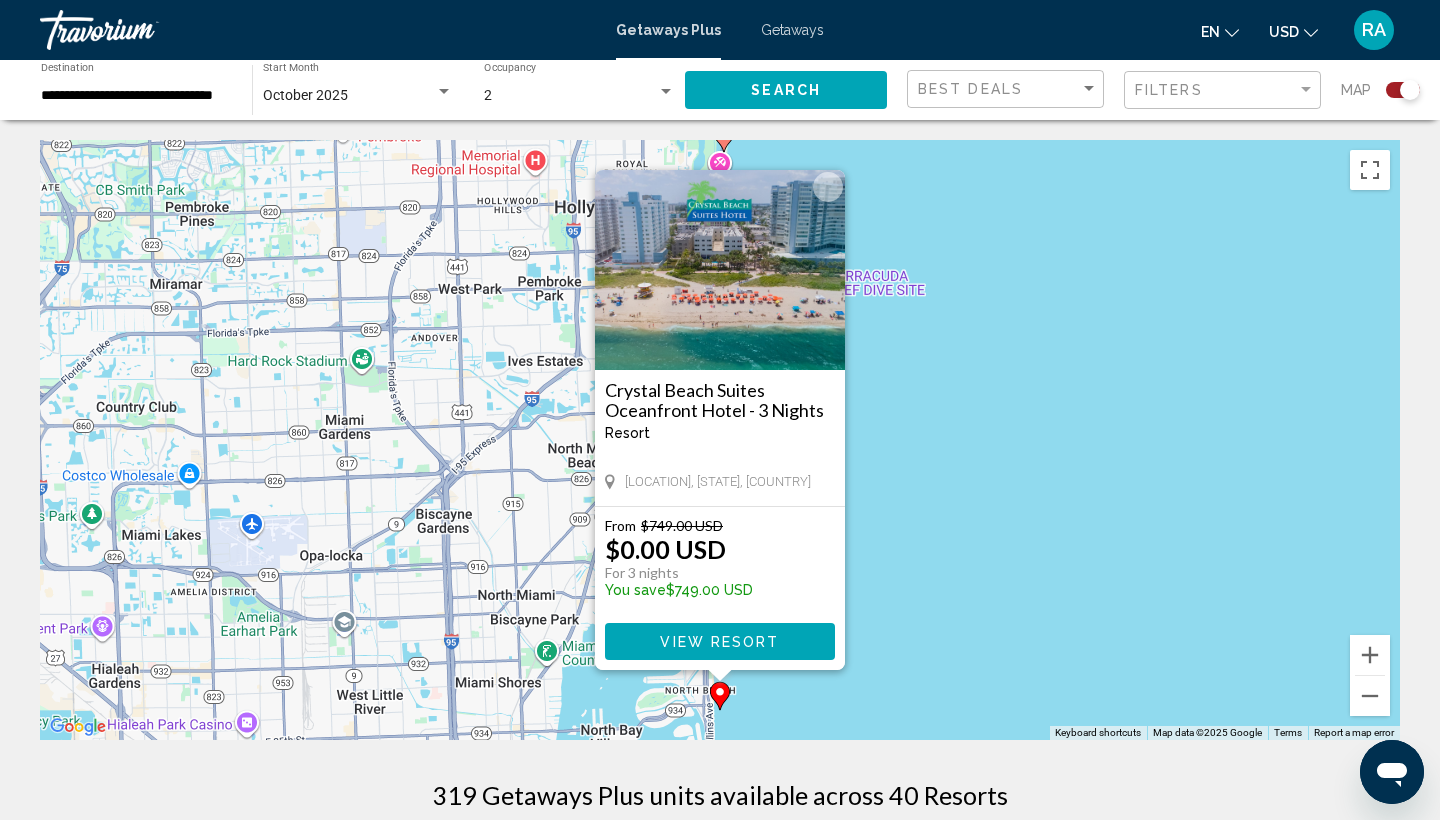 click at bounding box center [828, 187] 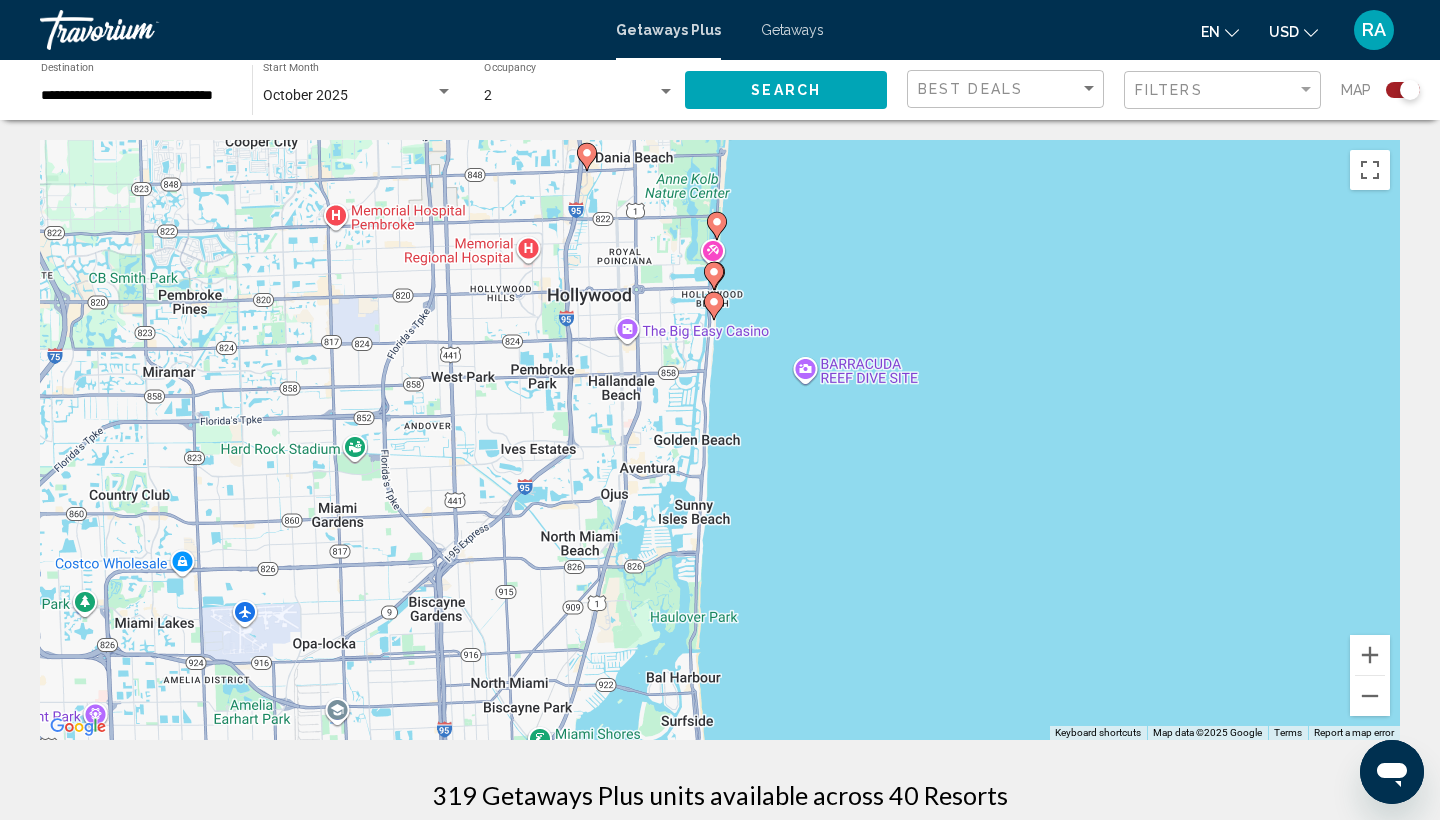 drag, startPoint x: 728, startPoint y: 297, endPoint x: 707, endPoint y: 424, distance: 128.72452 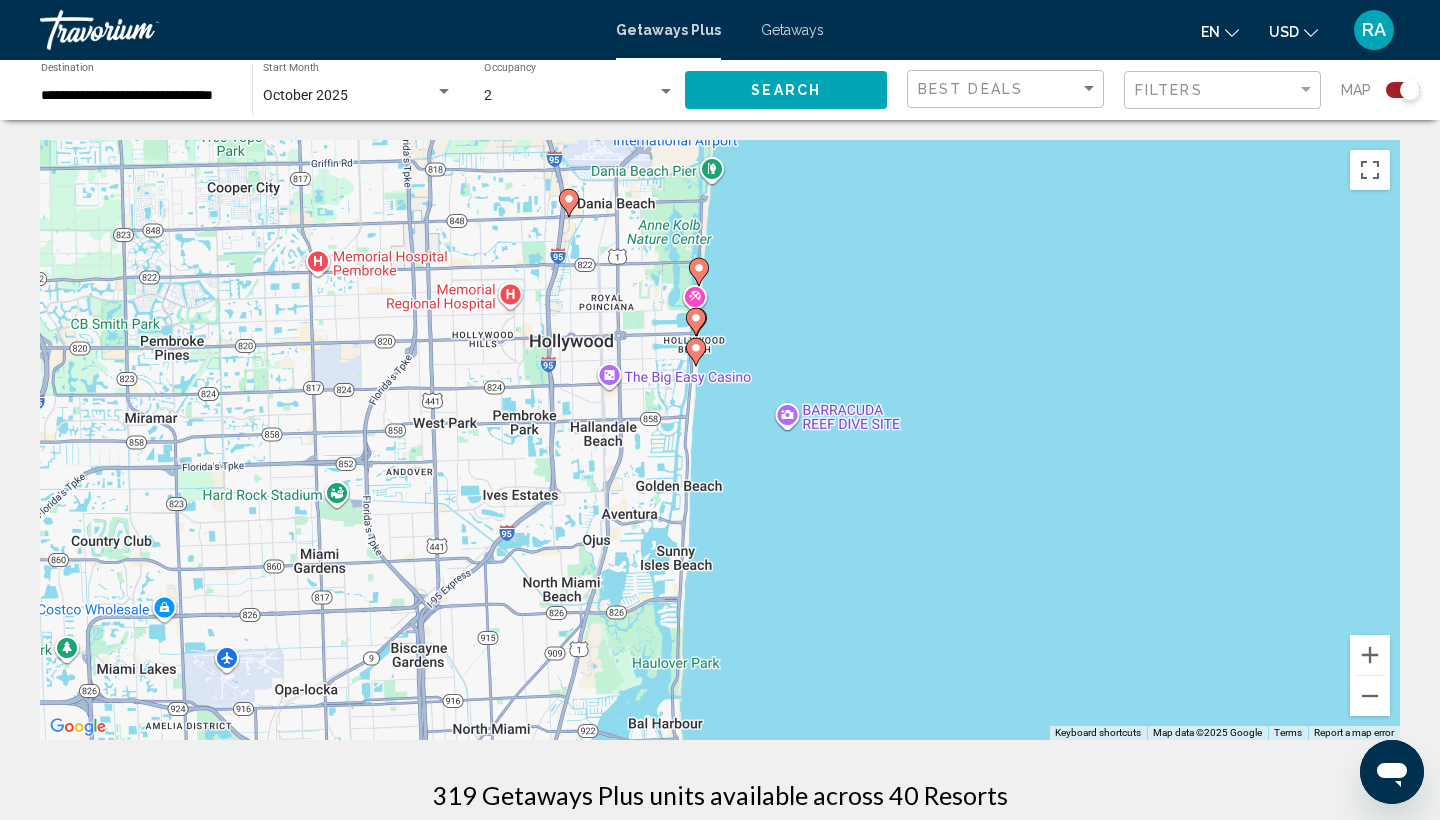 click 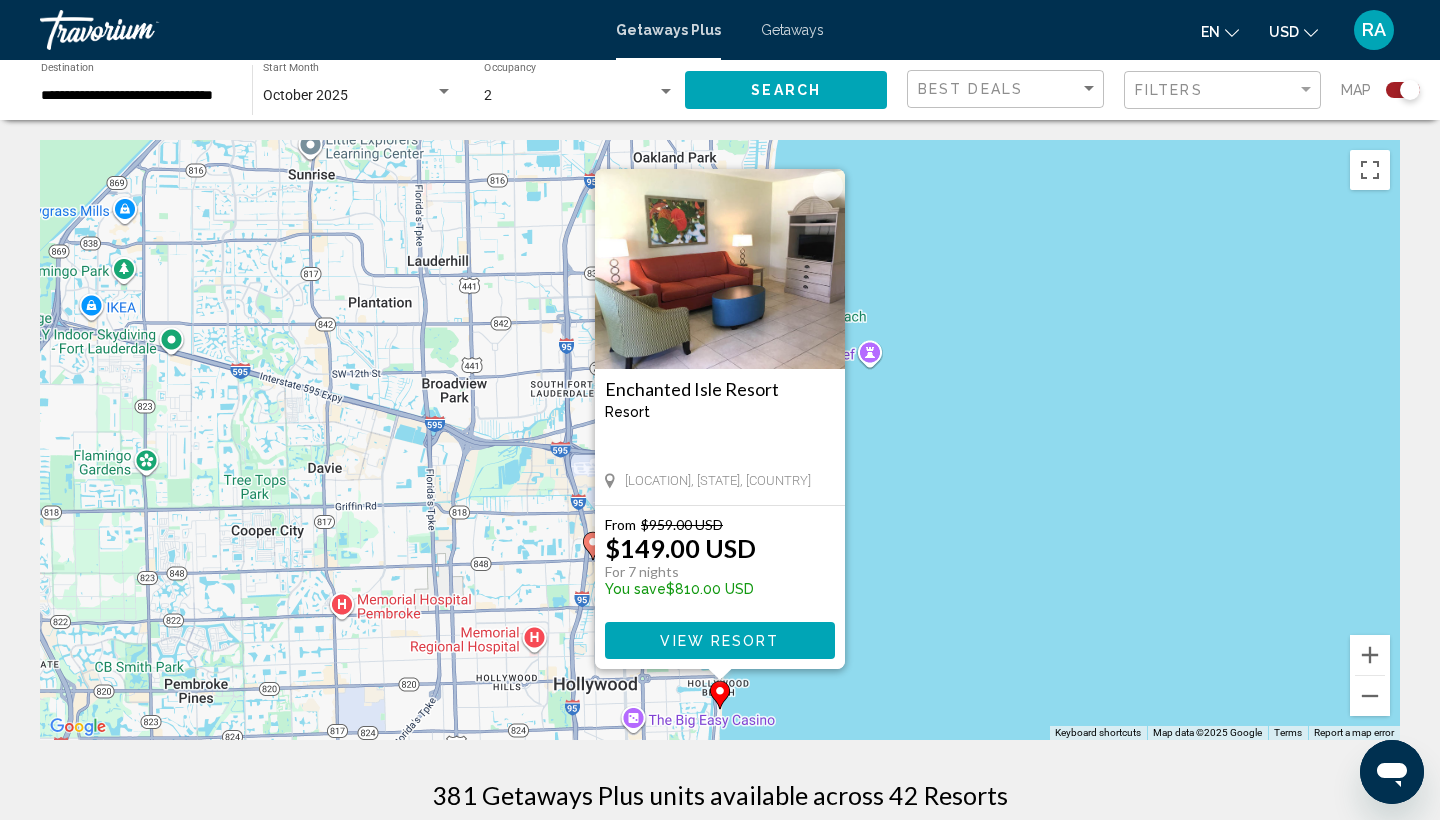click on "To activate drag with keyboard, press Alt + Enter. Once in keyboard drag state, use the arrow keys to move the marker. To complete the drag, press the Enter key. To cancel, press Escape.  Enchanted Isle Resort  Resort  -  This is an adults only resort
Hollywood, FL, USA From $959.00 USD $149.00 USD For 7 nights You save  $810.00 USD  View Resort" at bounding box center [720, 440] 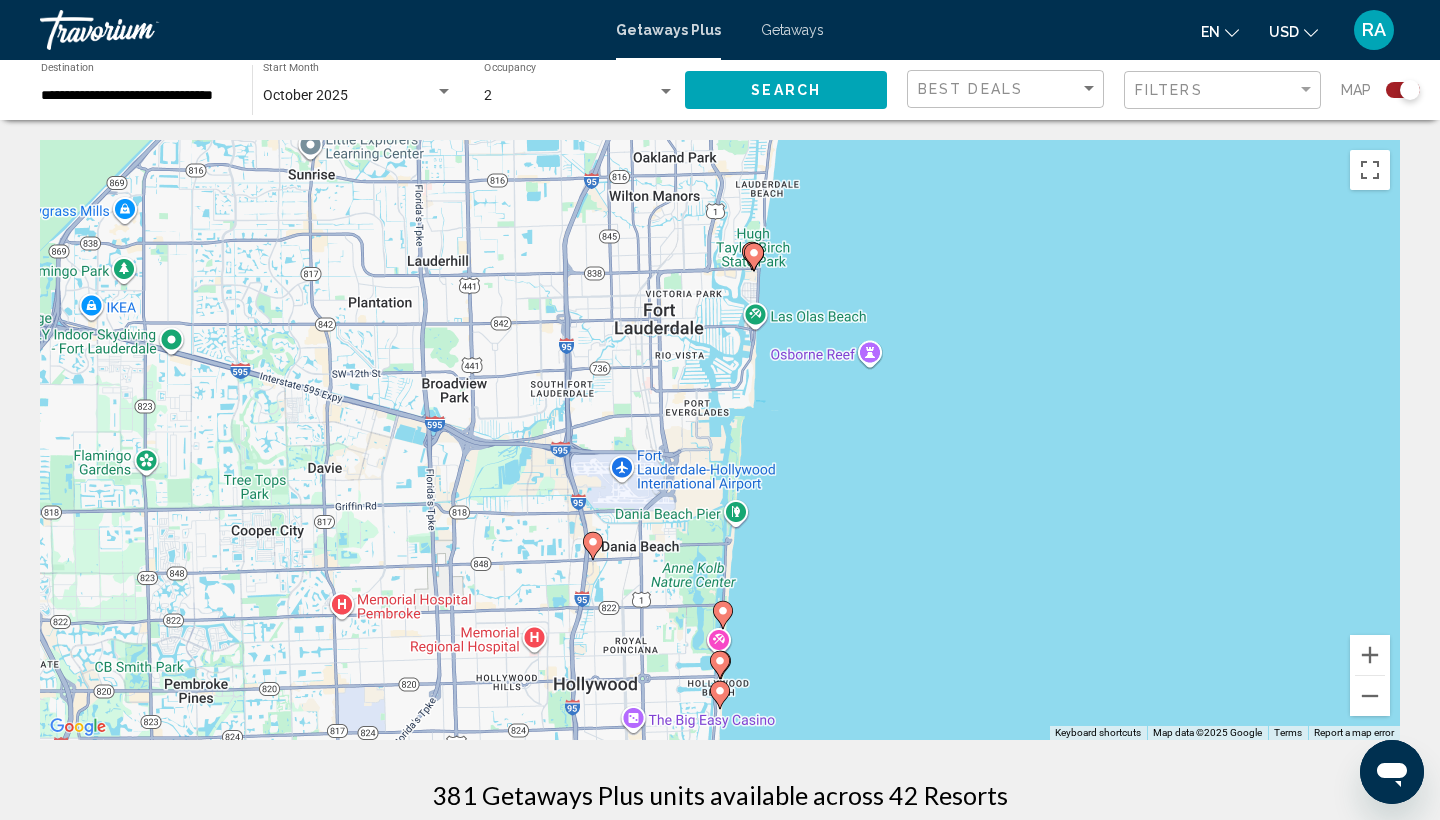 click 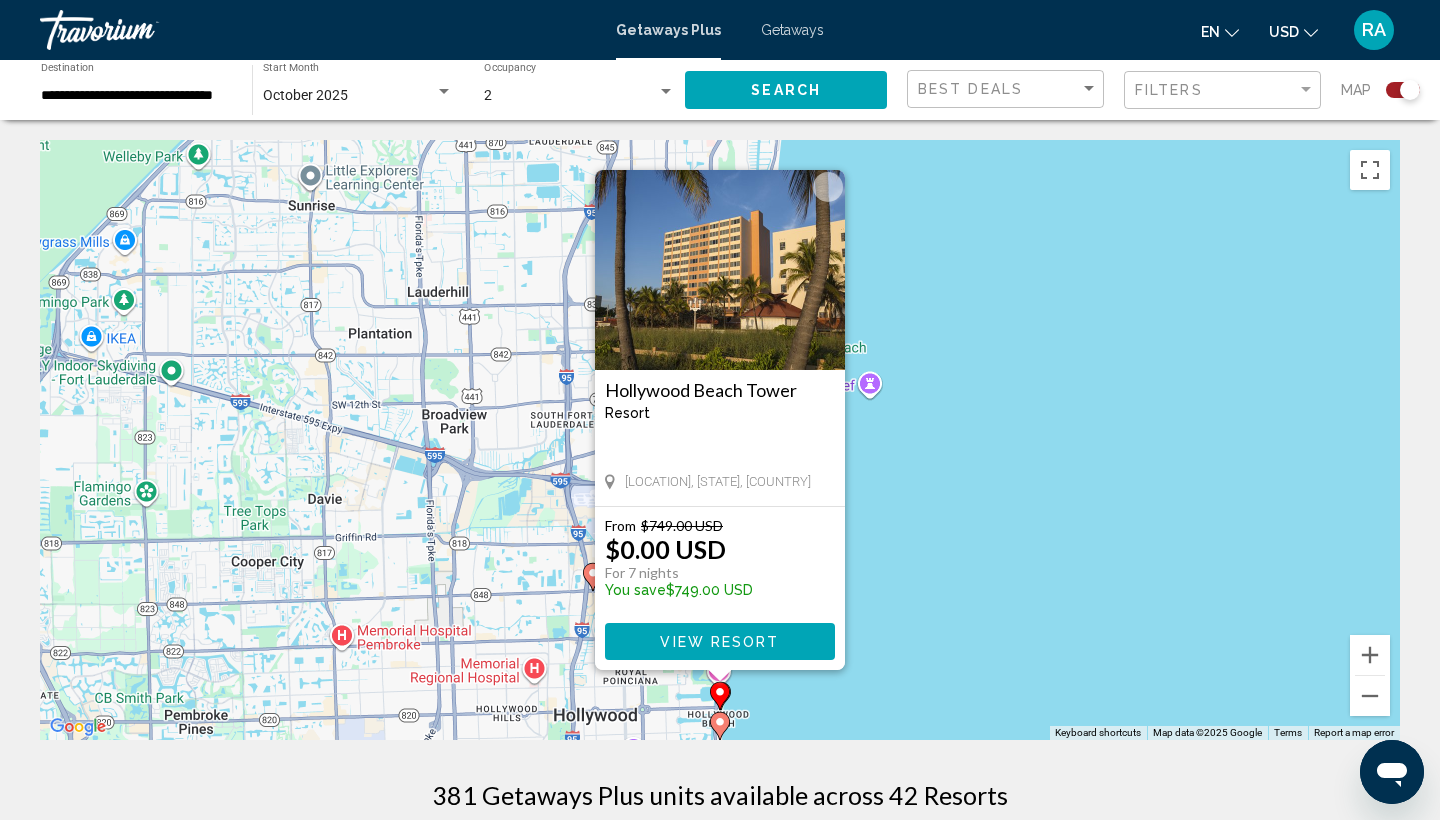 click on "View Resort" at bounding box center [719, 642] 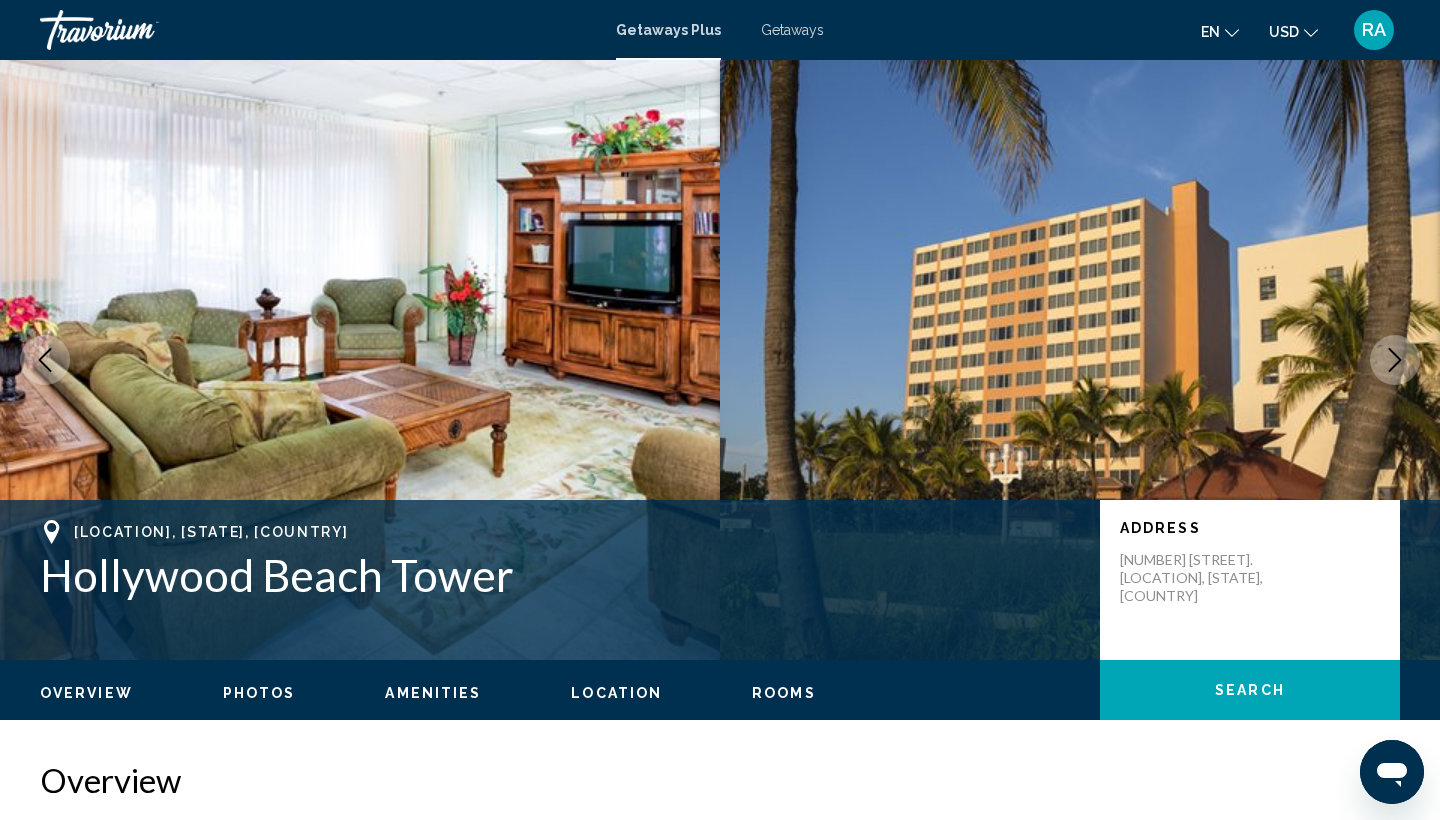 click 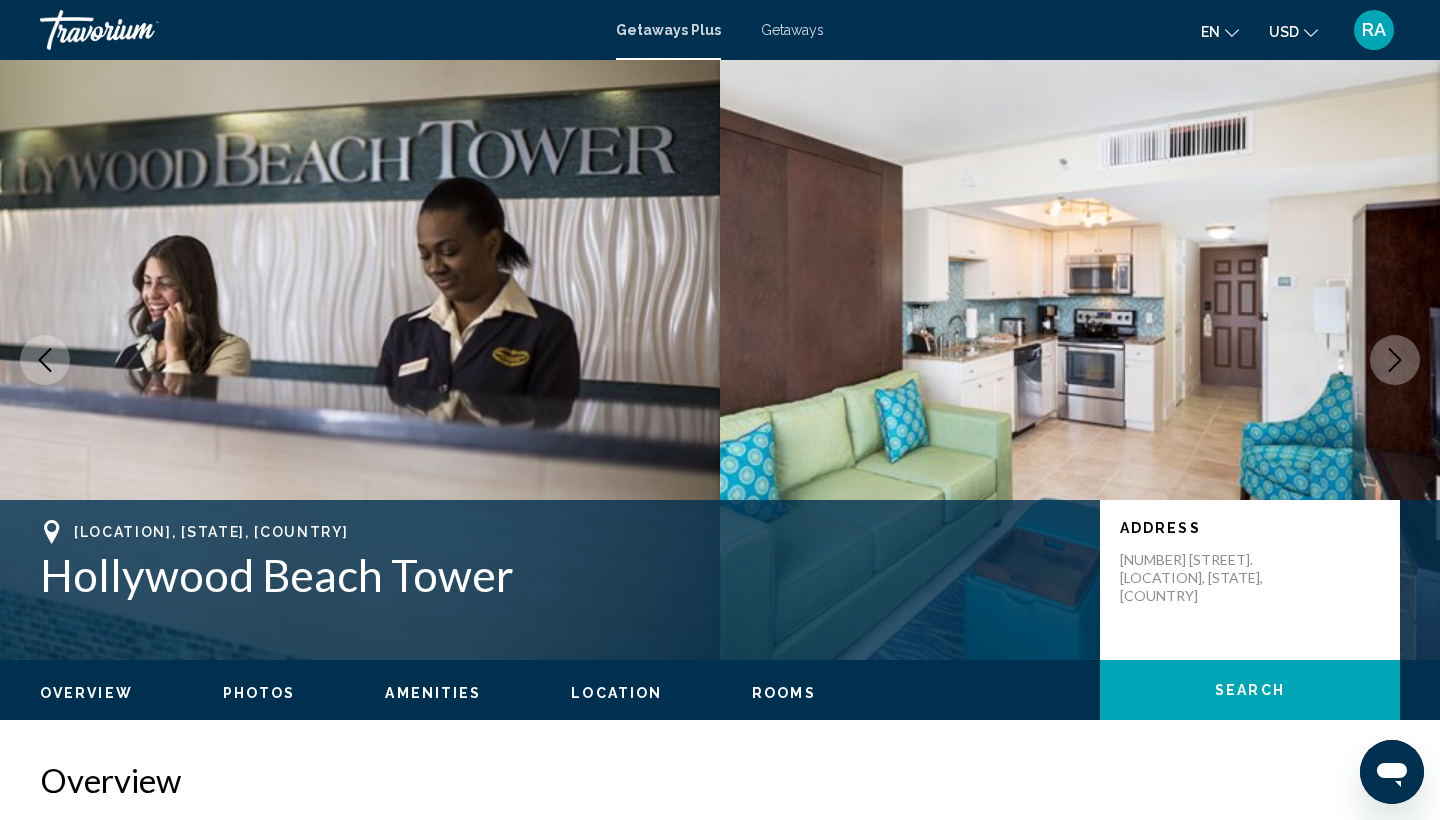 click 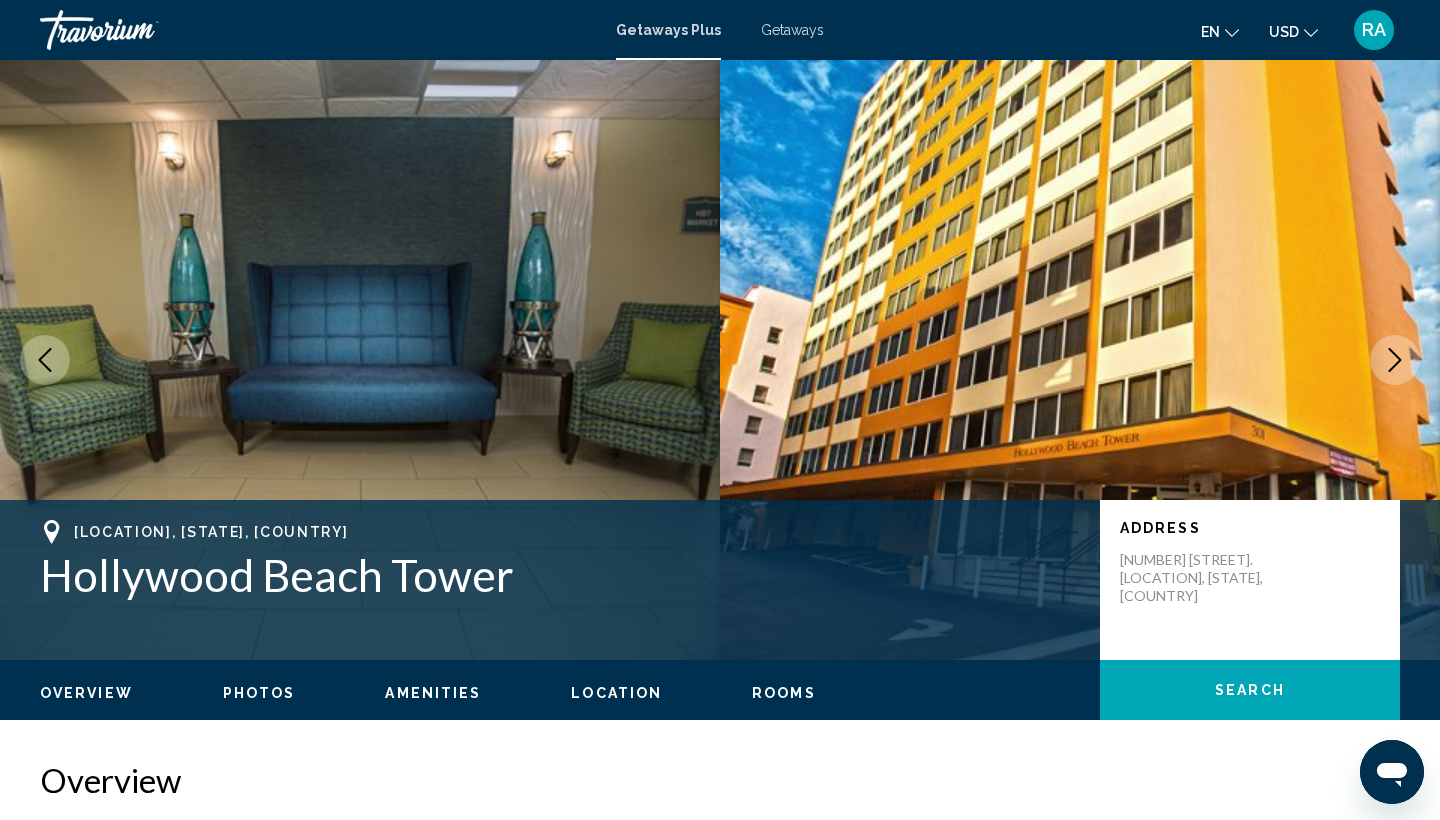 click 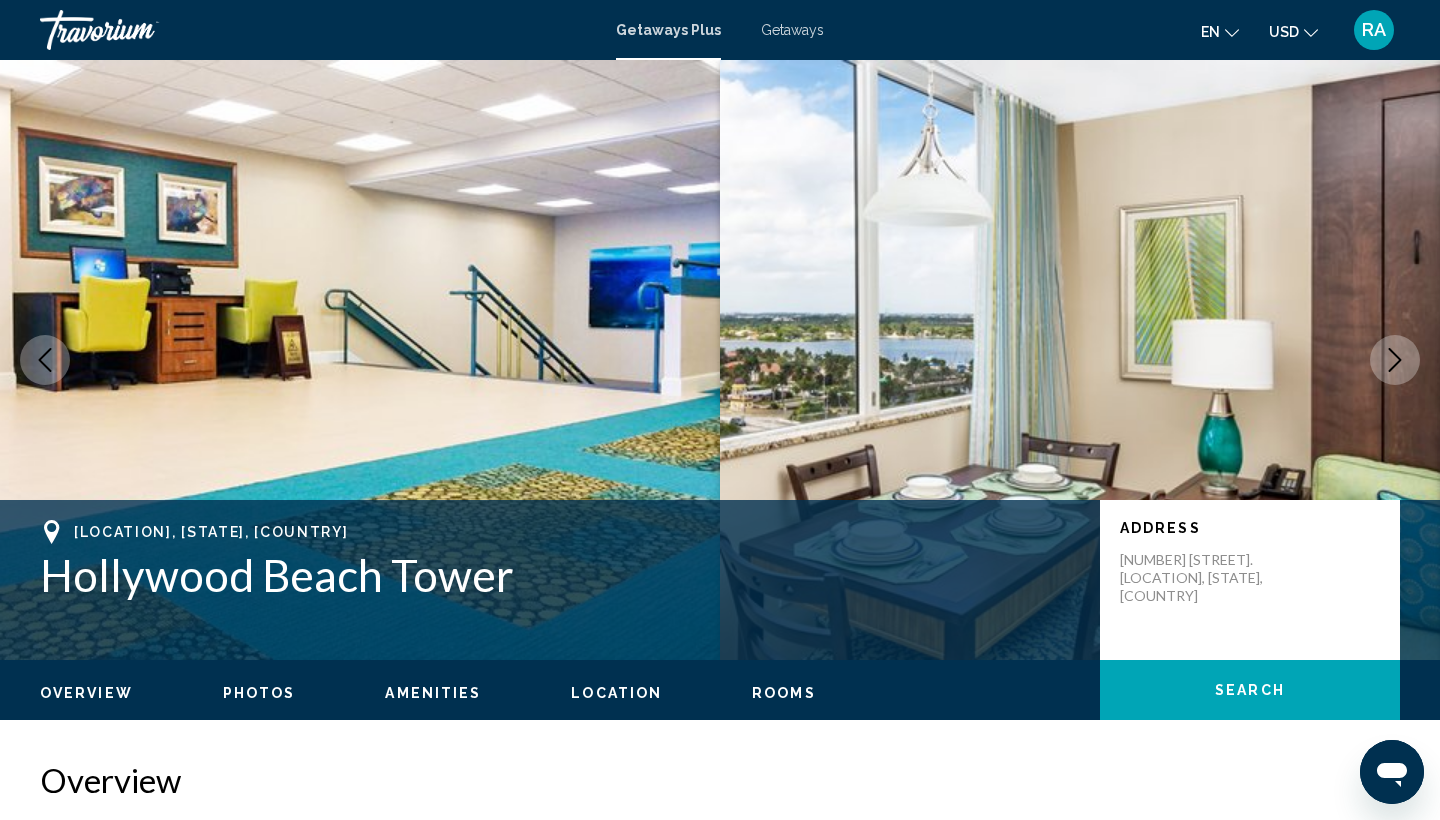 click 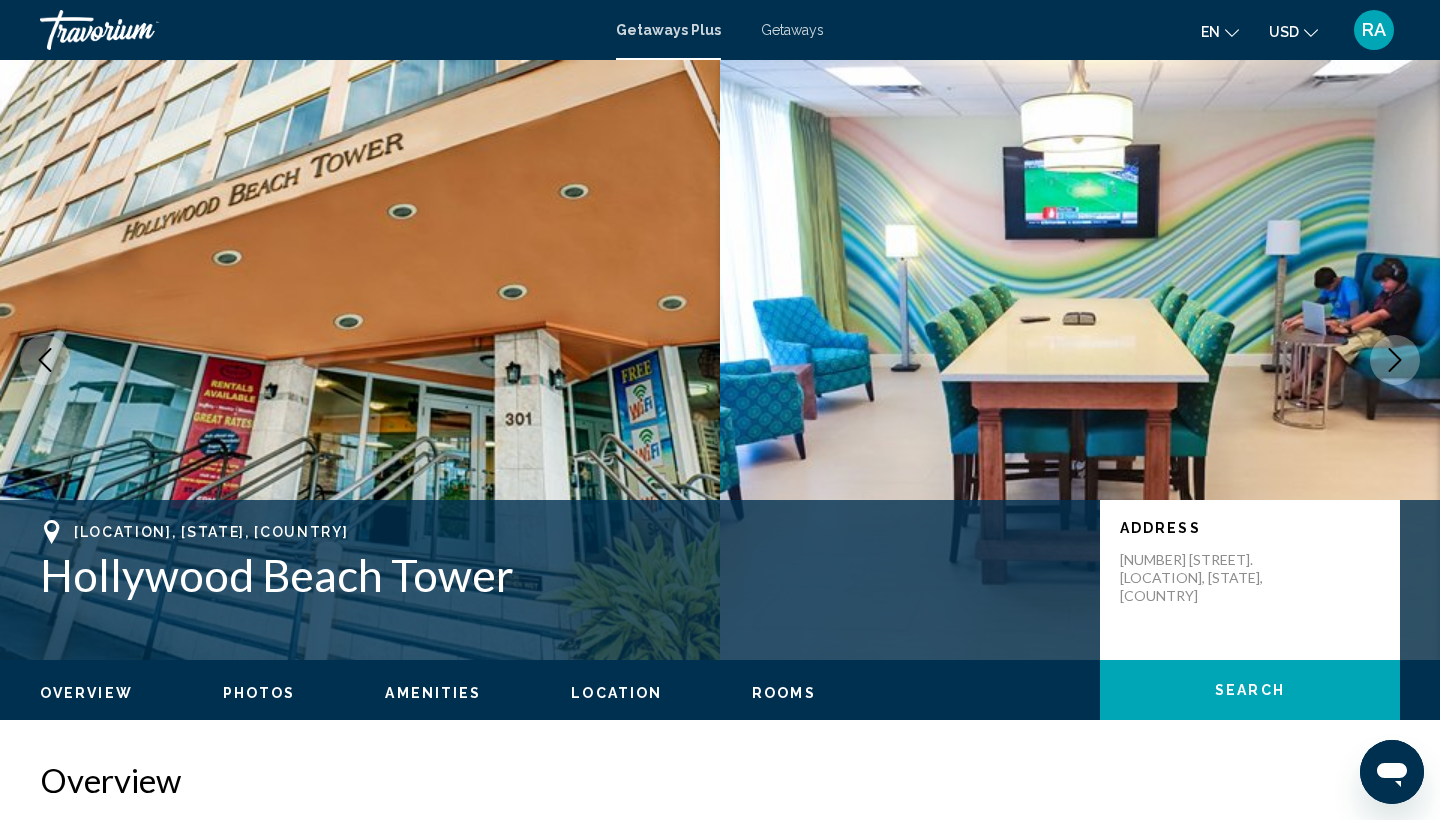 click 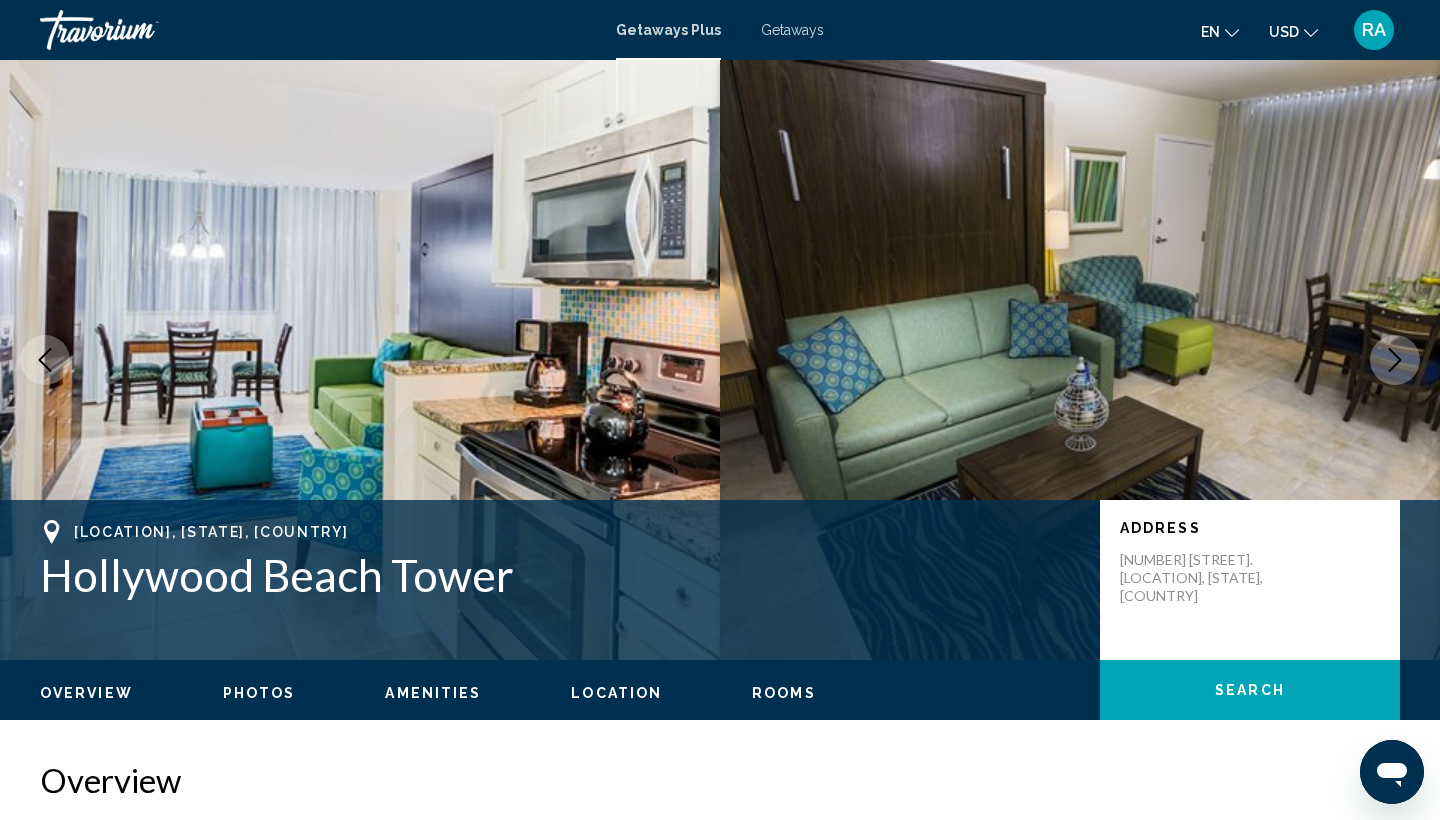 scroll, scrollTop: 0, scrollLeft: 0, axis: both 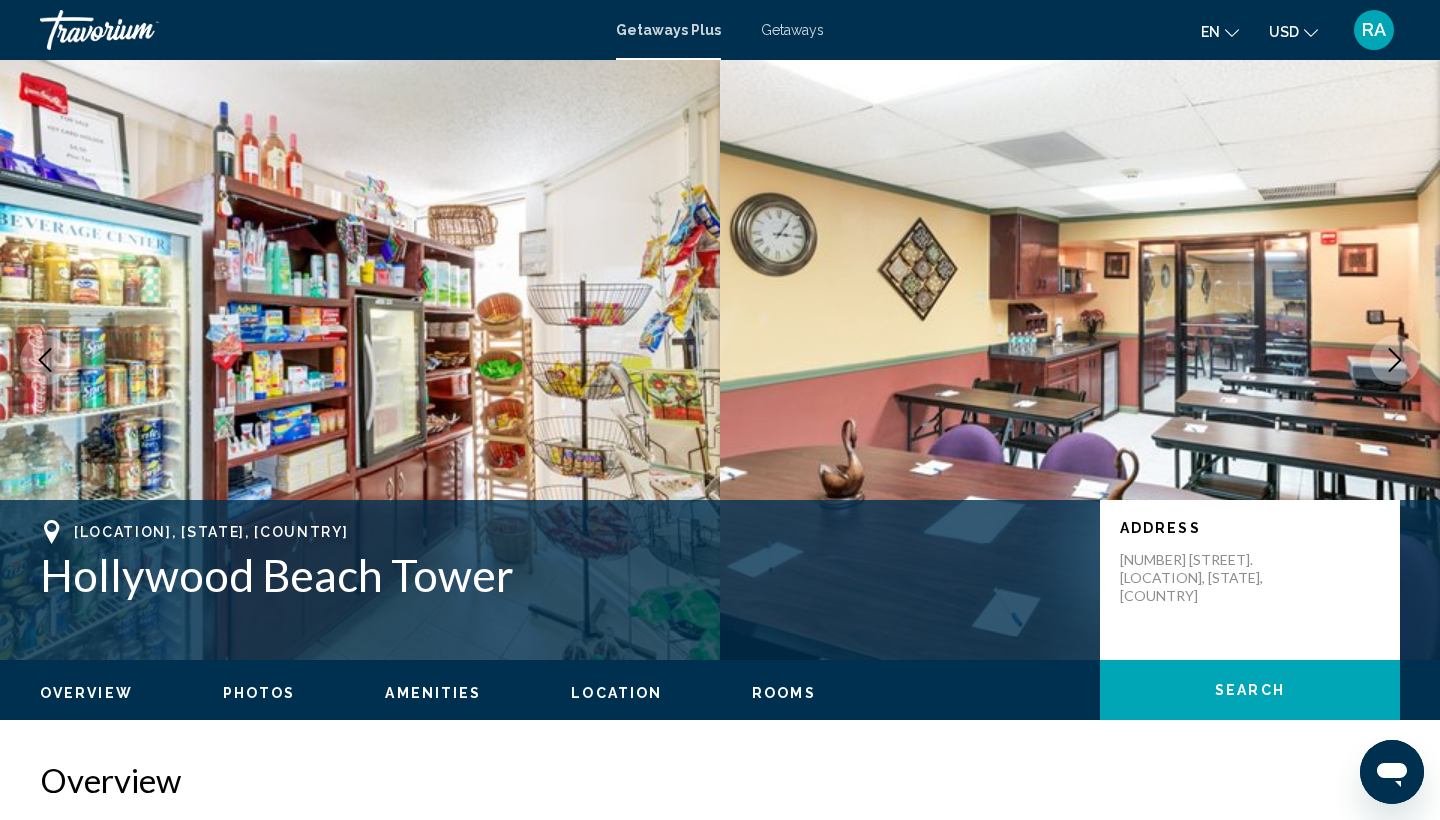 click 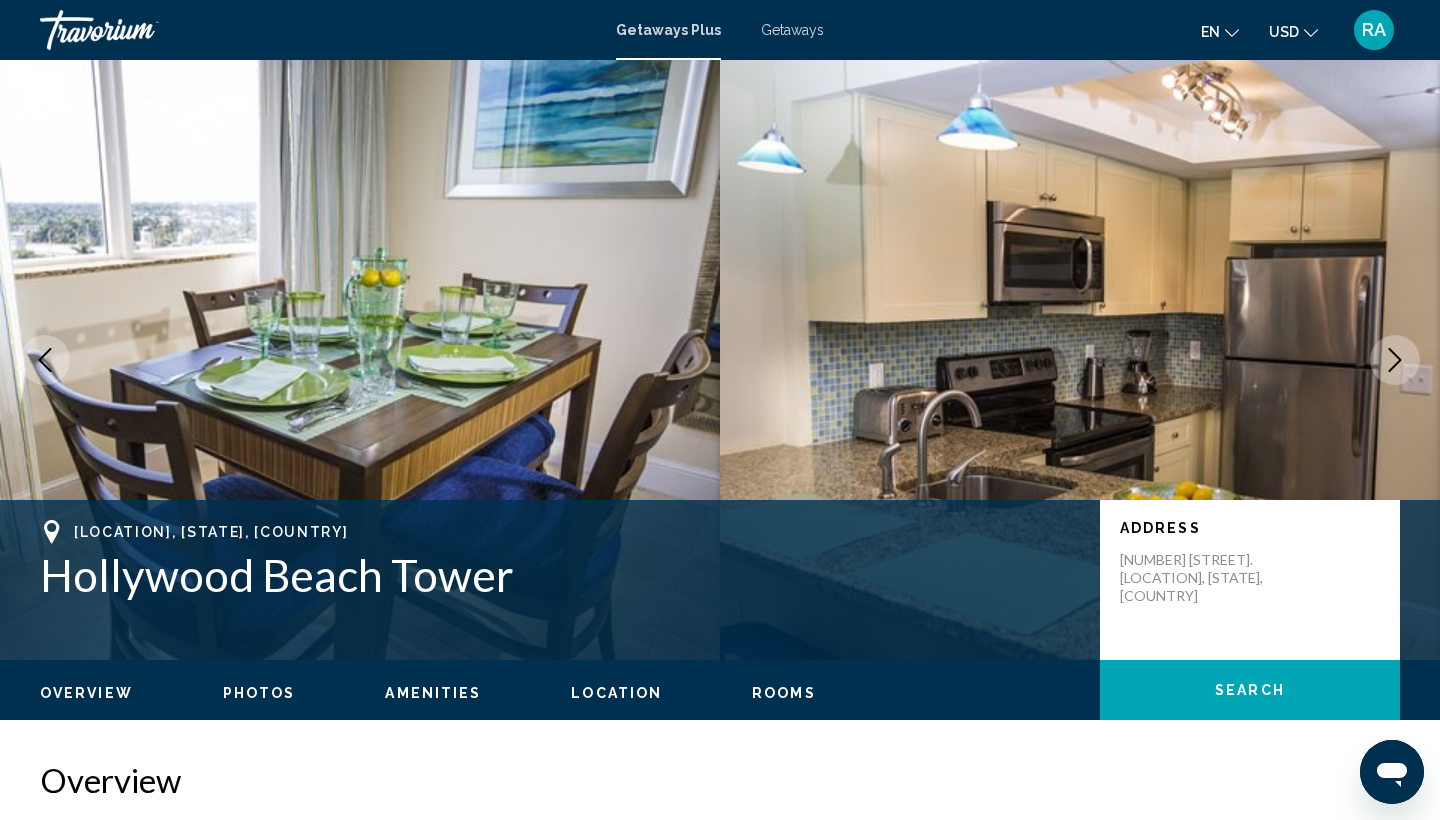 click 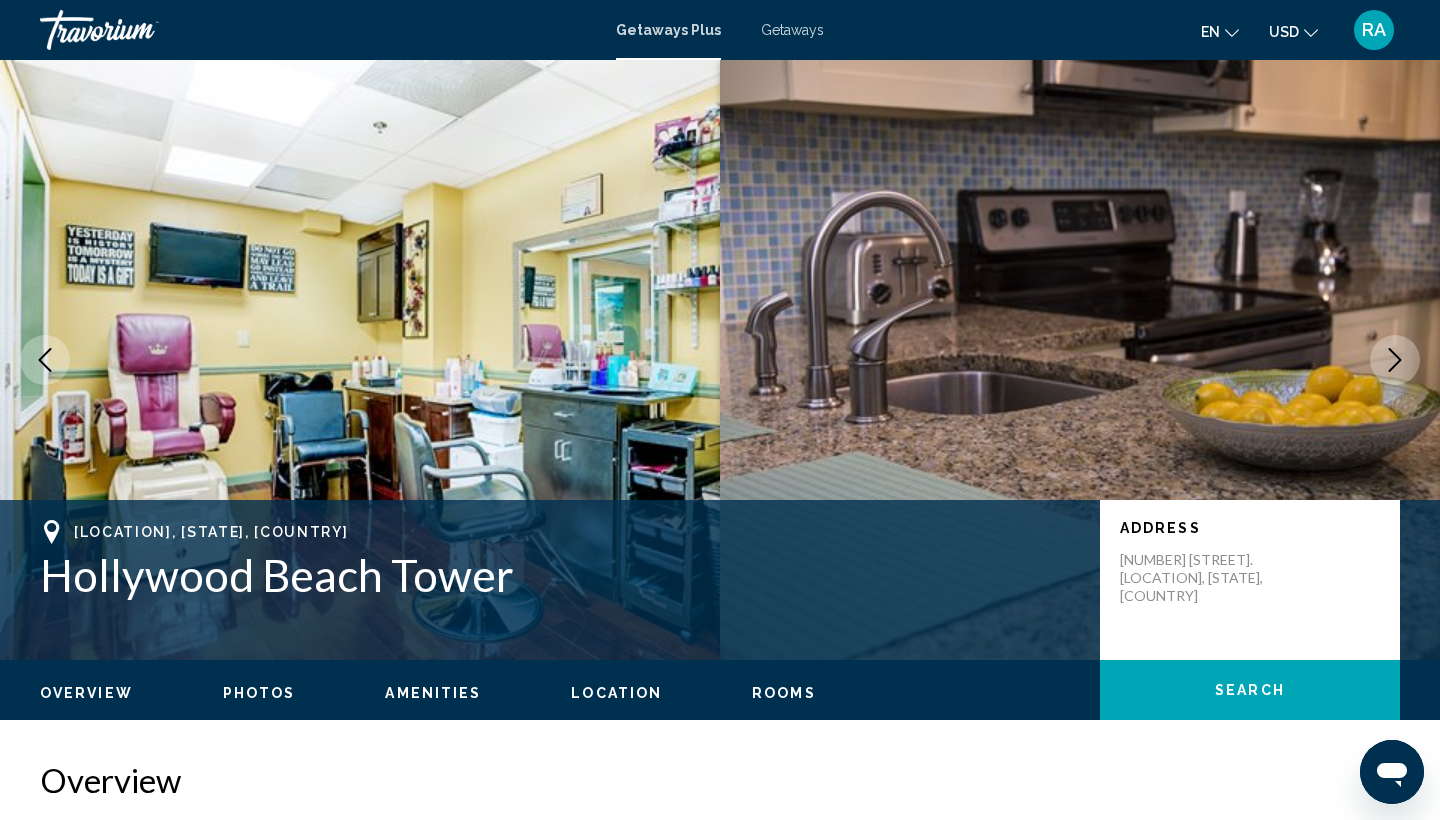 click 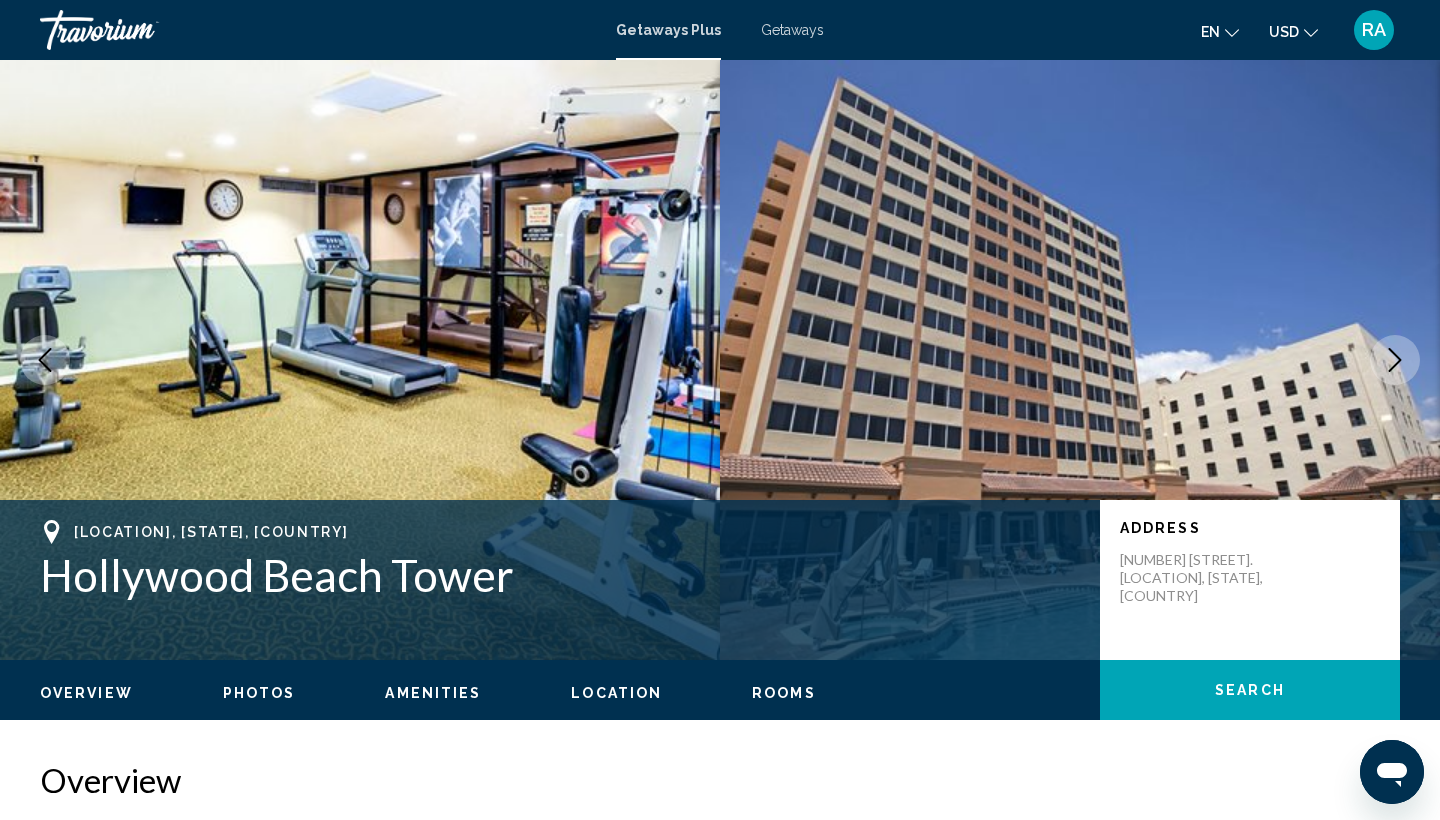 click 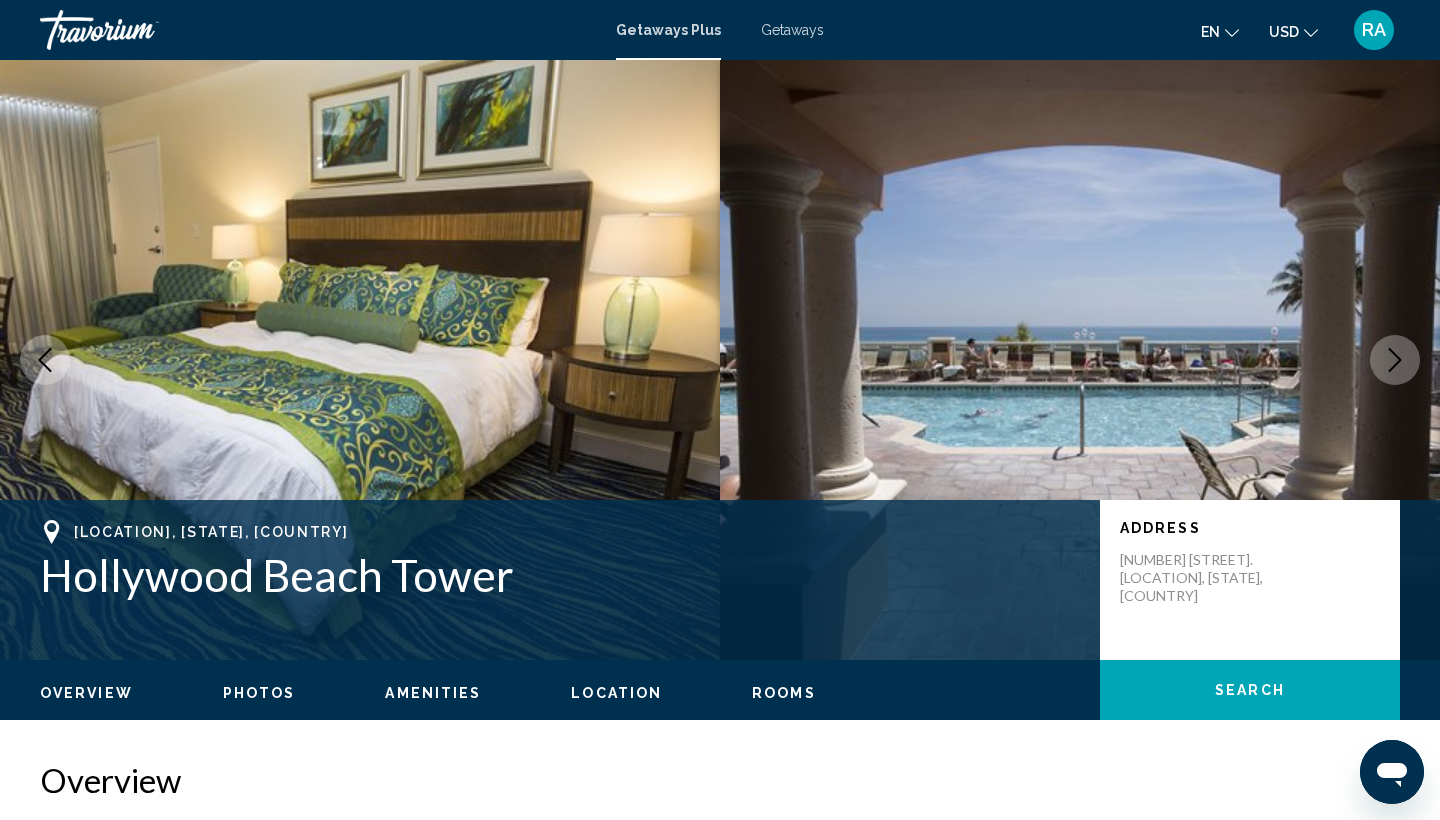 click 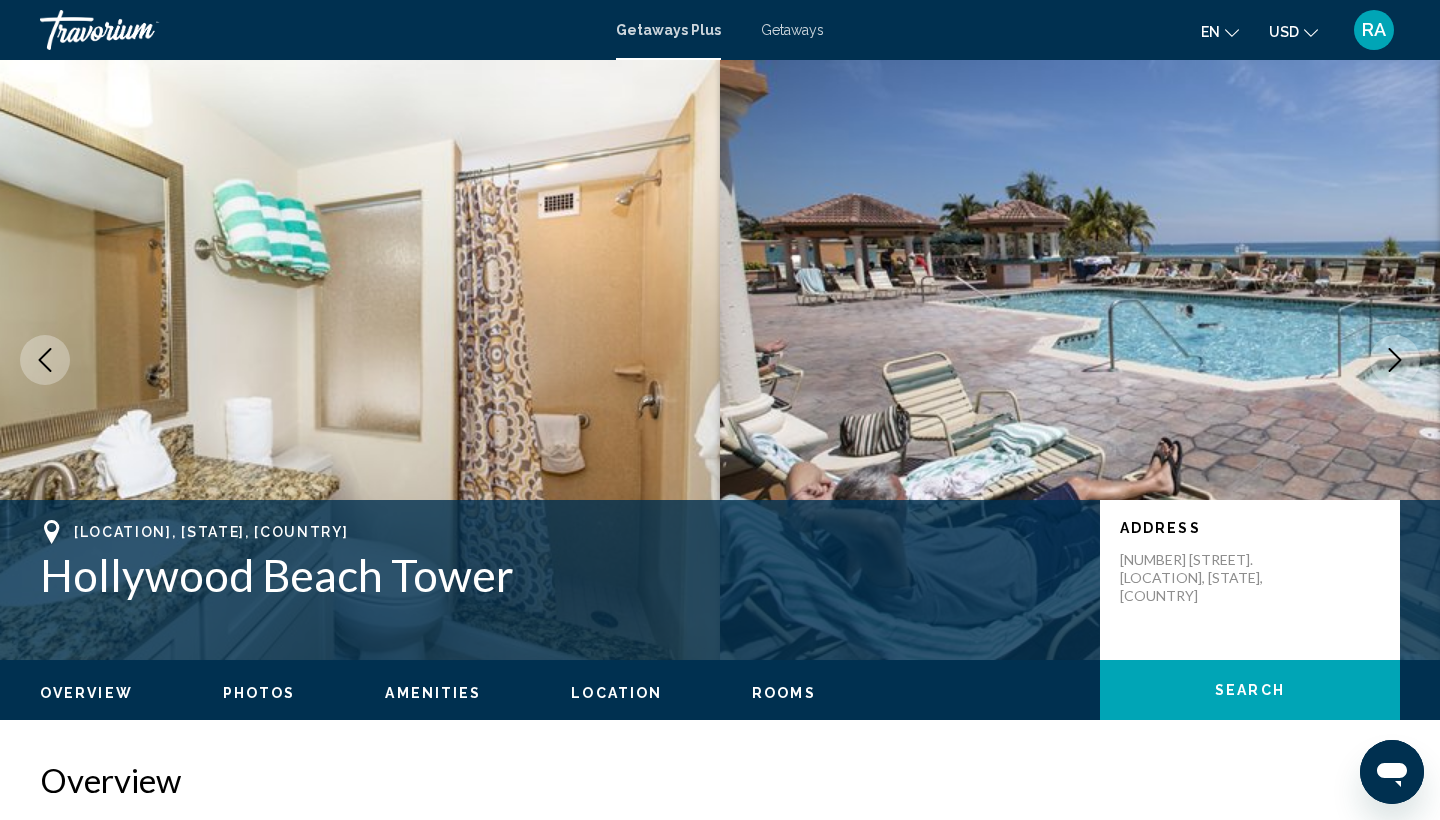 click 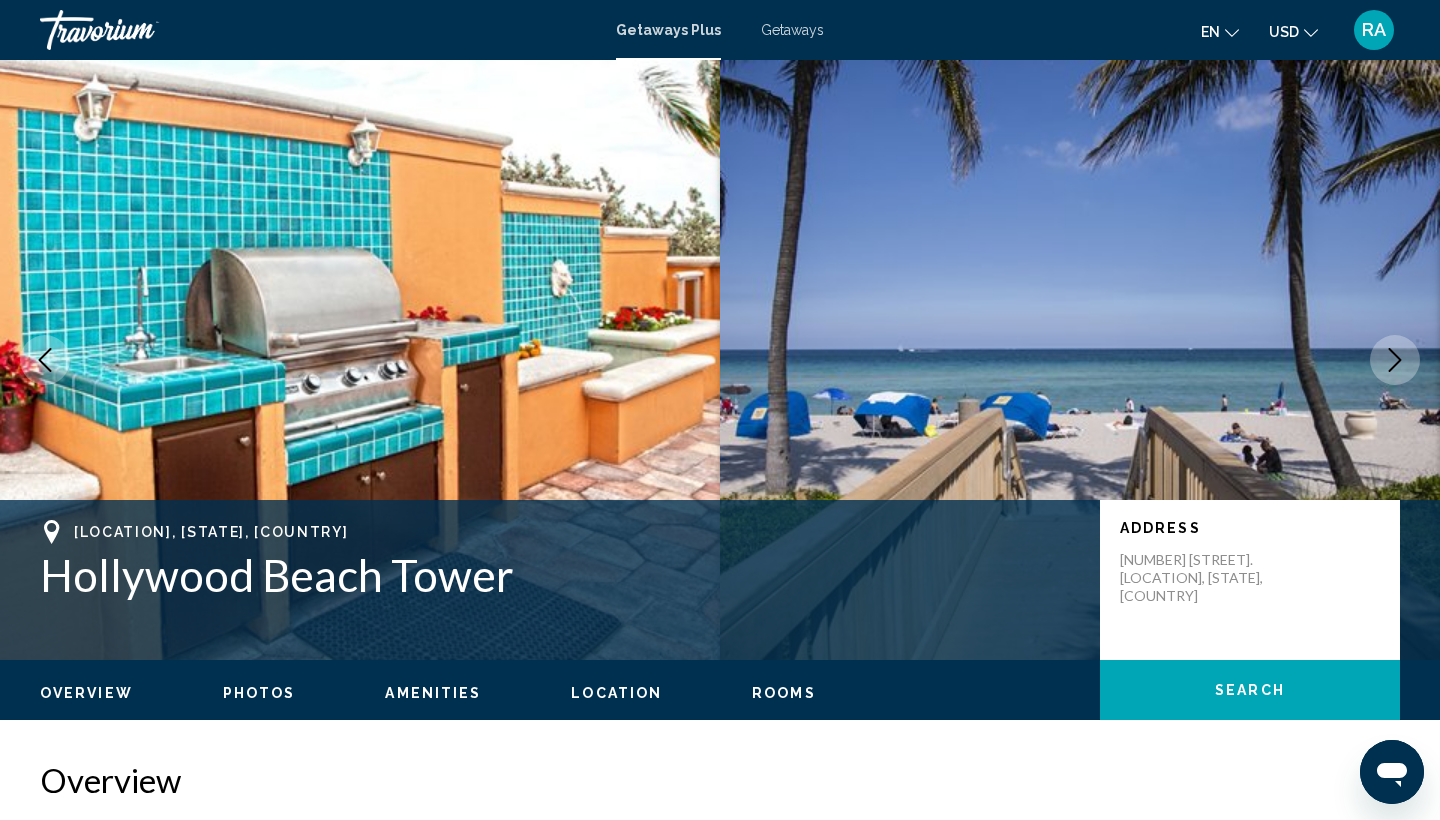 click 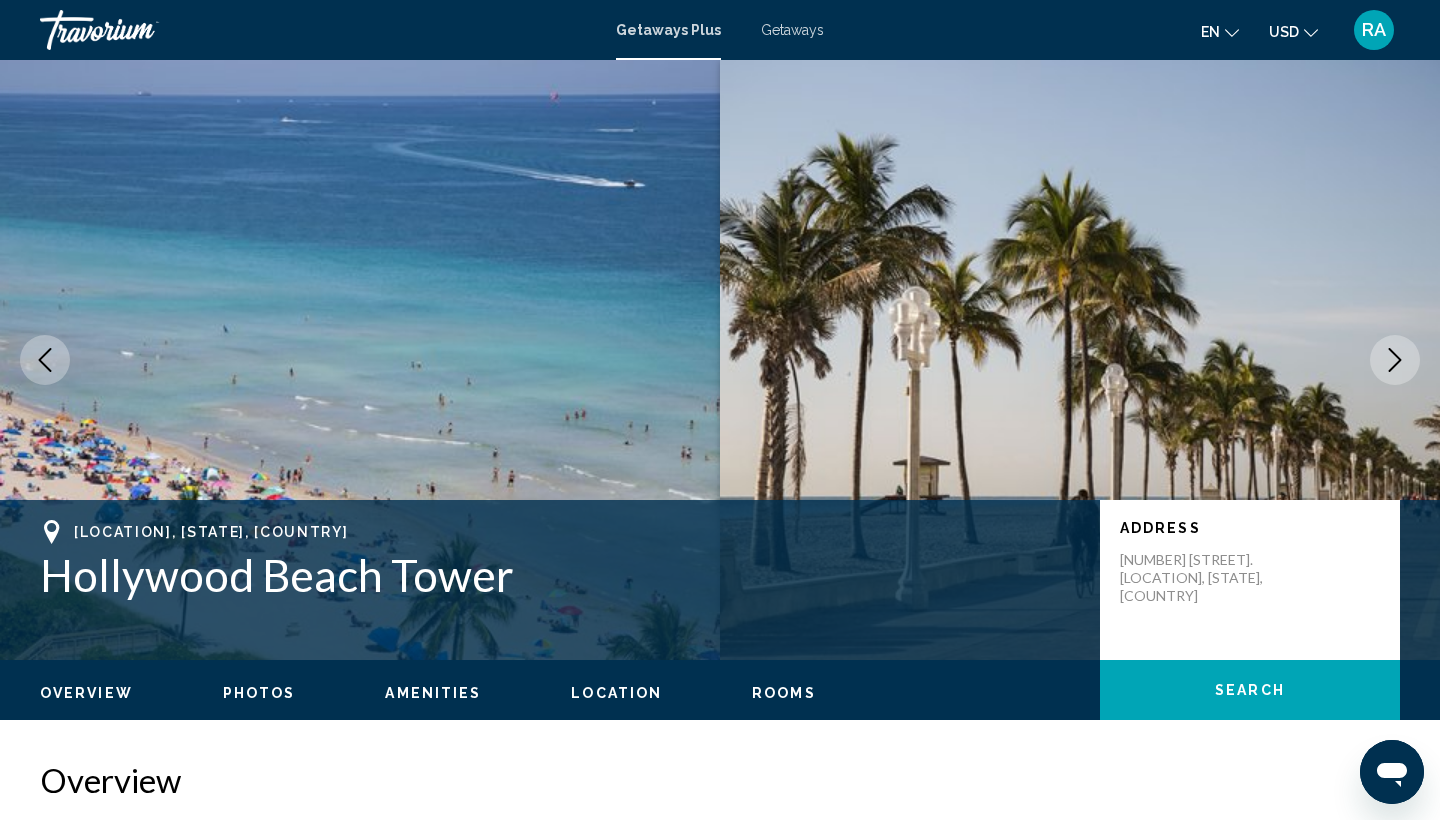 click 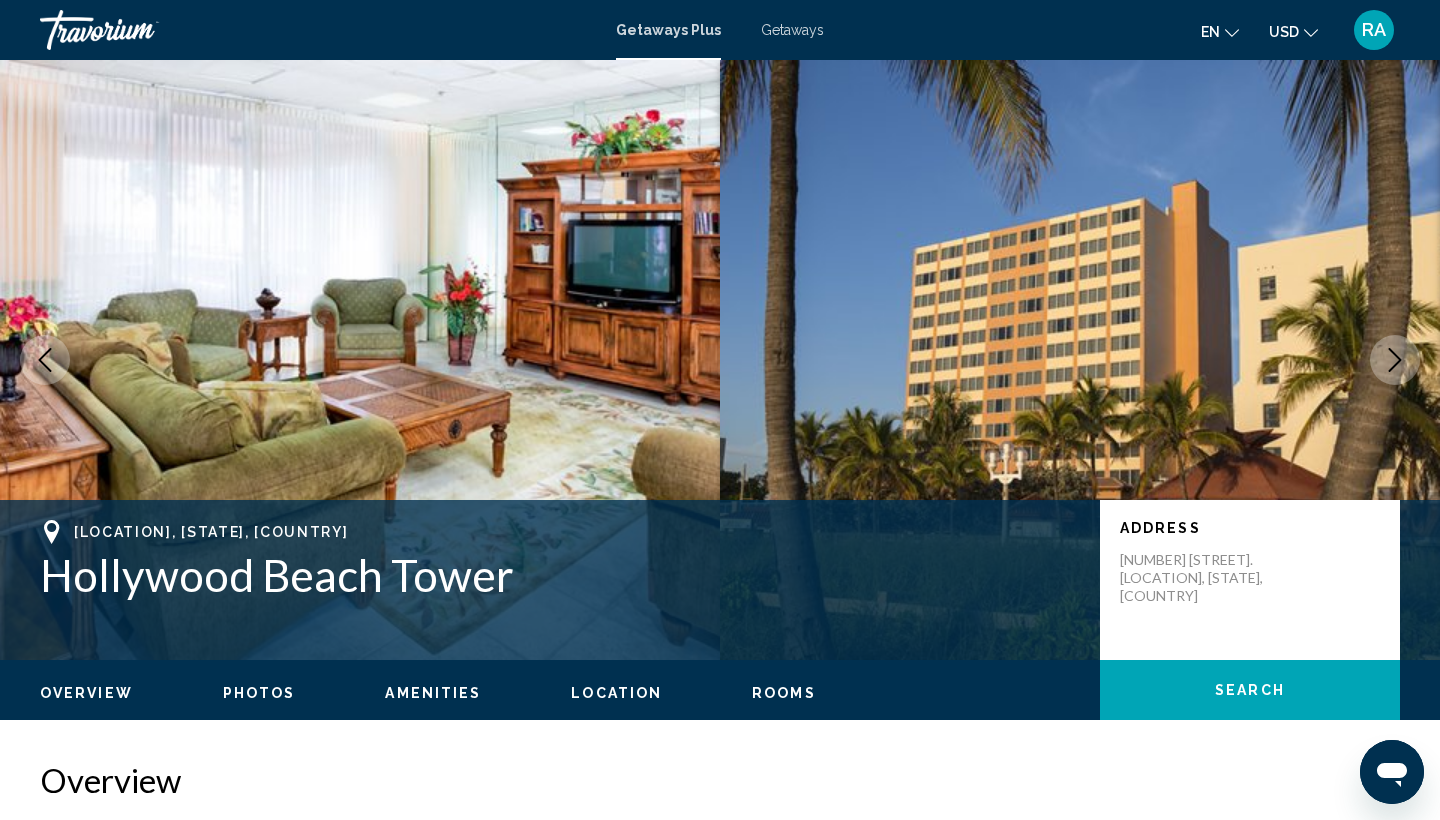 click 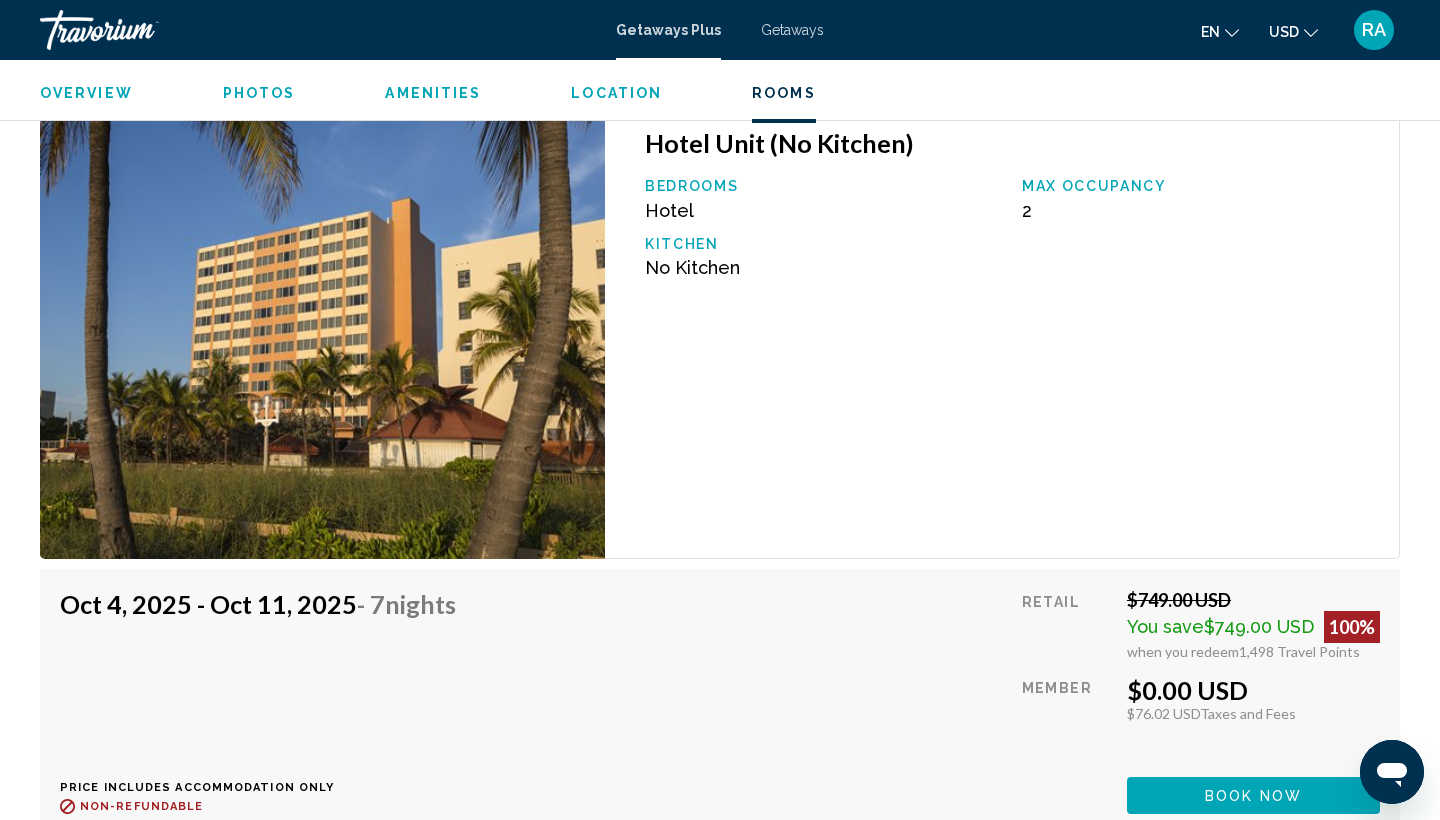 scroll, scrollTop: 3642, scrollLeft: 0, axis: vertical 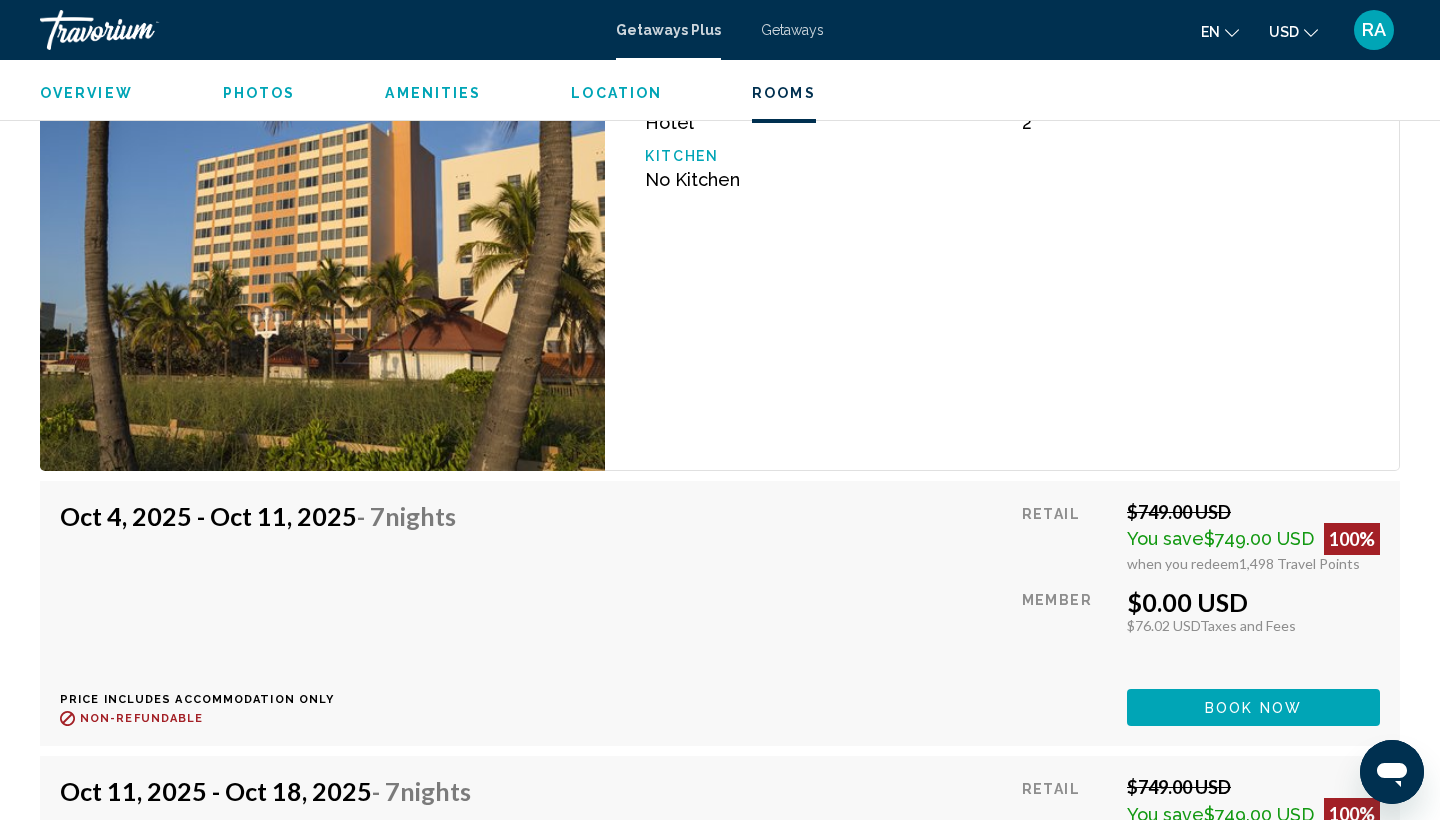 click on "Book now" at bounding box center [1253, 707] 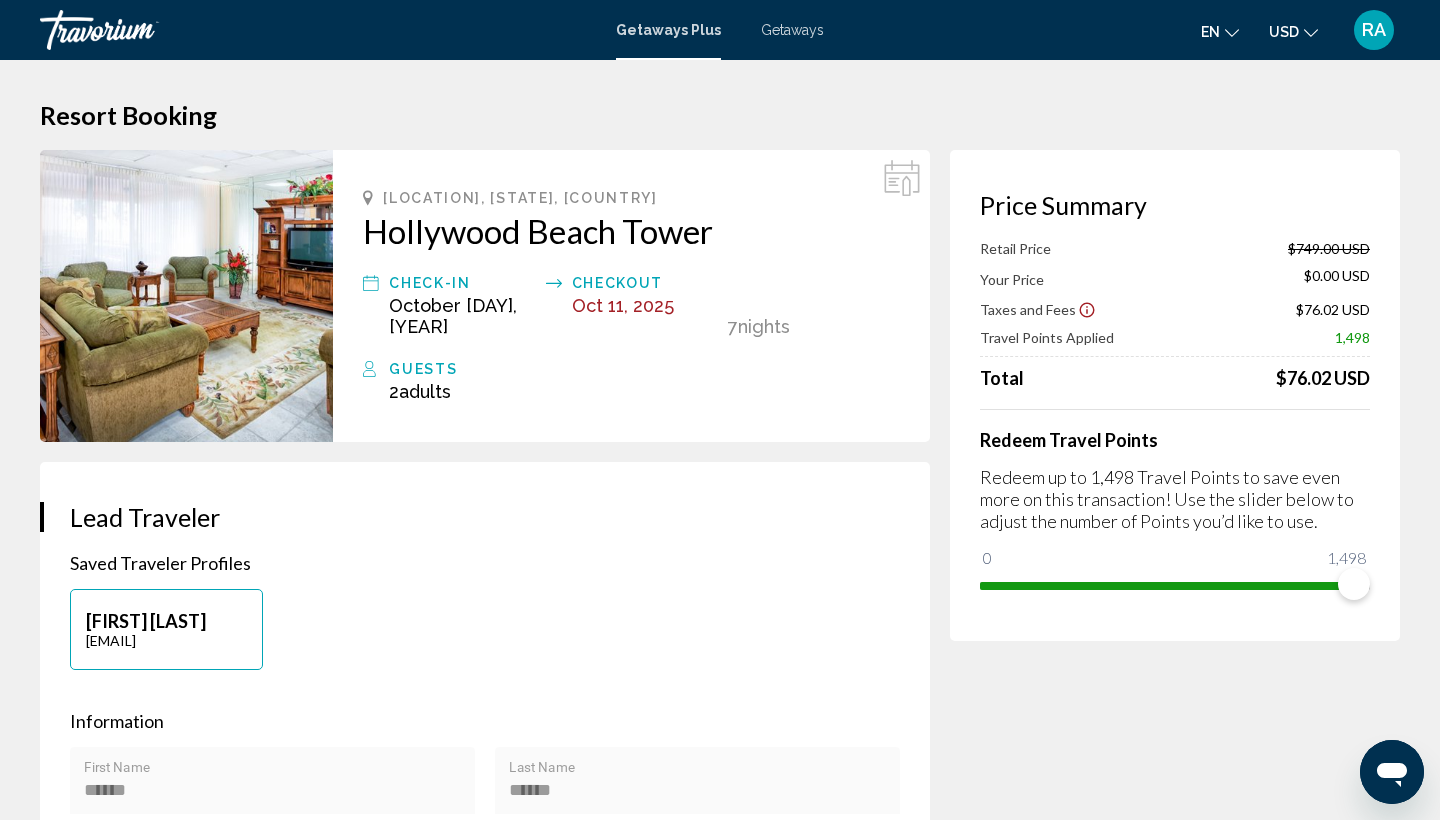 scroll, scrollTop: 0, scrollLeft: 0, axis: both 